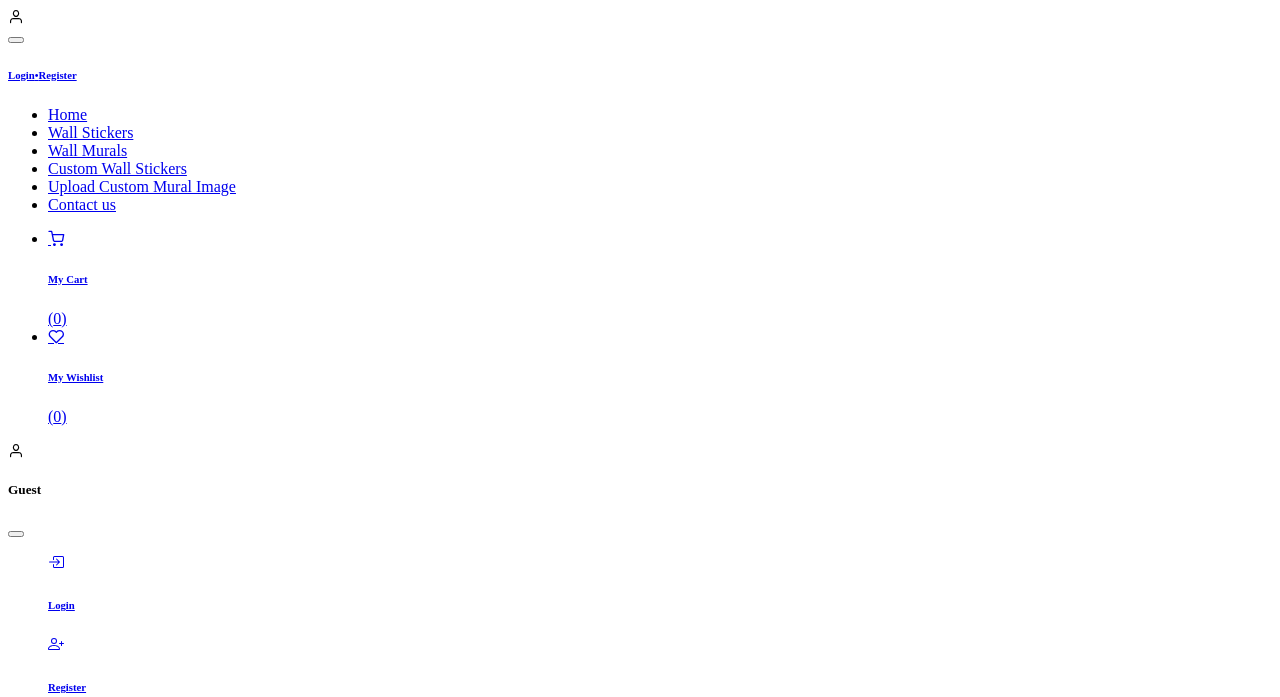 scroll, scrollTop: 0, scrollLeft: 0, axis: both 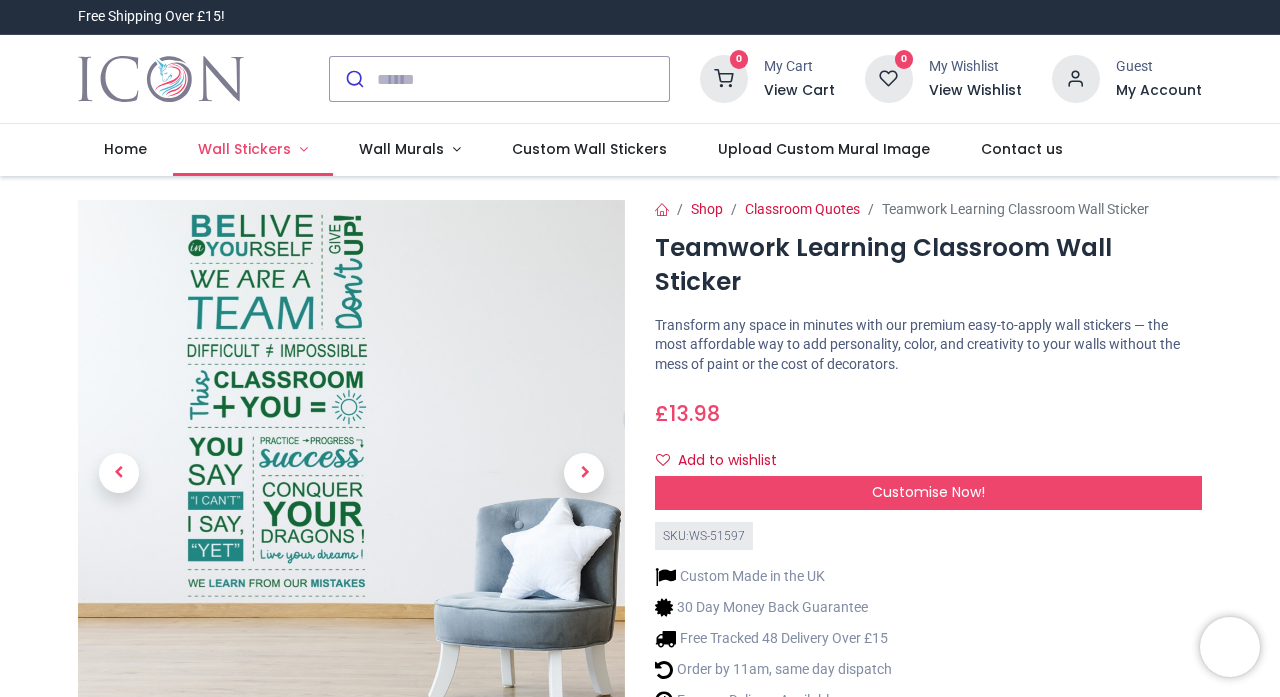 click on "Wall Stickers" at bounding box center (244, 149) 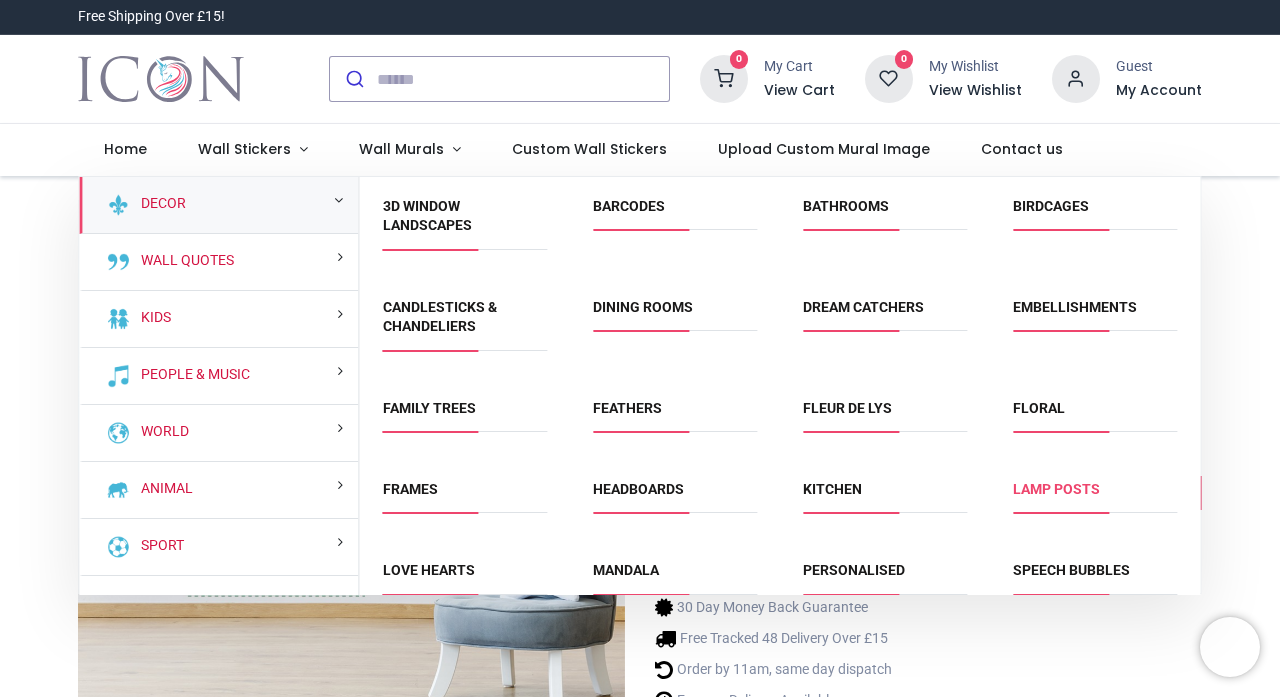 scroll, scrollTop: 0, scrollLeft: 0, axis: both 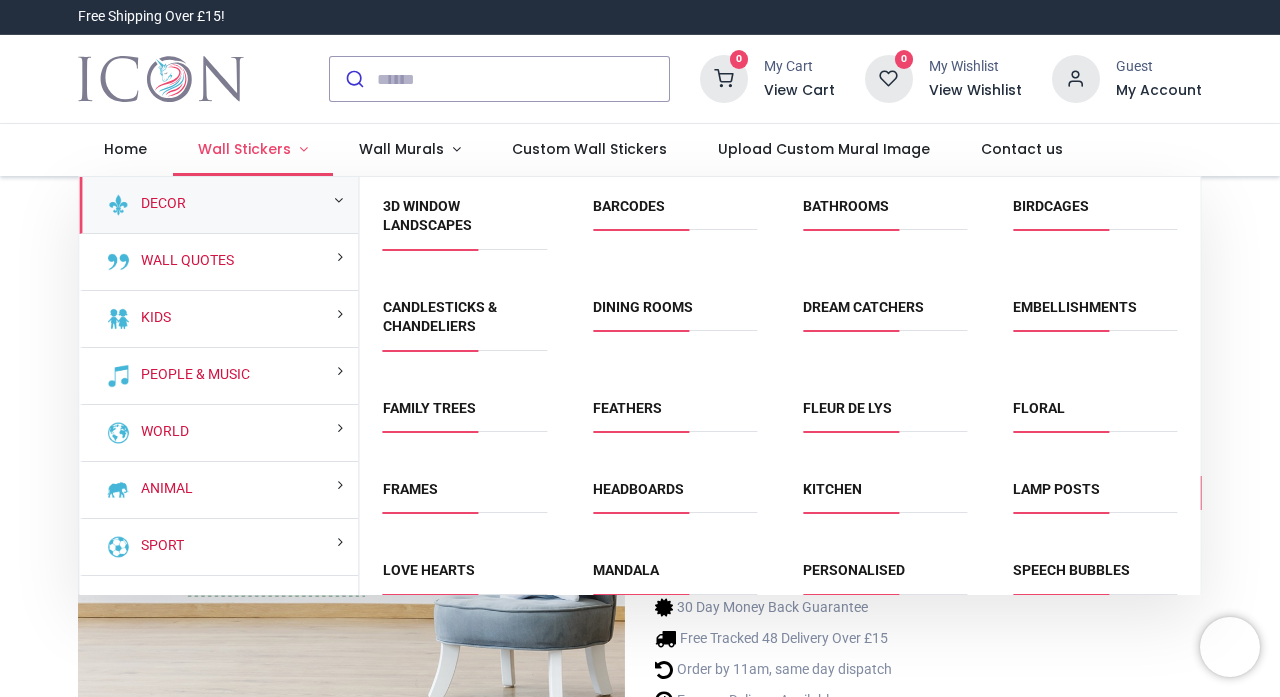 click on "Wall Stickers" at bounding box center [253, 150] 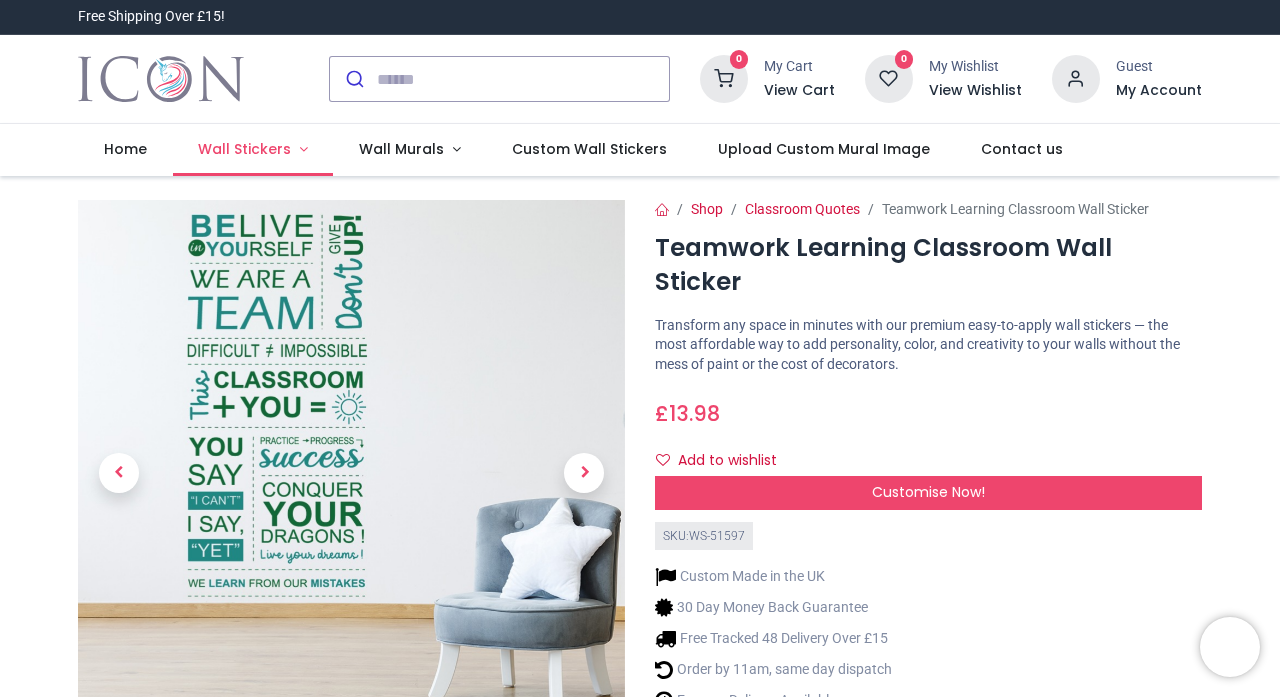 click on "Wall Stickers" at bounding box center (244, 149) 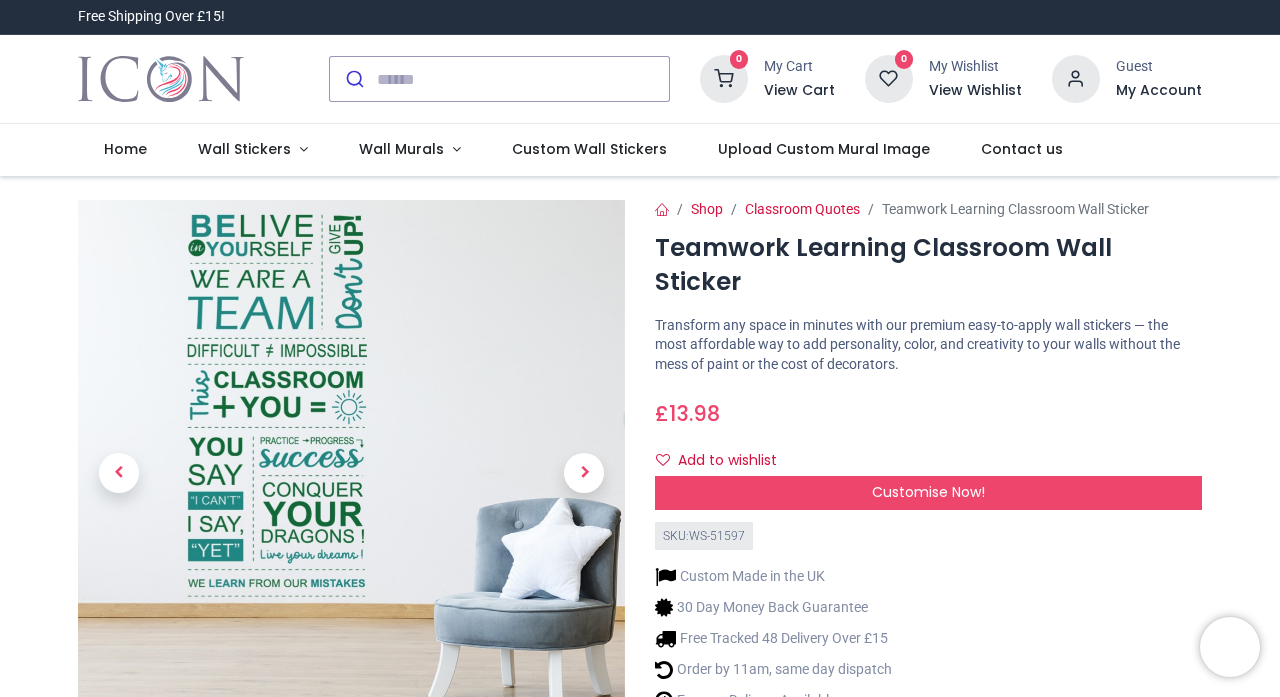 scroll, scrollTop: 0, scrollLeft: 0, axis: both 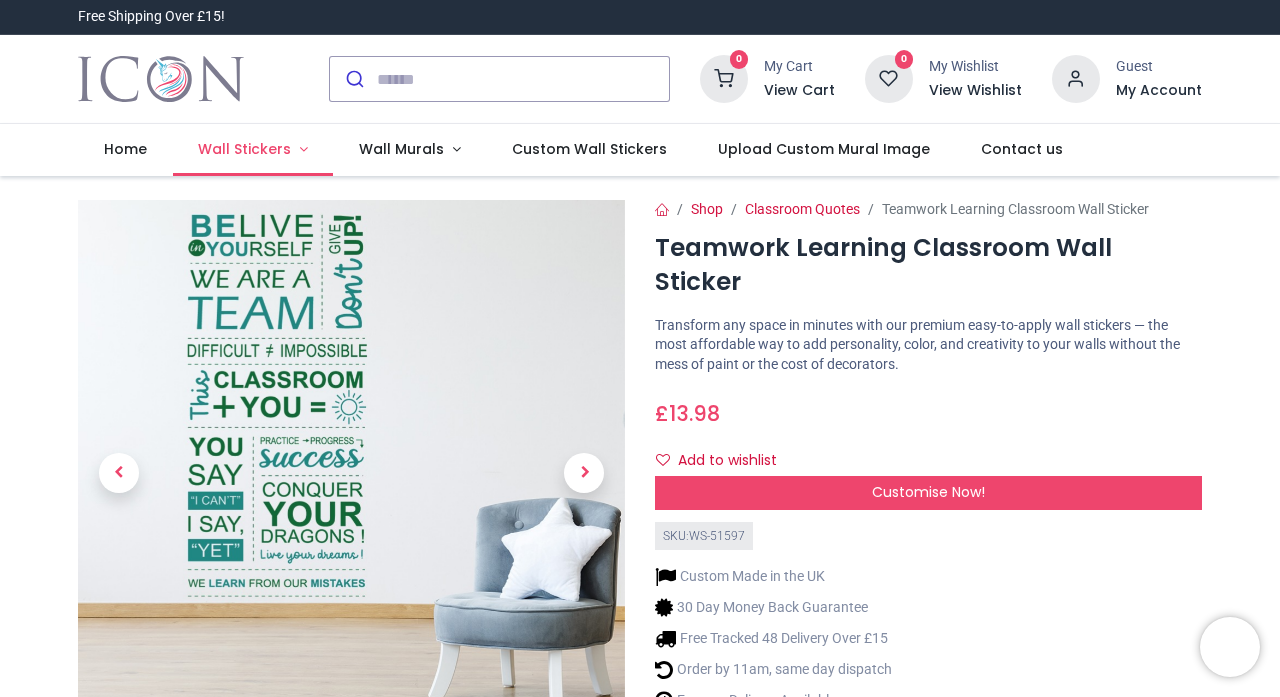 click on "Wall Stickers" at bounding box center (253, 150) 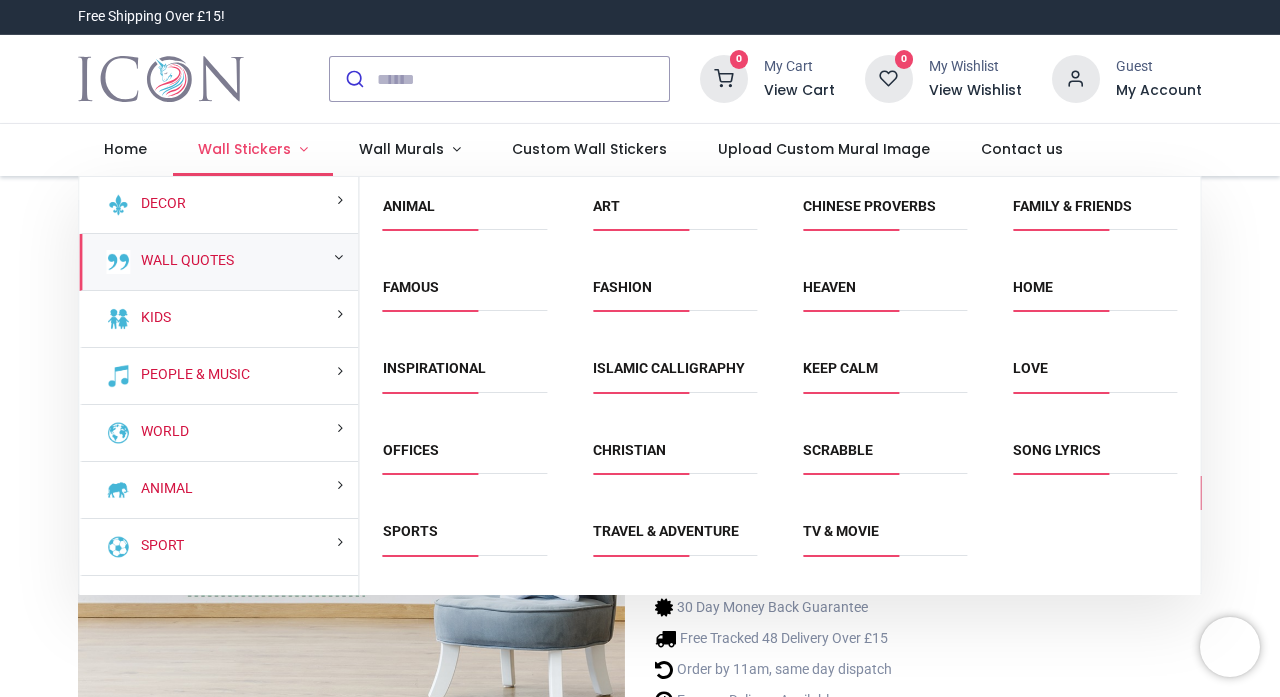 click on "Wall Stickers" at bounding box center [253, 150] 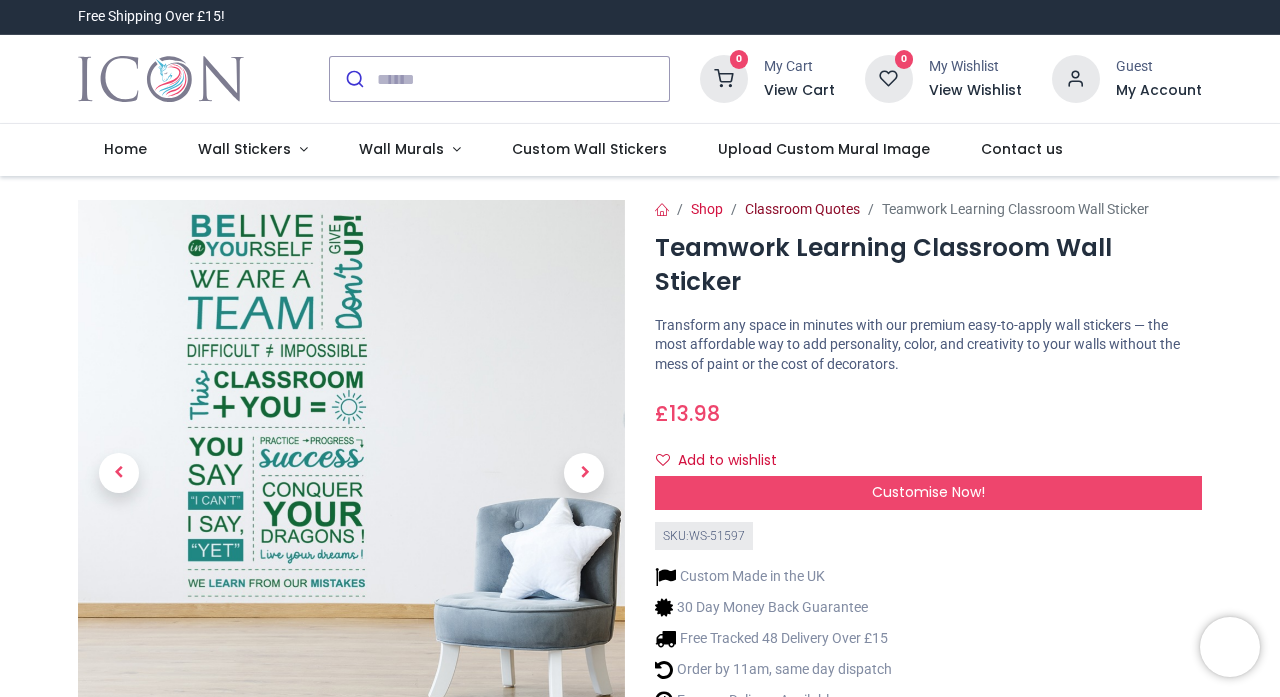 click on "Classroom Quotes" at bounding box center (802, 209) 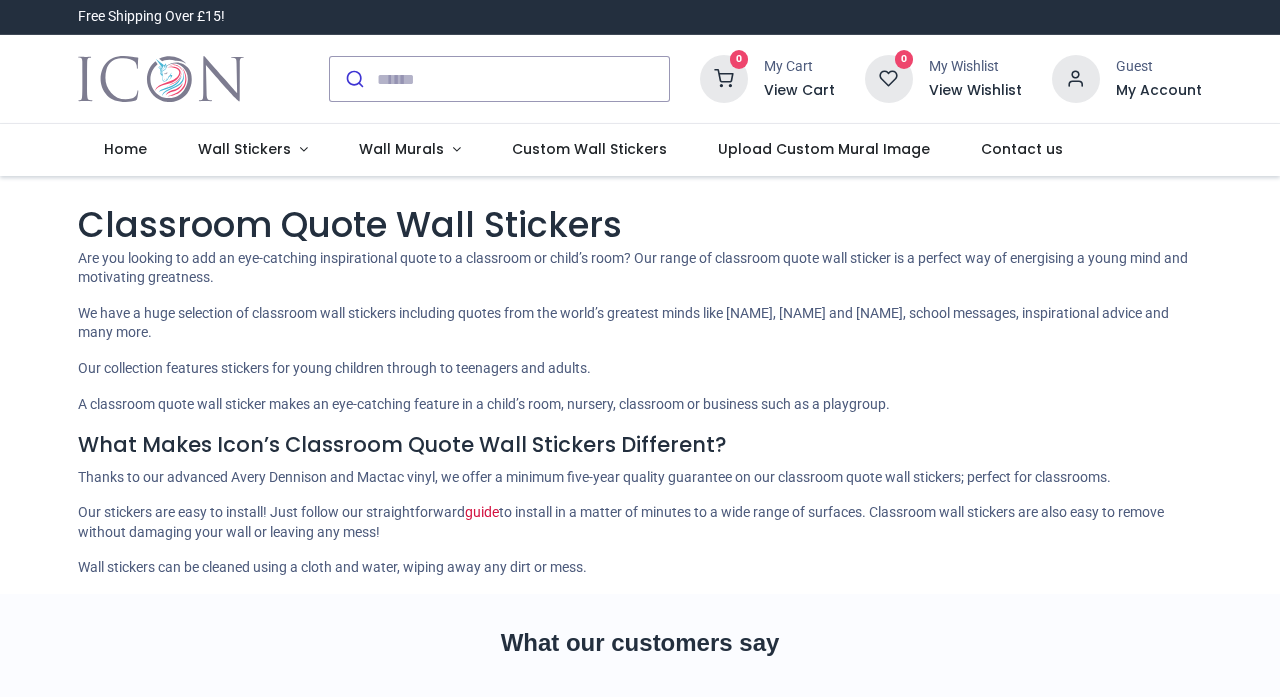 scroll, scrollTop: 0, scrollLeft: 0, axis: both 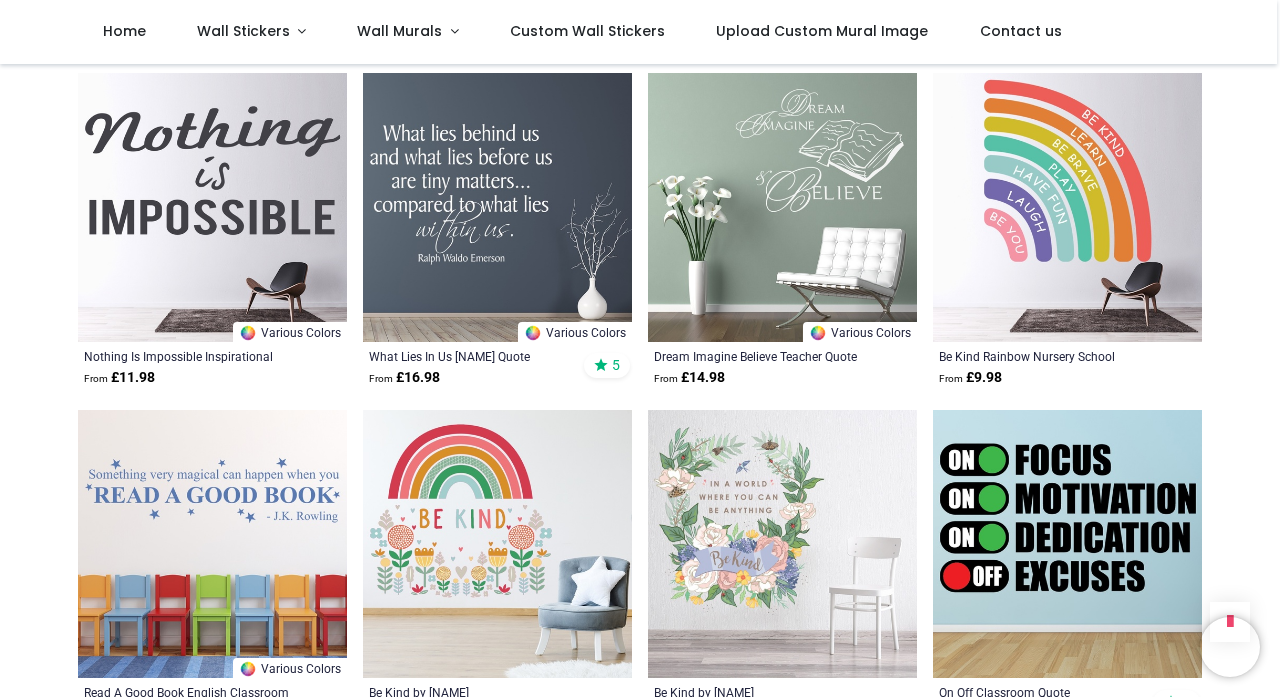 click at bounding box center [782, 207] 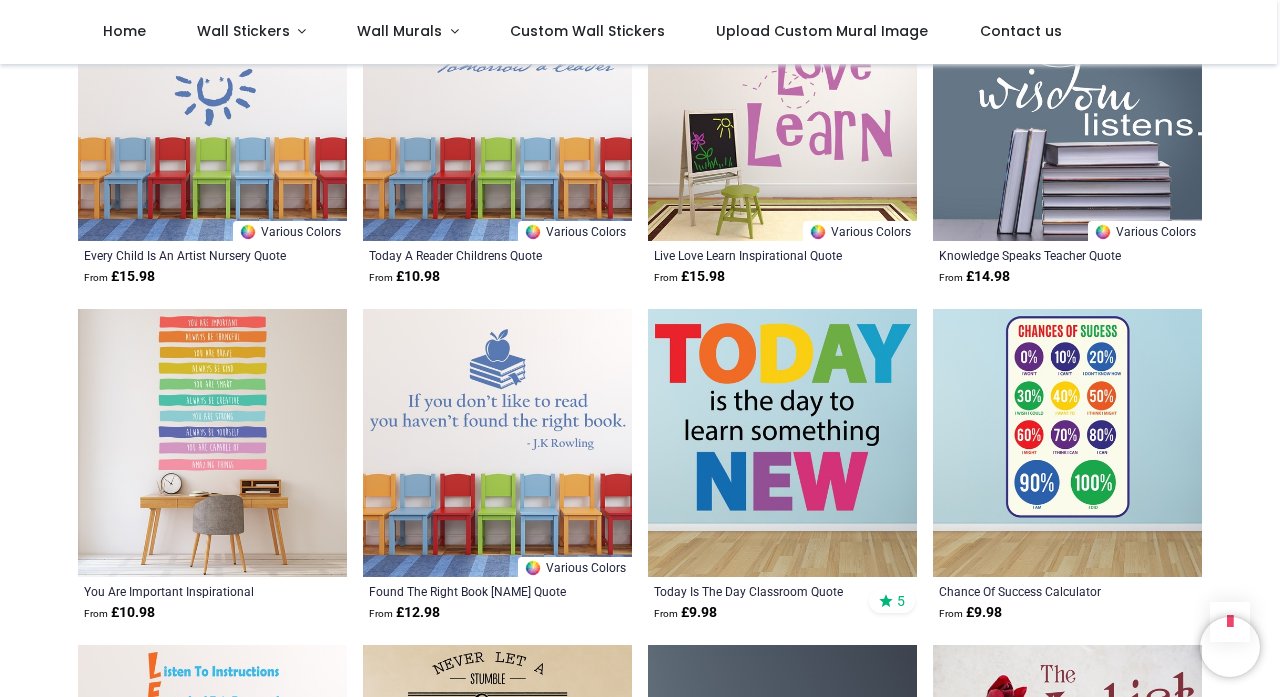 scroll, scrollTop: 3932, scrollLeft: 0, axis: vertical 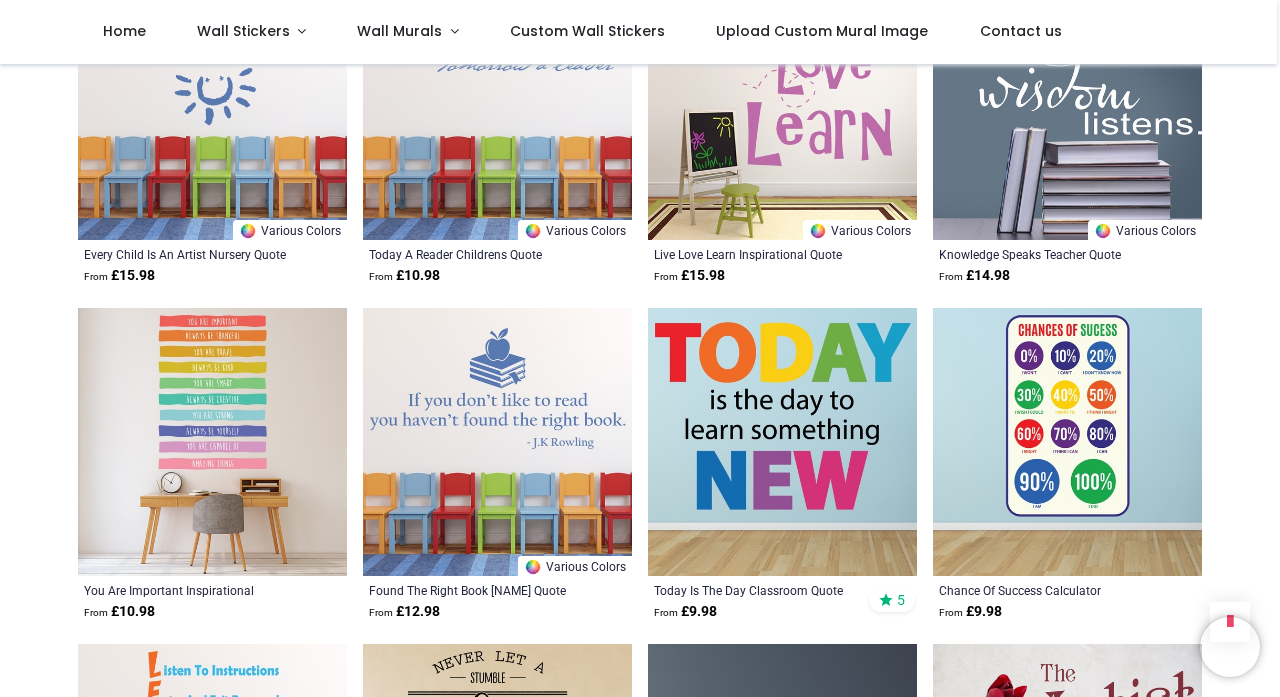 click at bounding box center (212, 442) 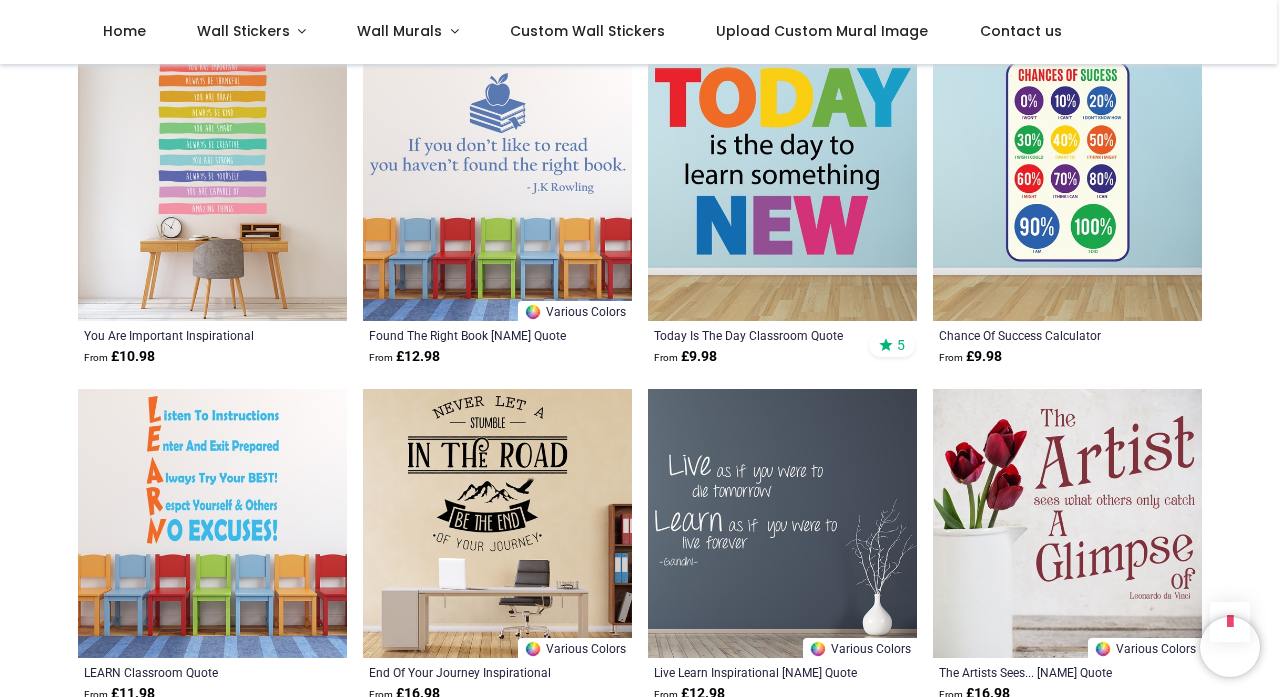 scroll, scrollTop: 4189, scrollLeft: 0, axis: vertical 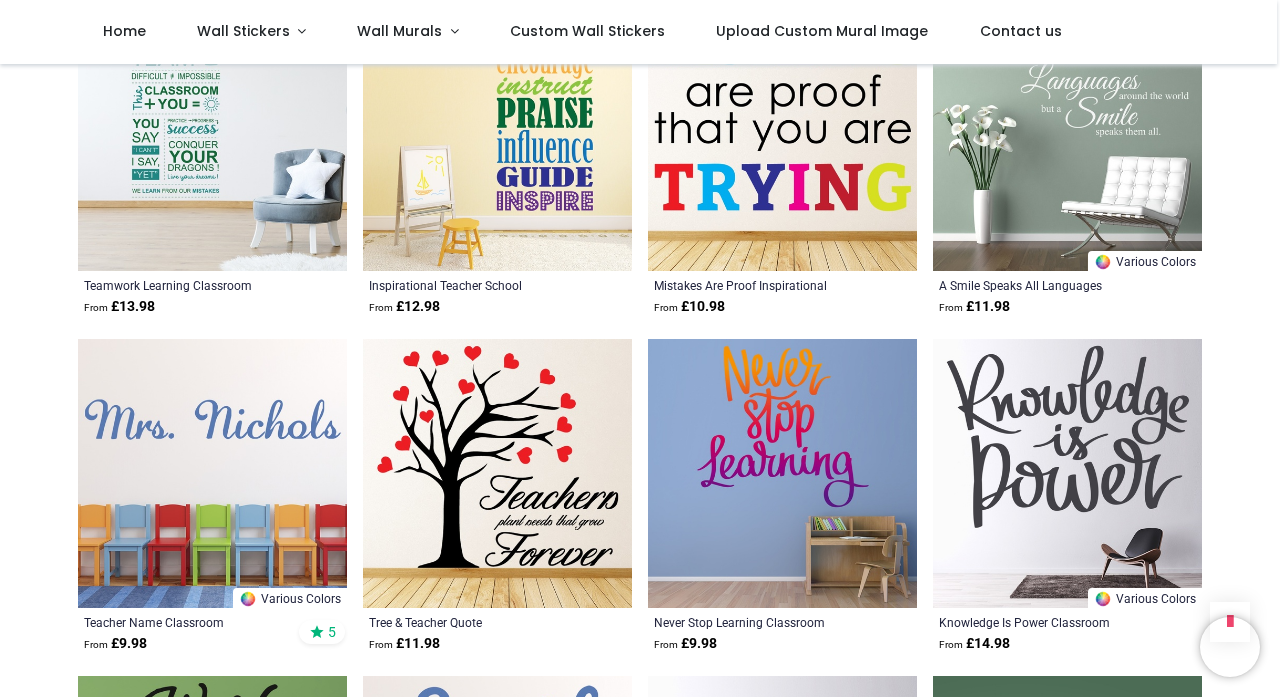 click at bounding box center (782, 473) 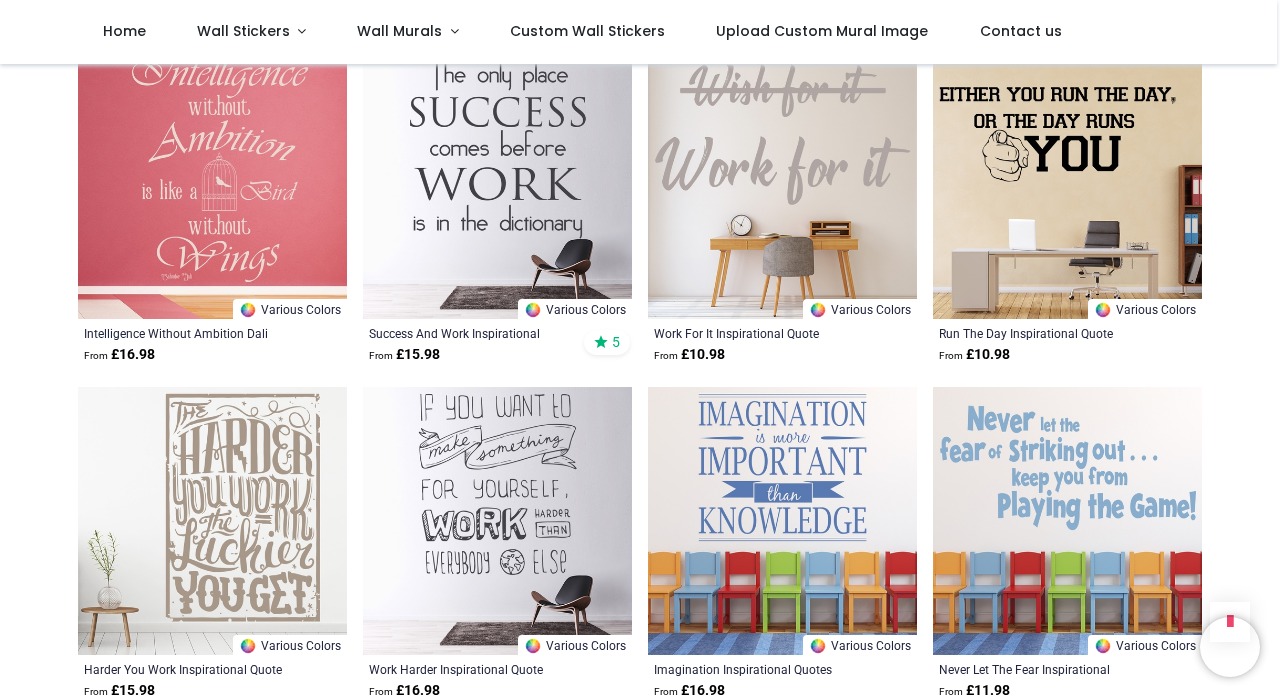 scroll, scrollTop: 6886, scrollLeft: 0, axis: vertical 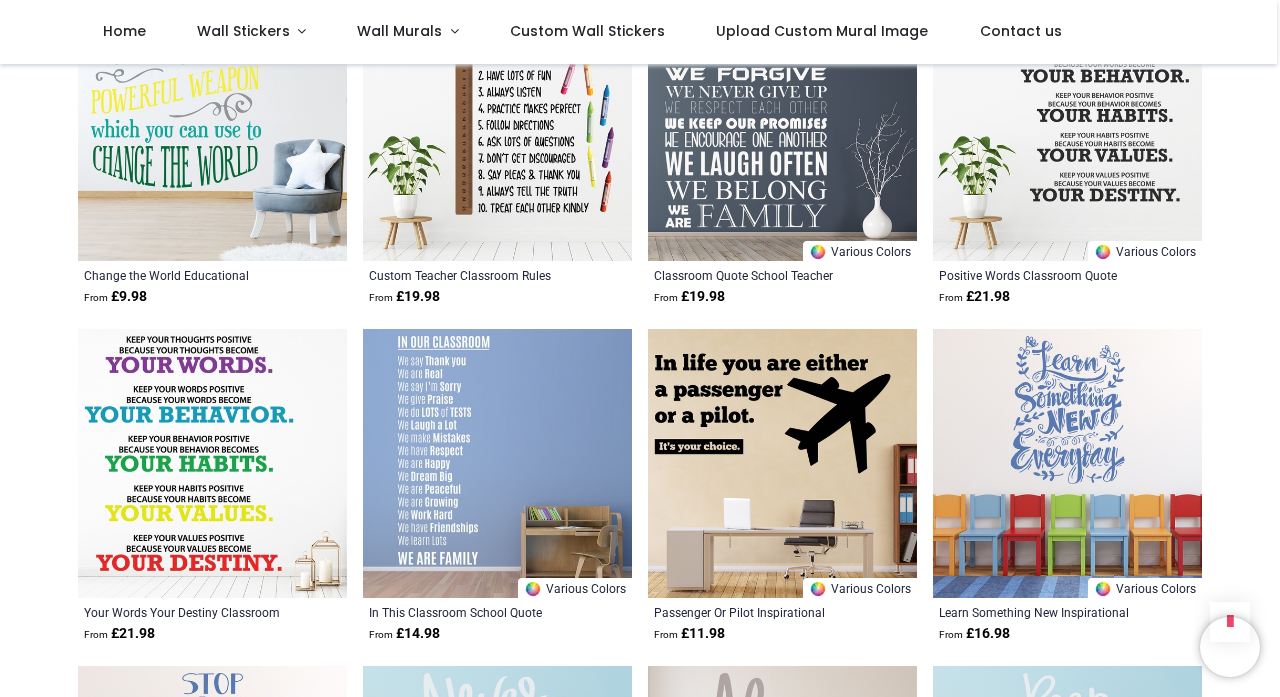 click at bounding box center (1067, 463) 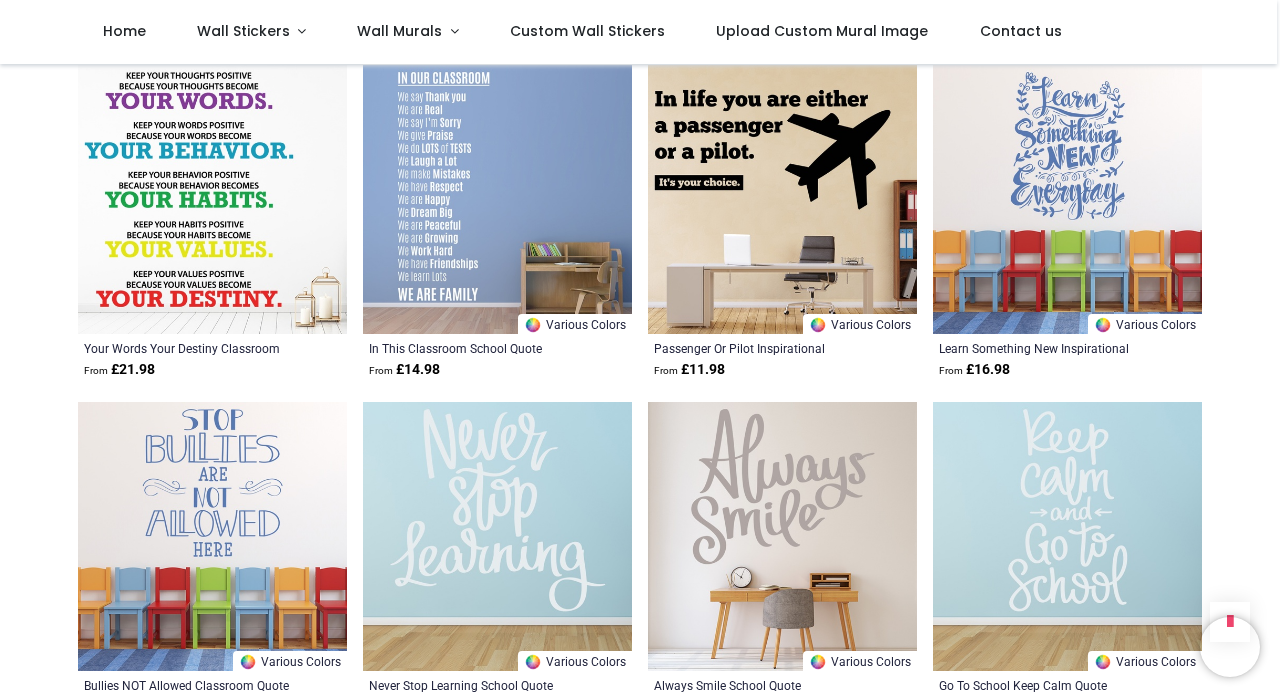 scroll, scrollTop: 9228, scrollLeft: 0, axis: vertical 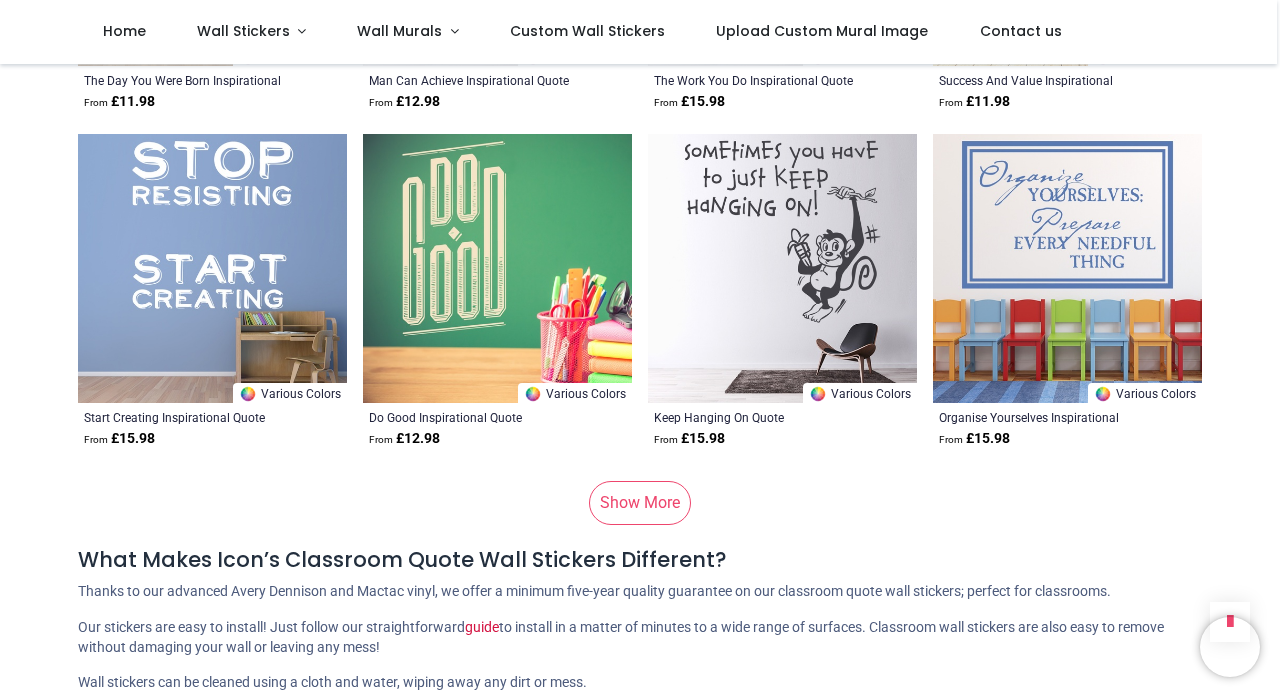 click on "Show More" at bounding box center [640, 503] 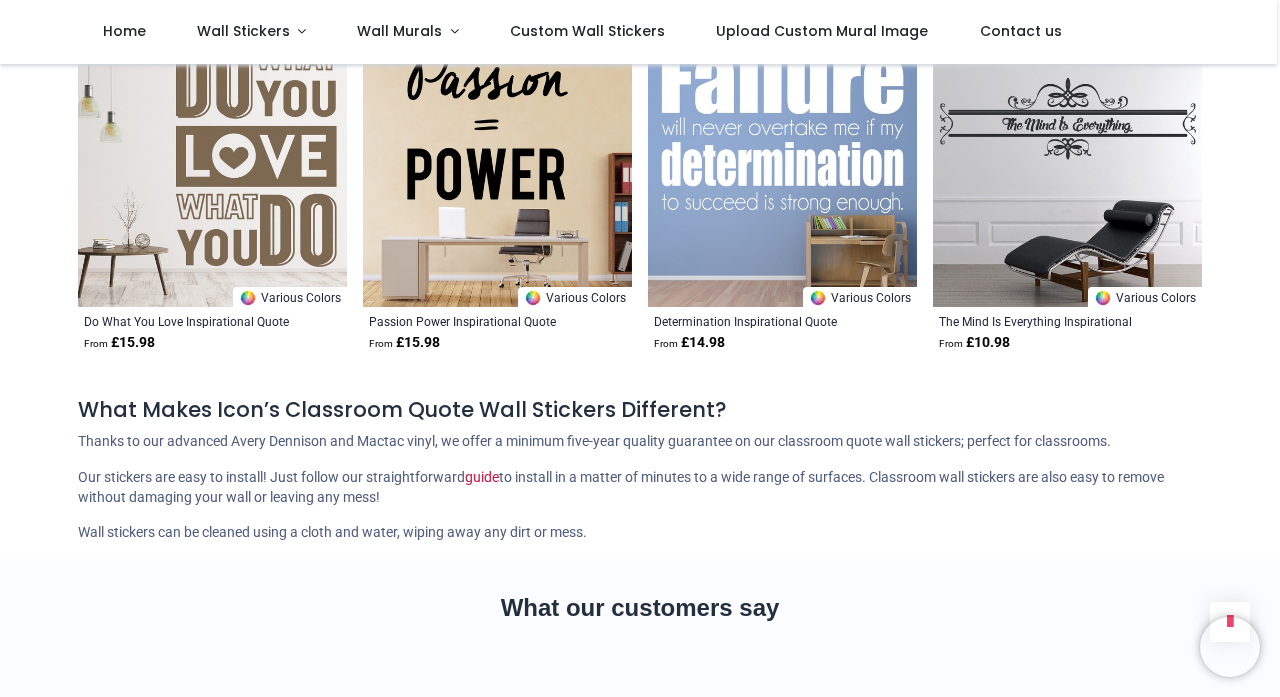 scroll, scrollTop: 12953, scrollLeft: 0, axis: vertical 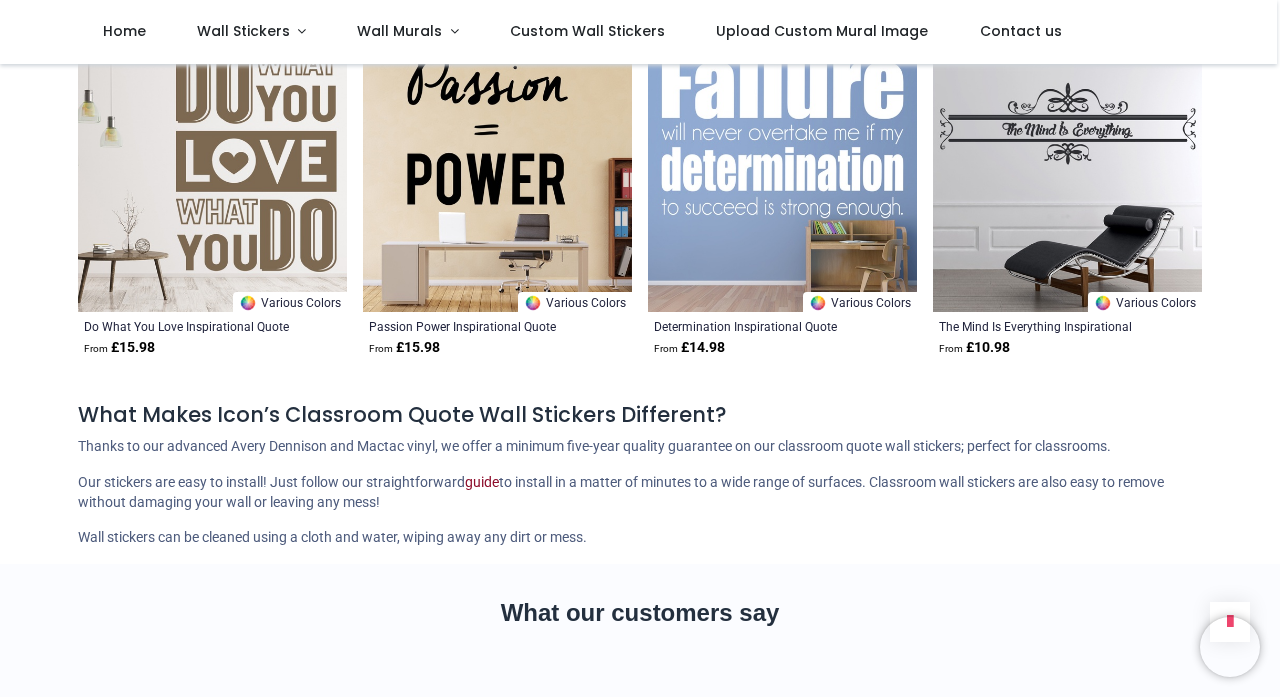 click on "guide" at bounding box center [482, 482] 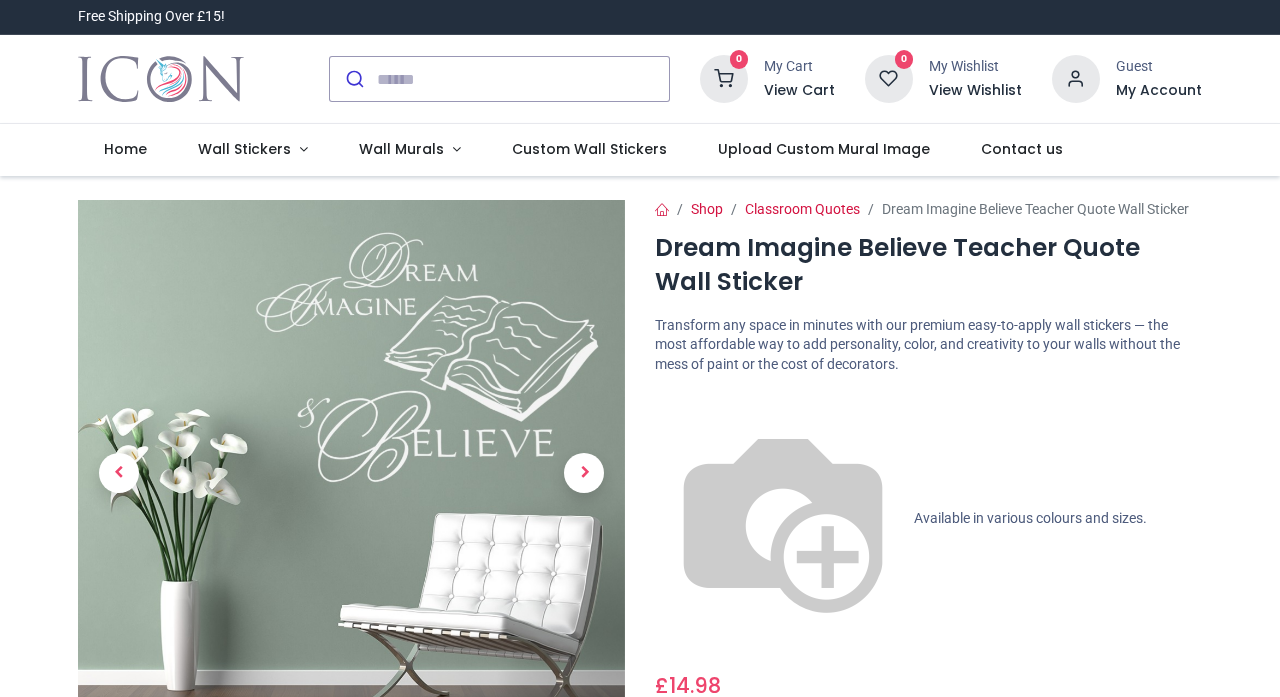 scroll, scrollTop: 0, scrollLeft: 0, axis: both 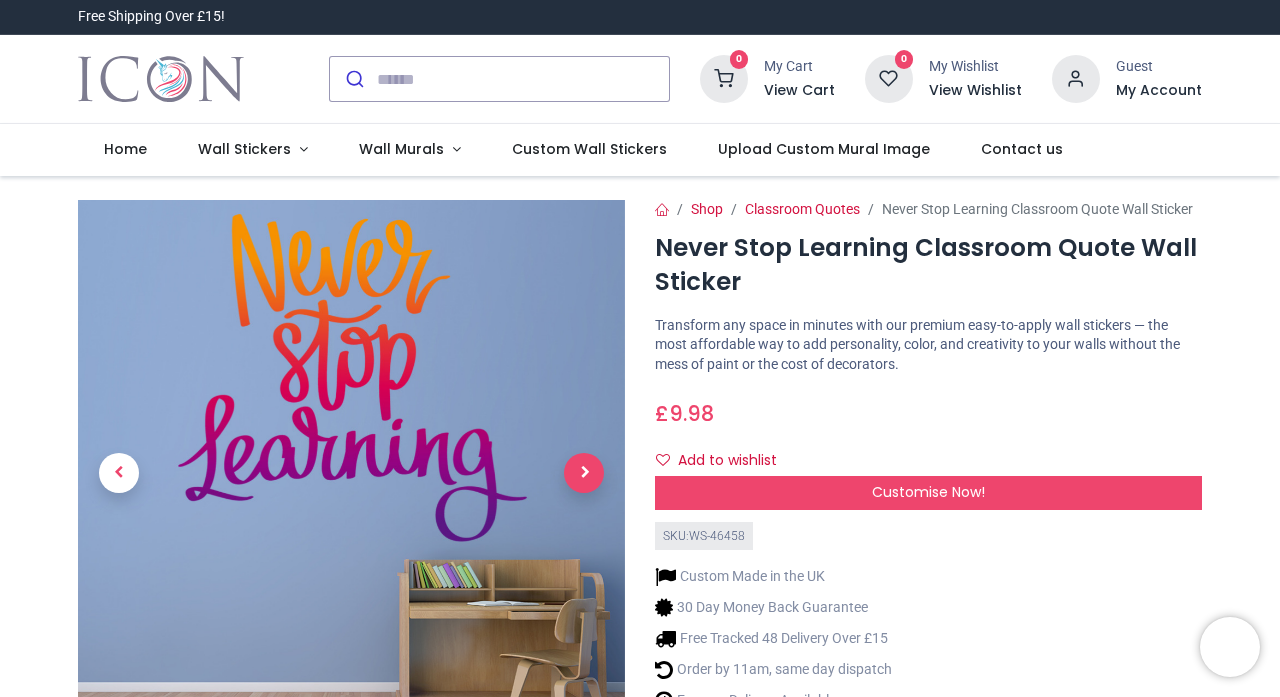 click at bounding box center (584, 473) 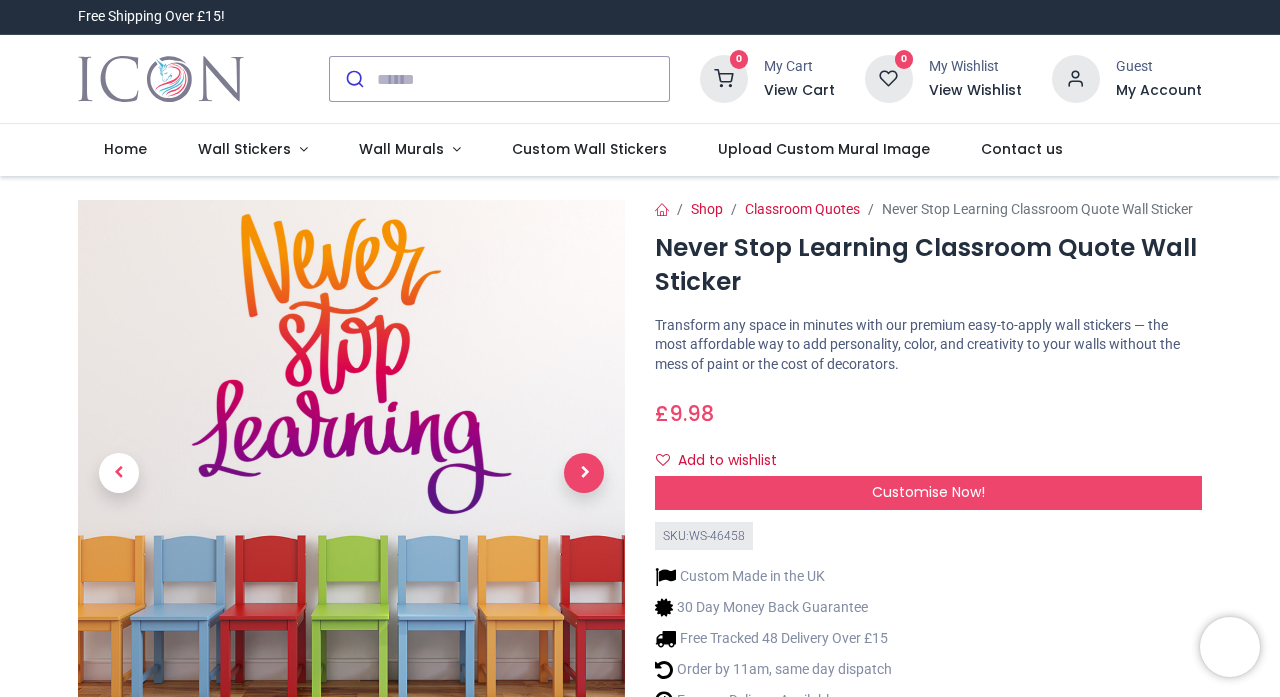 click at bounding box center [584, 473] 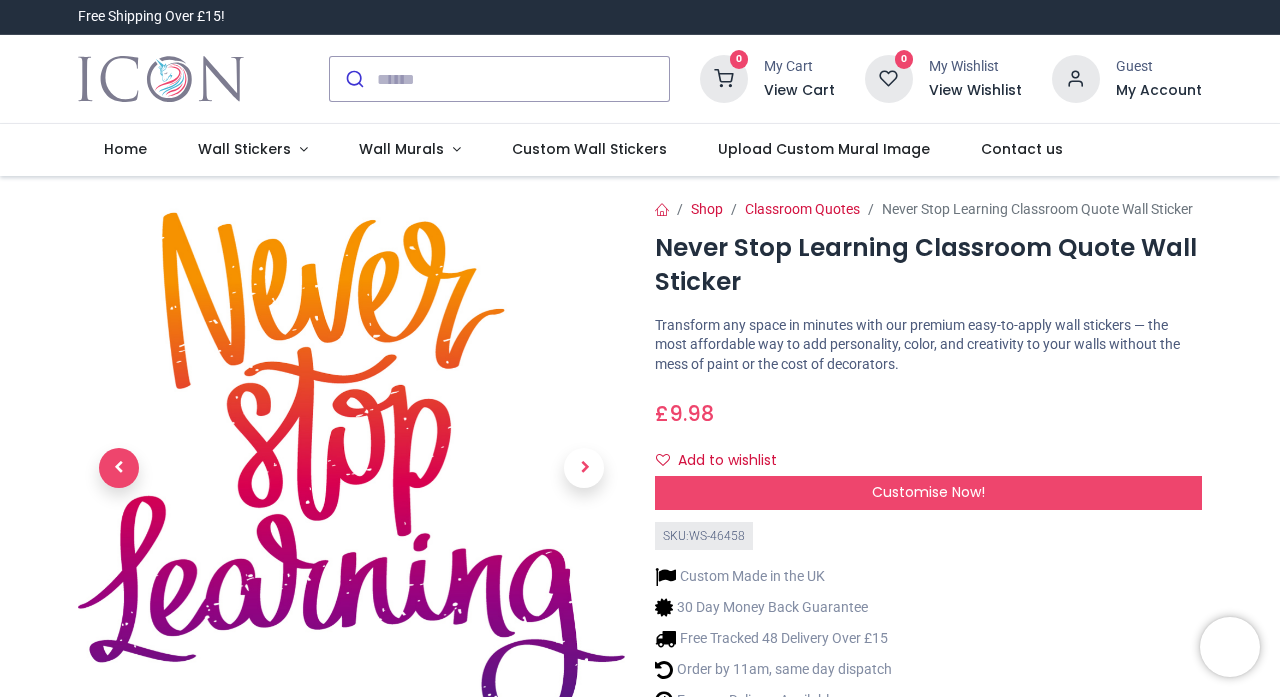 click at bounding box center (119, 468) 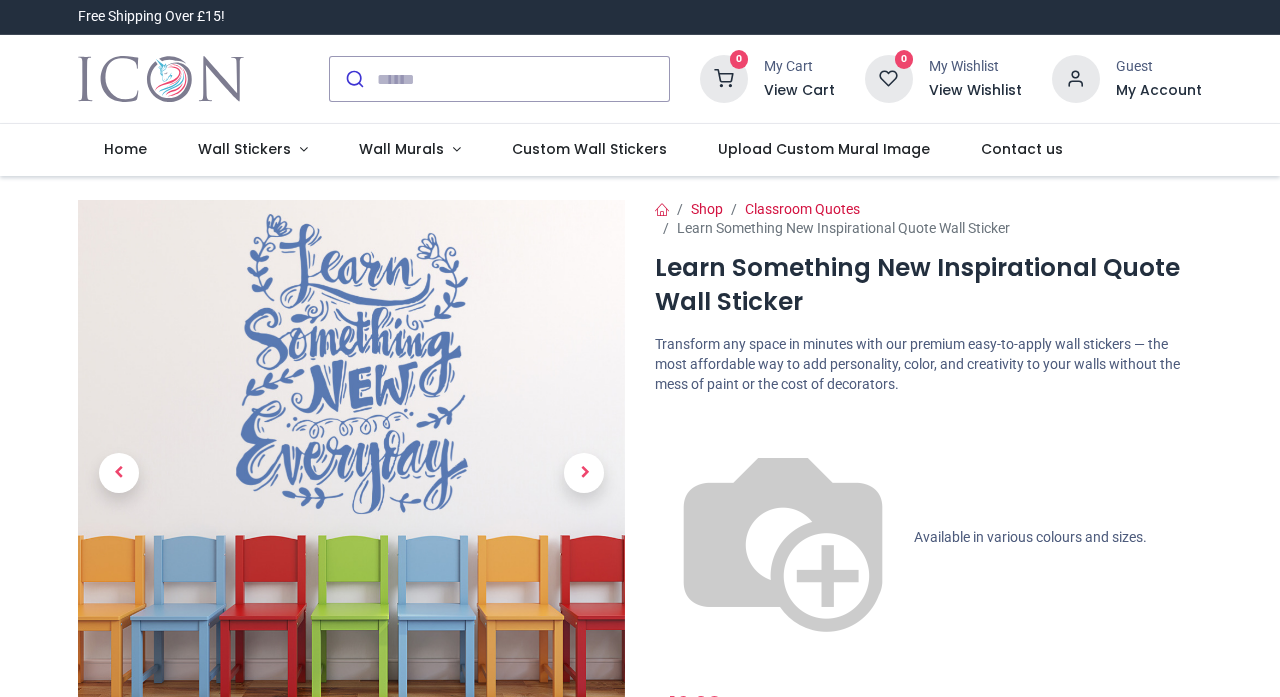 scroll, scrollTop: 0, scrollLeft: 0, axis: both 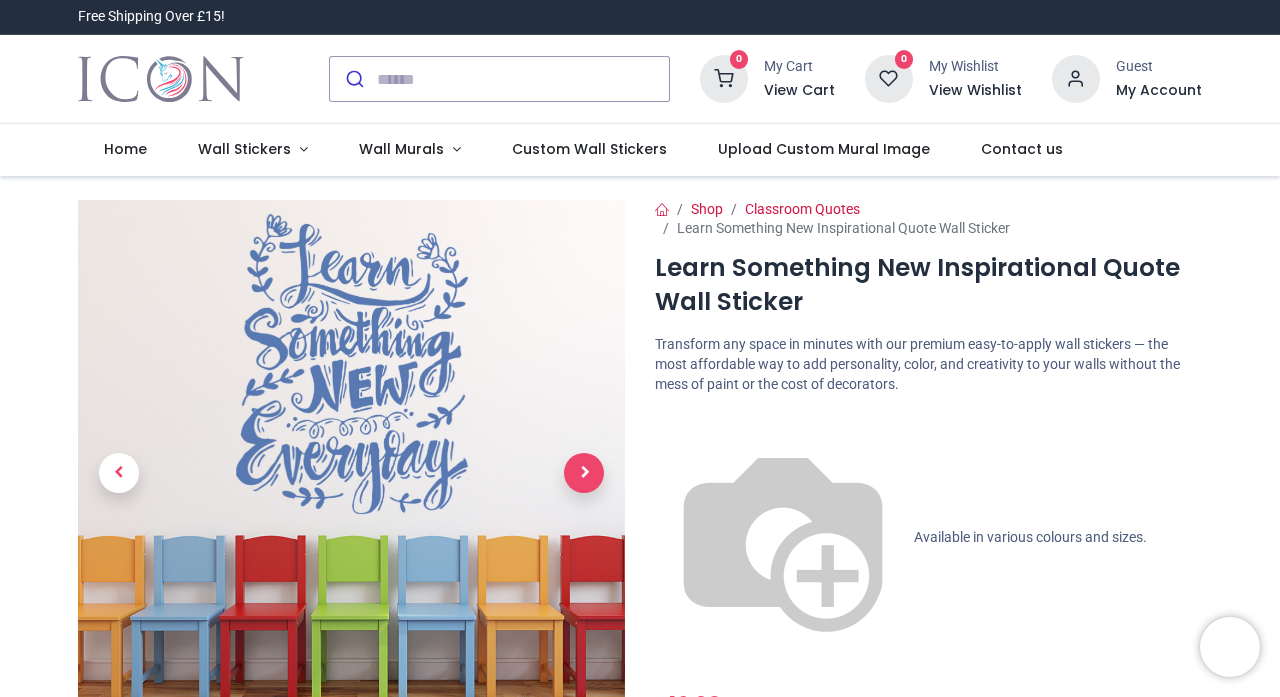 click at bounding box center [584, 473] 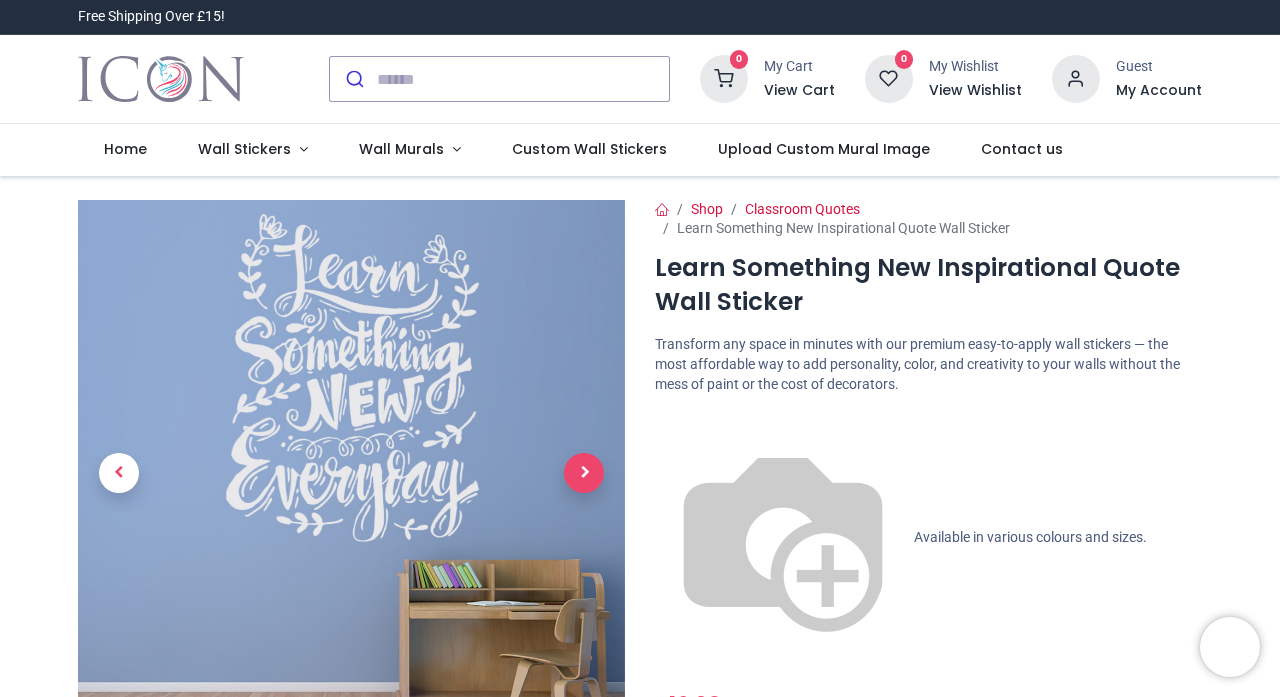 click at bounding box center (584, 473) 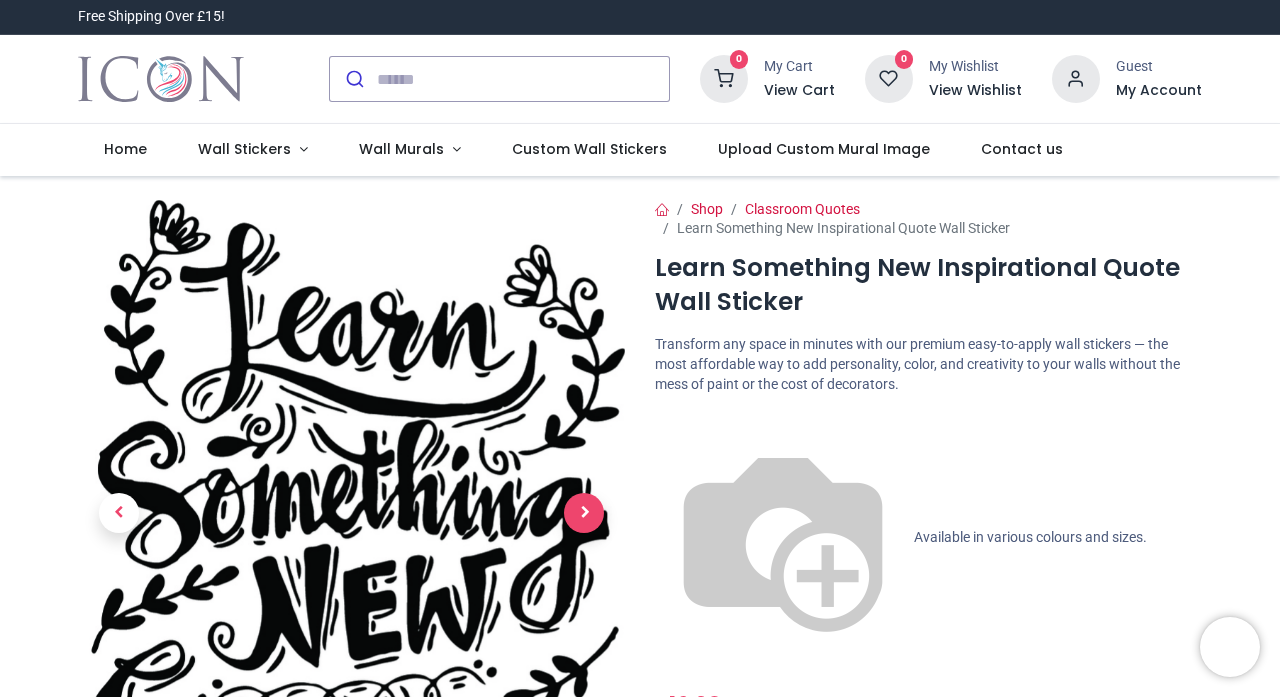 click at bounding box center (584, 513) 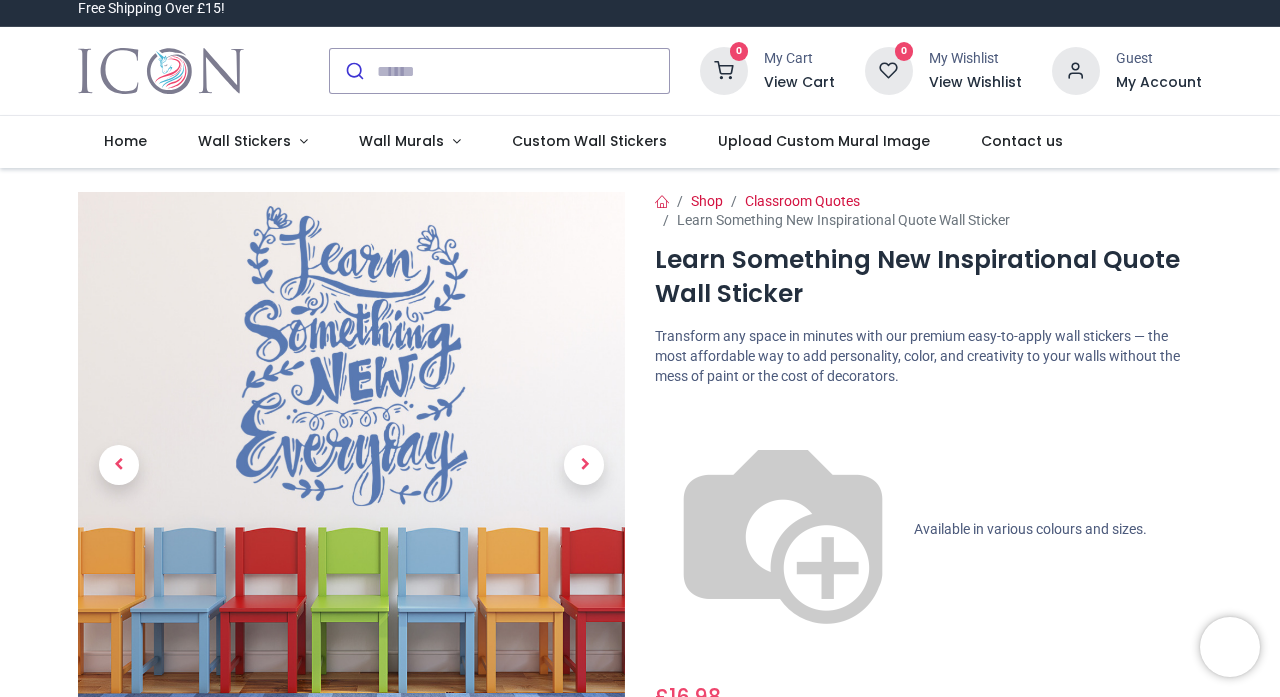 scroll, scrollTop: 0, scrollLeft: 0, axis: both 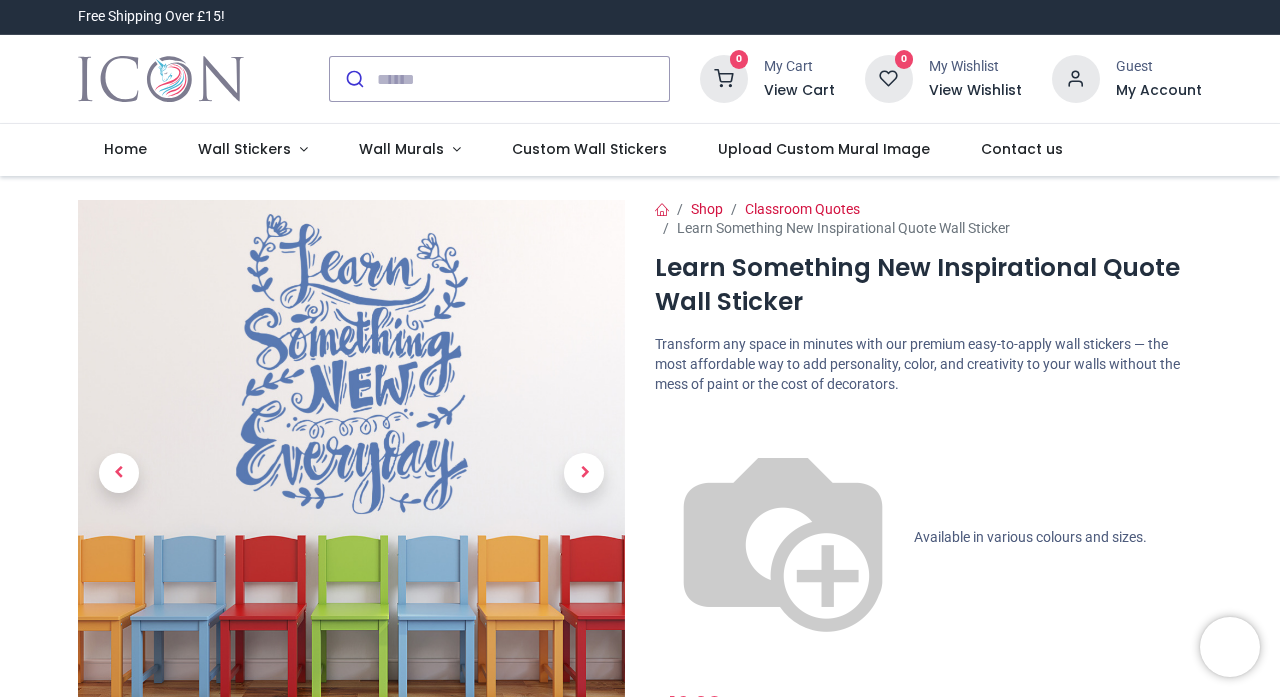 click on "Customise Now!" at bounding box center [928, 784] 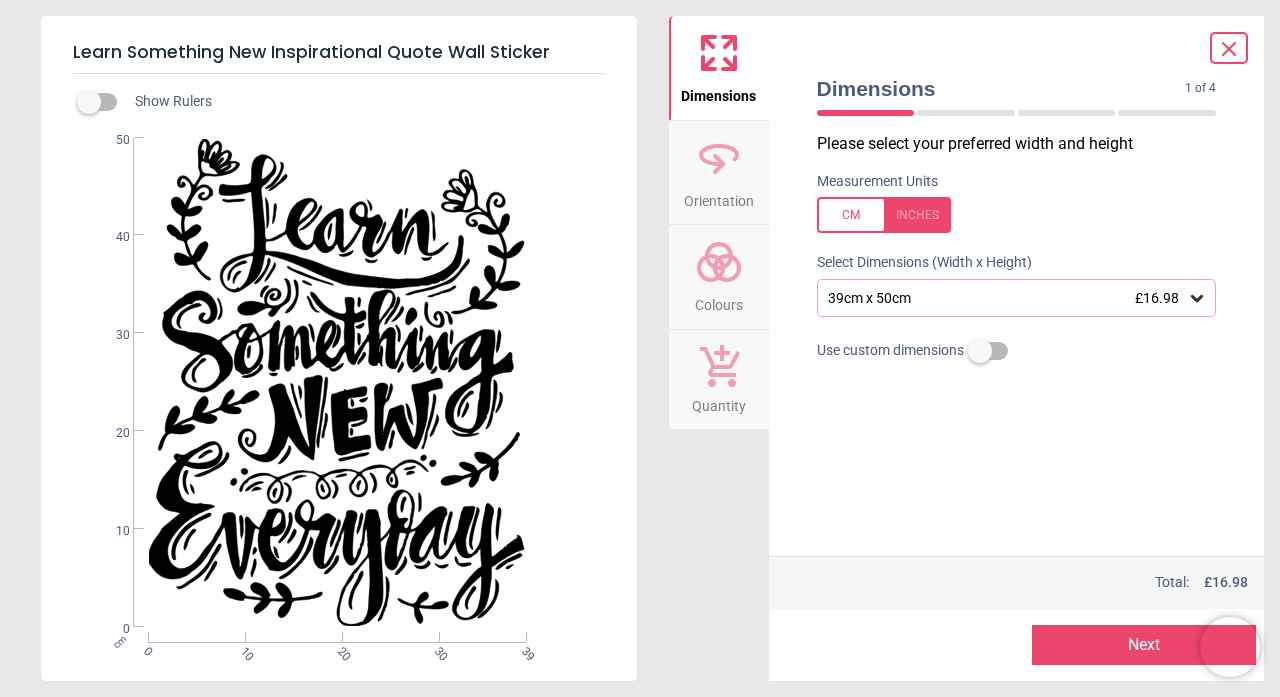 click 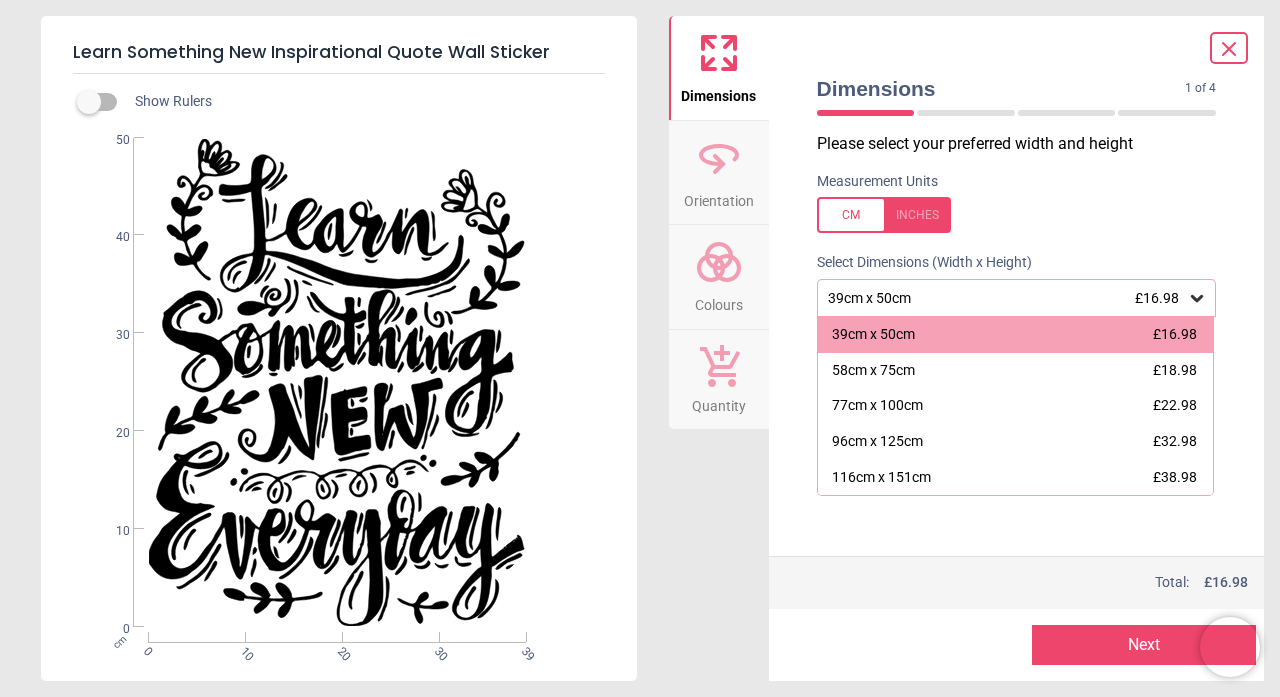 click 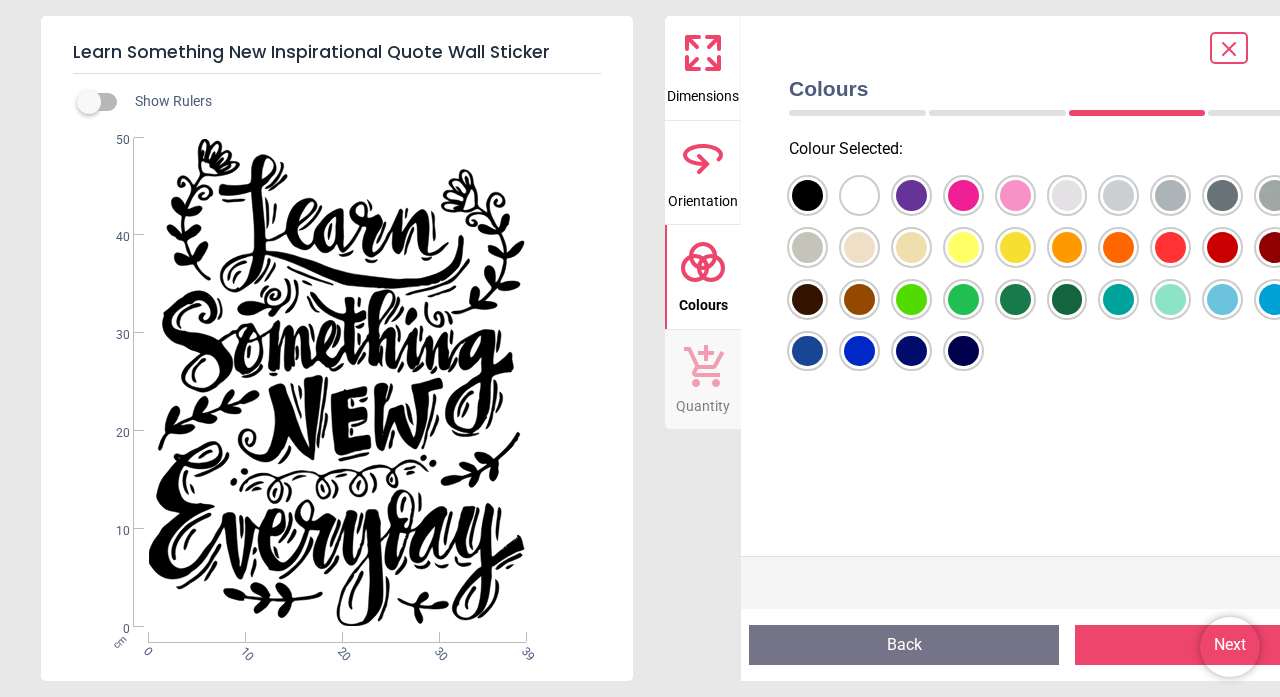 click at bounding box center (807, 195) 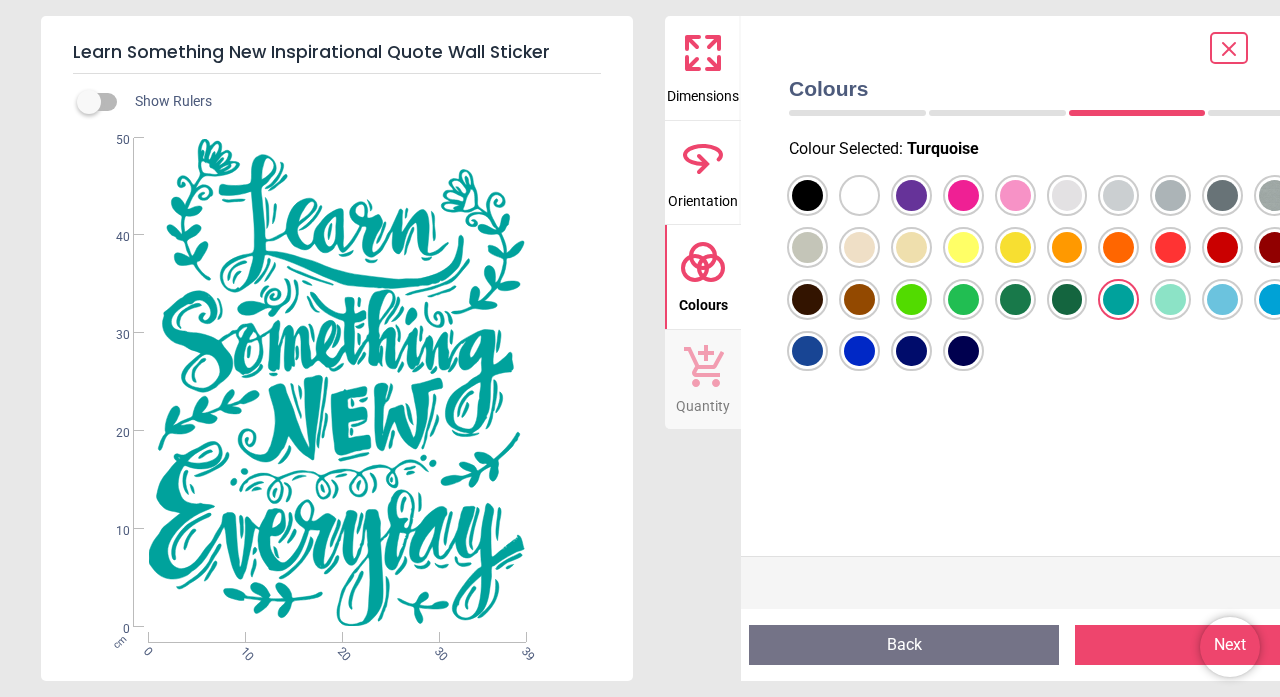 click at bounding box center (807, 195) 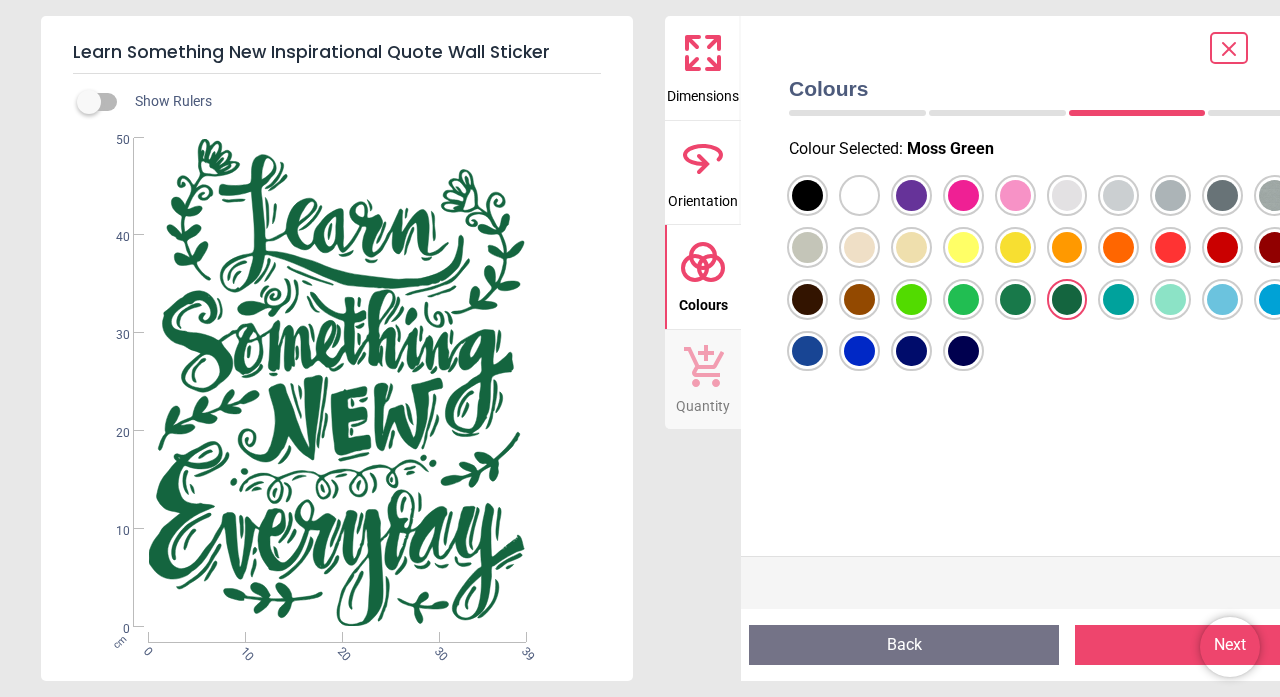 click at bounding box center [807, 195] 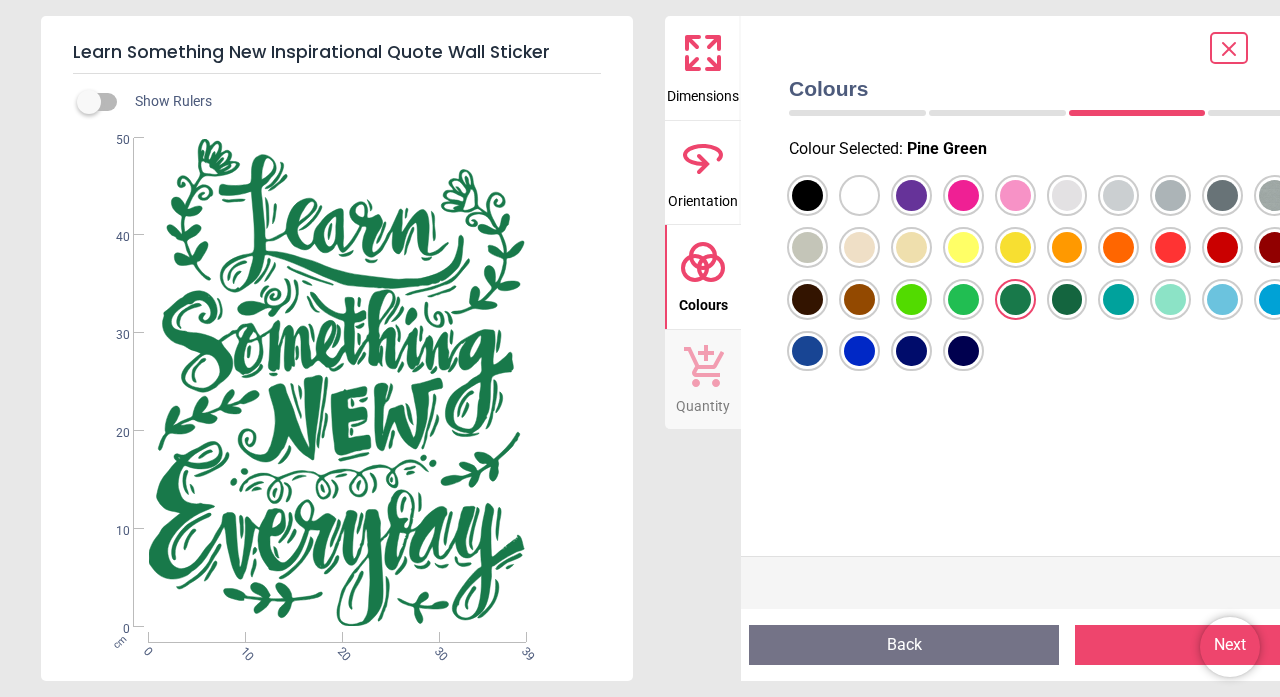 click at bounding box center [807, 195] 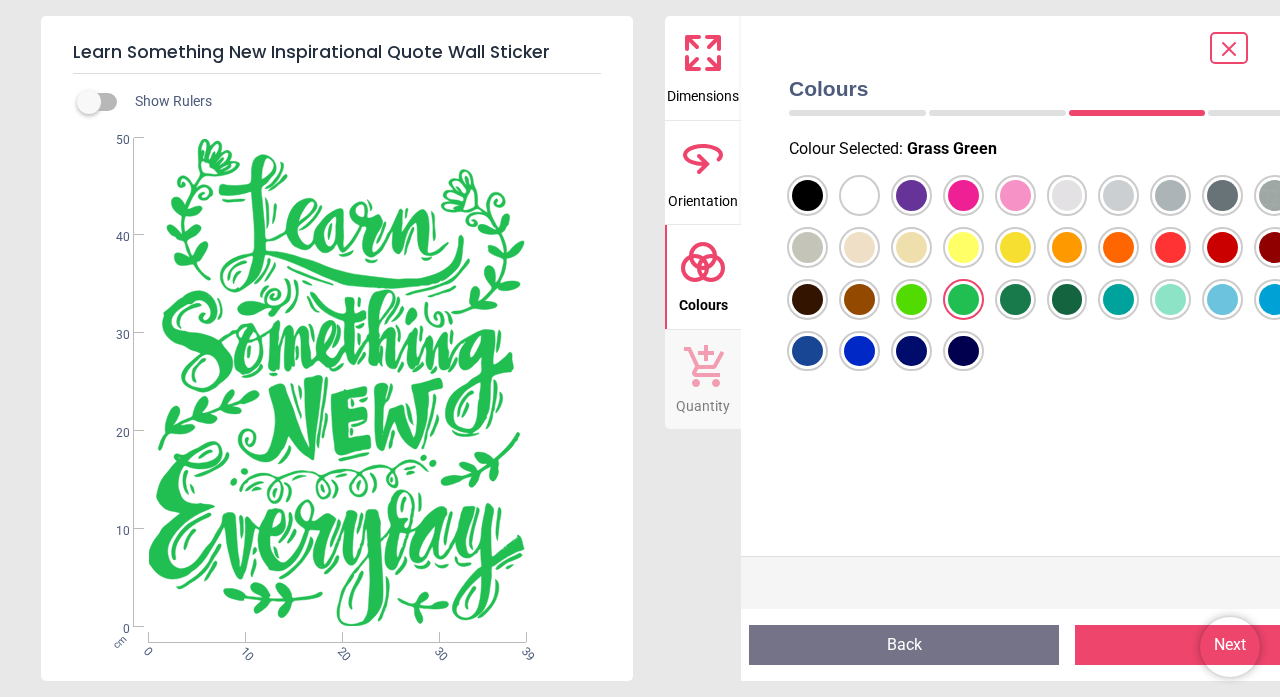 click at bounding box center [807, 195] 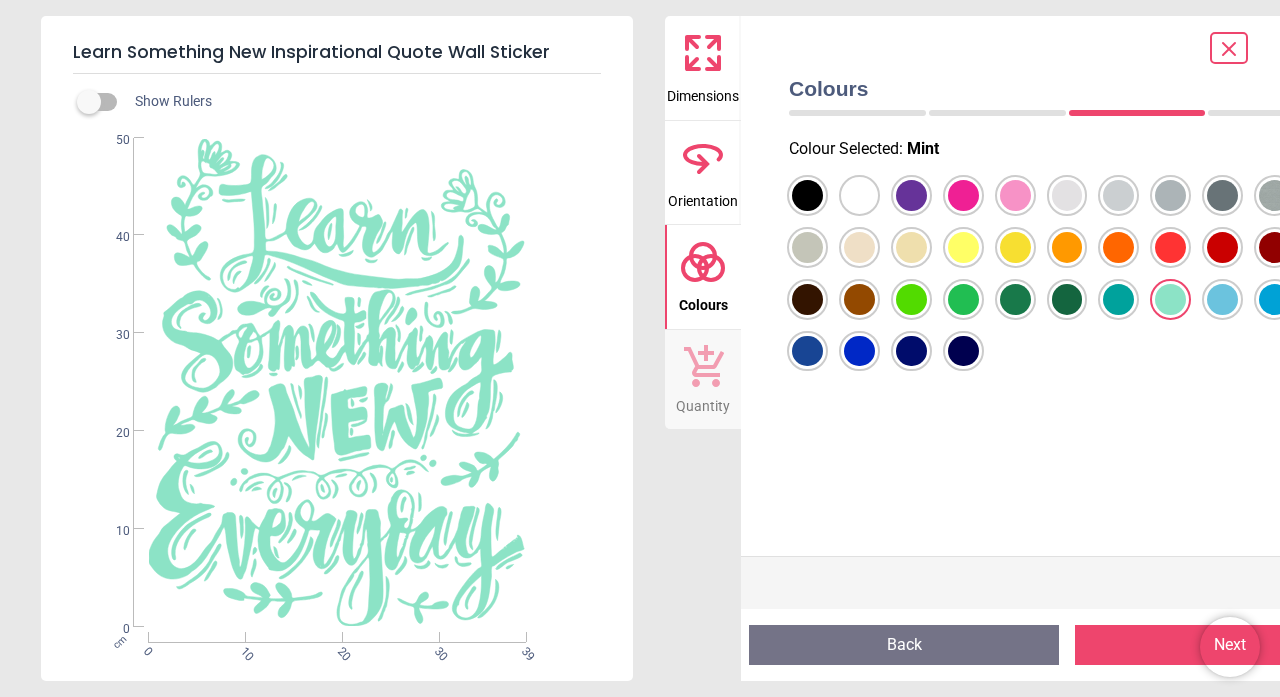 click at bounding box center (807, 195) 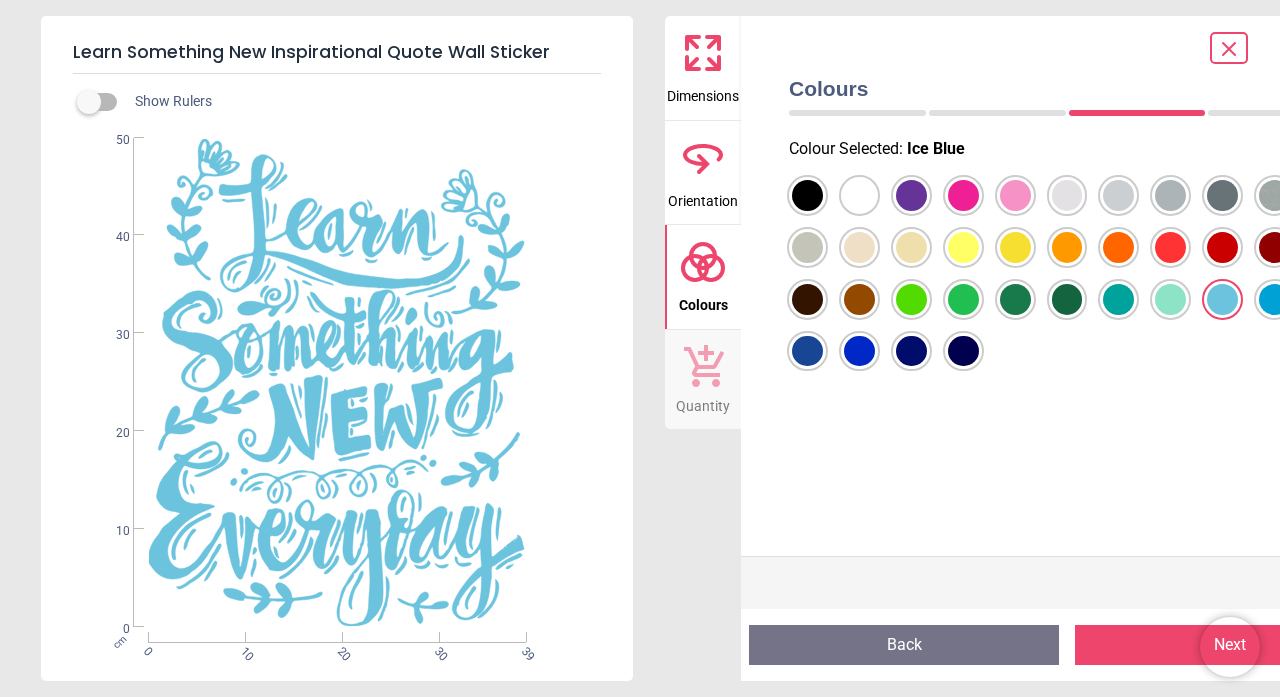 click at bounding box center (807, 195) 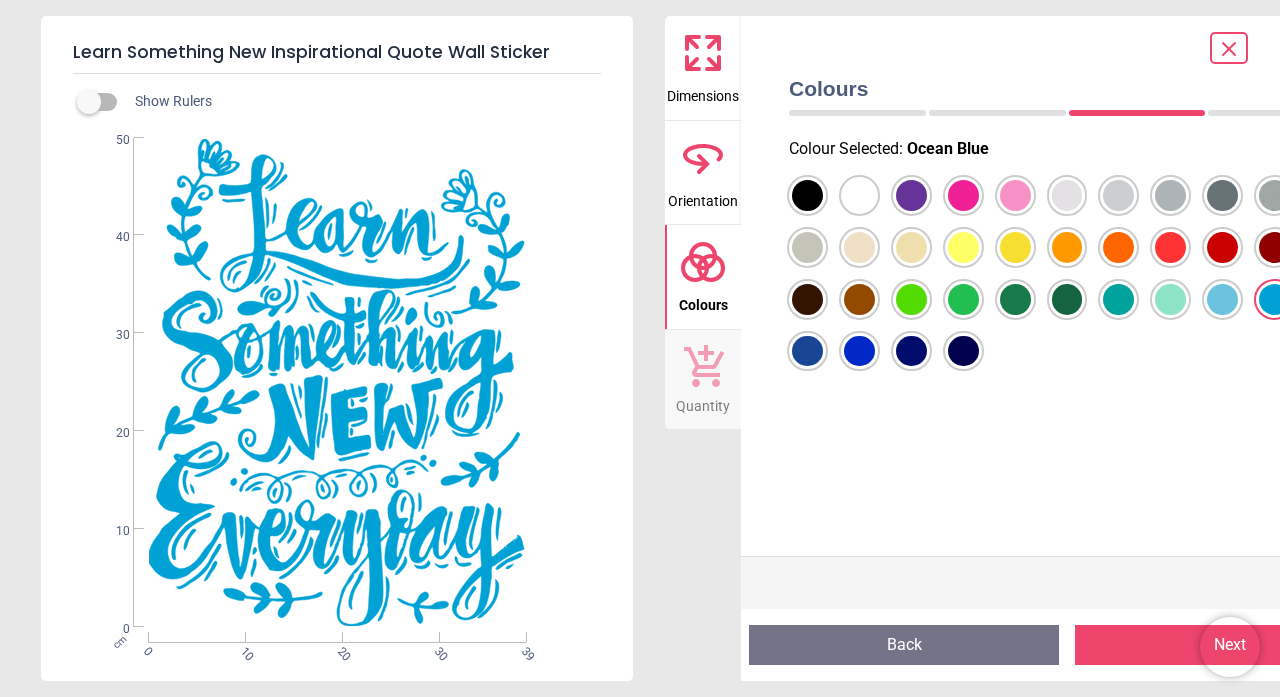 click at bounding box center [807, 195] 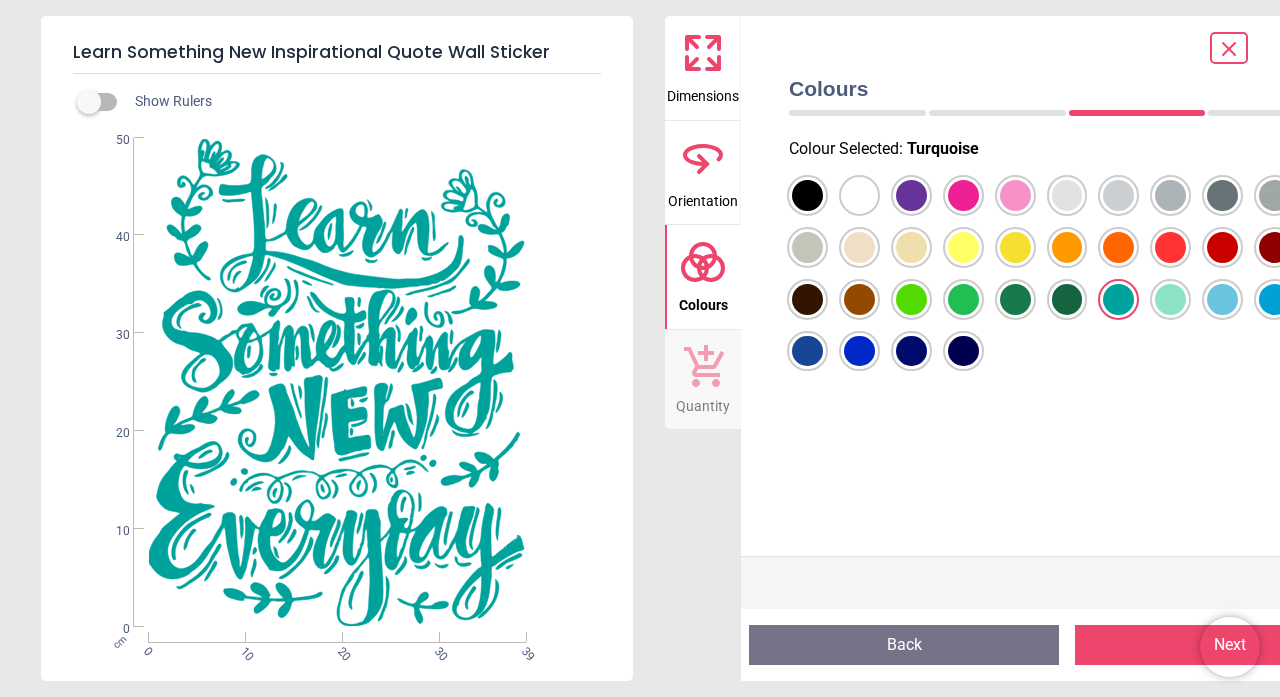 click at bounding box center [807, 195] 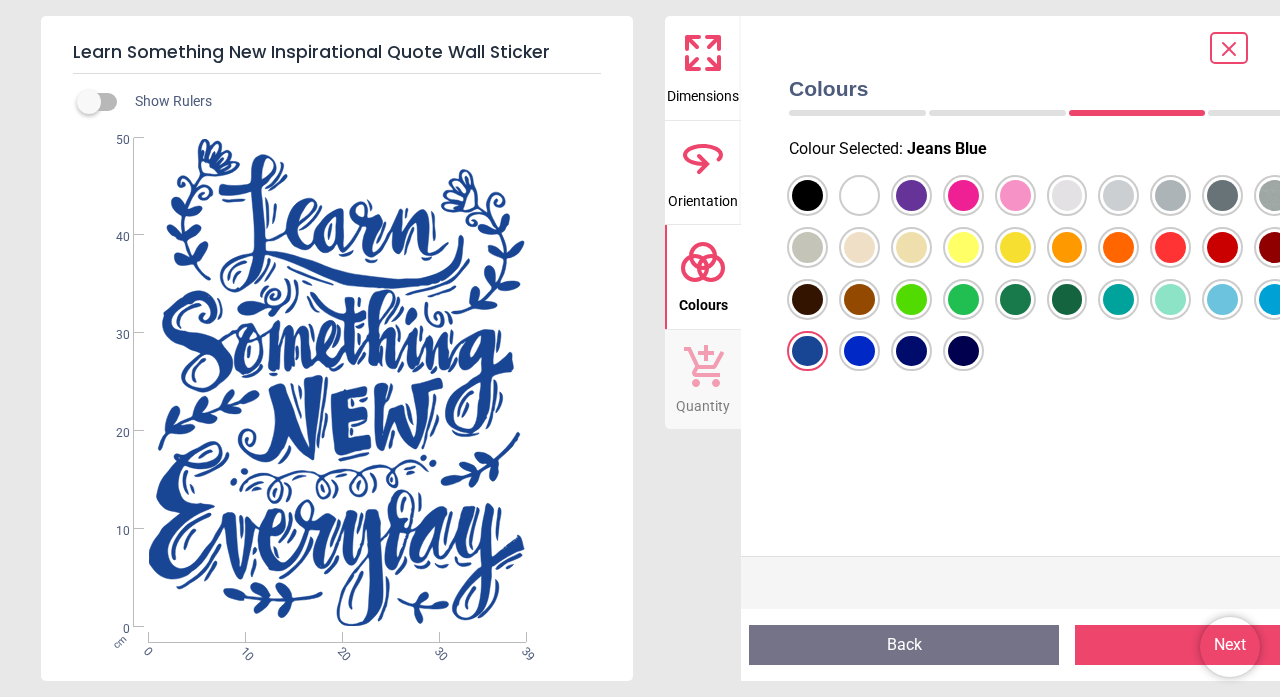 click 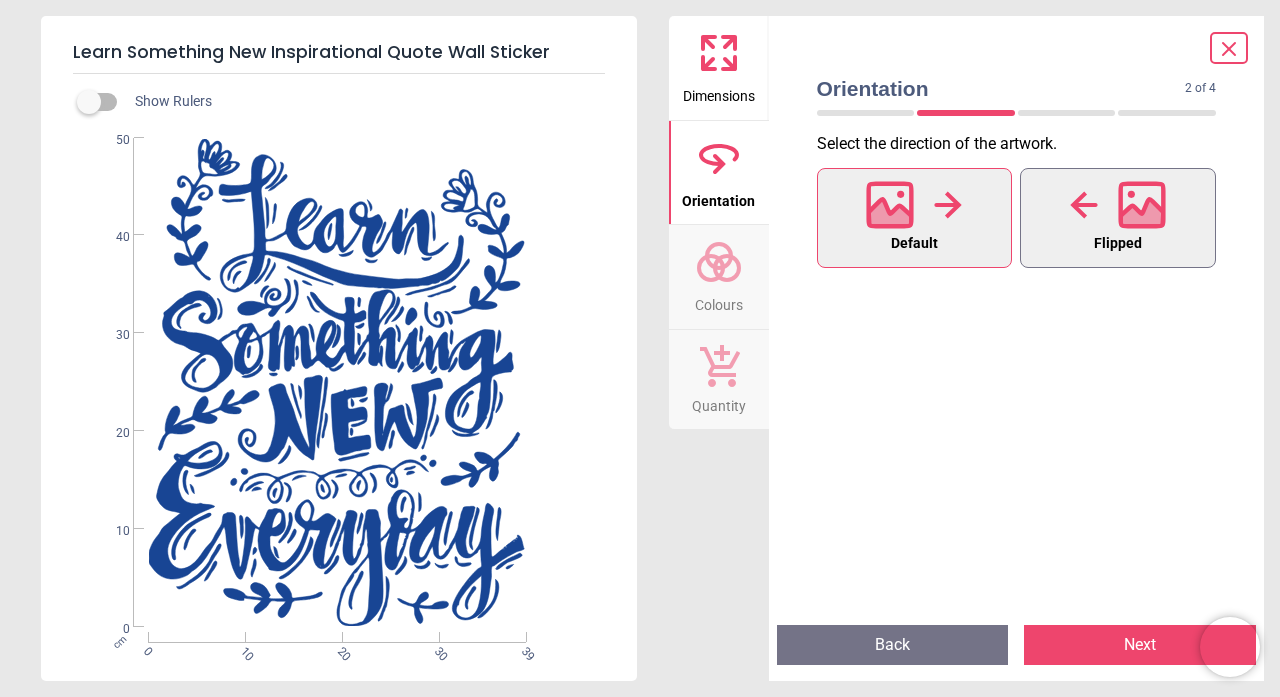 click 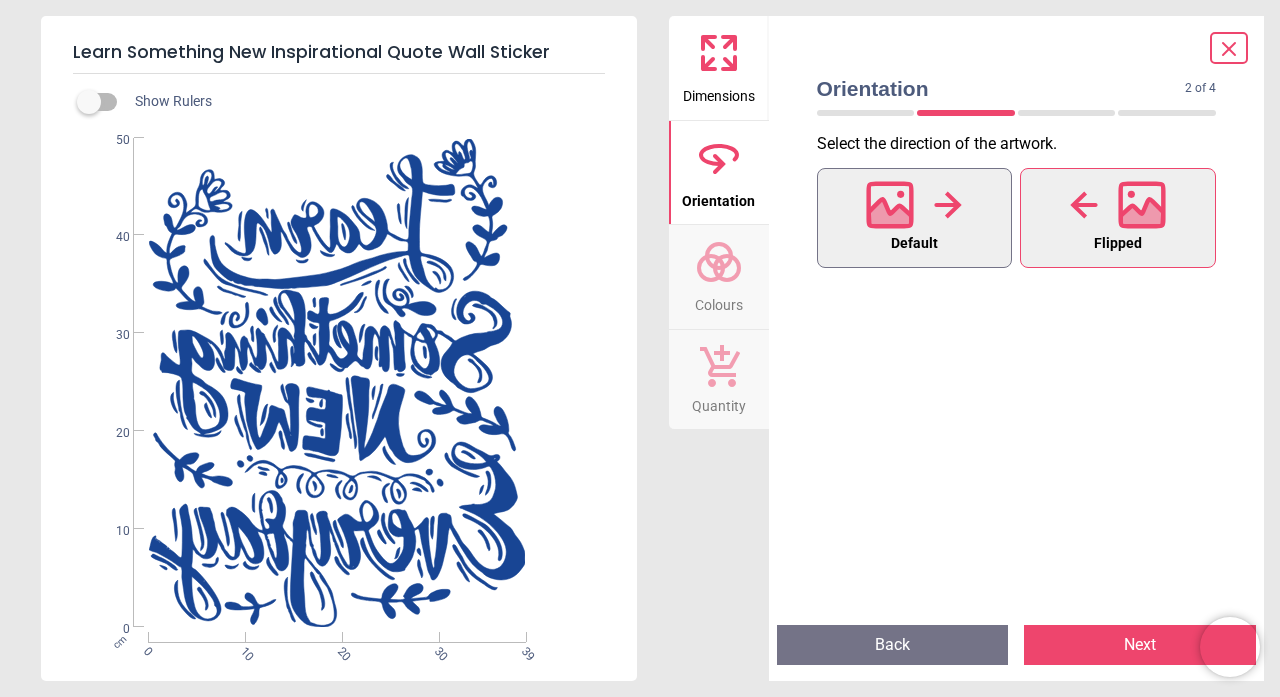 click on "Default" at bounding box center (915, 218) 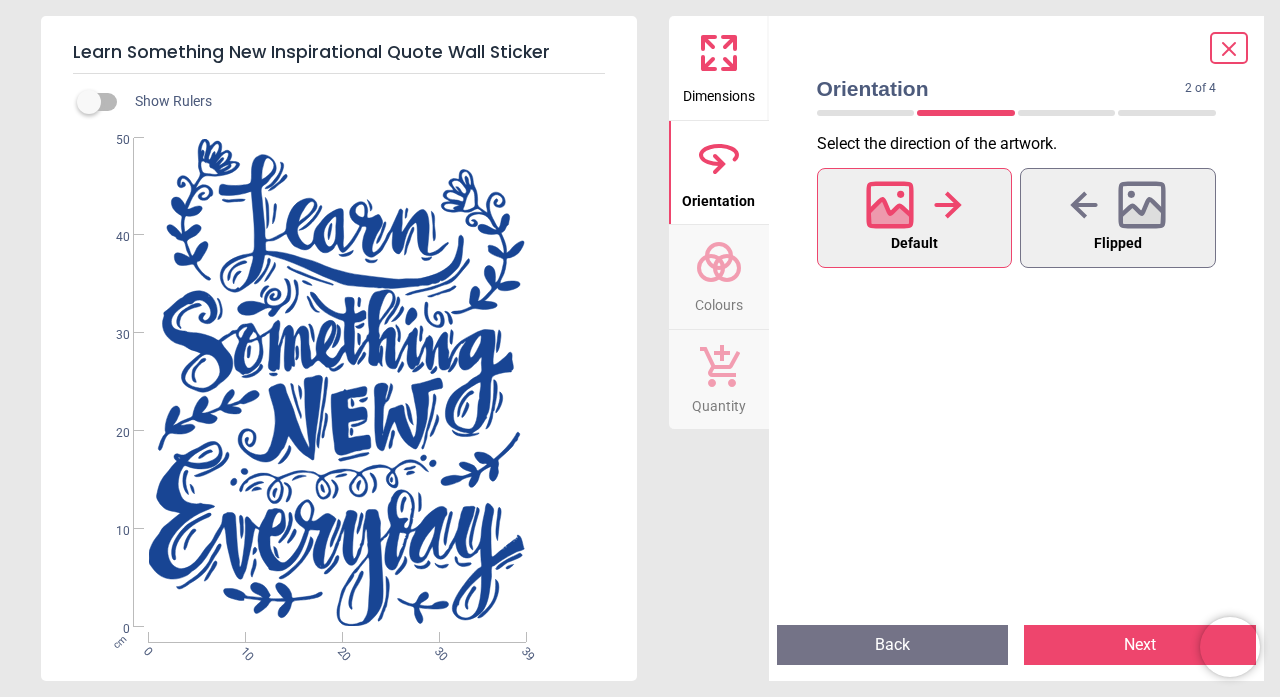 click 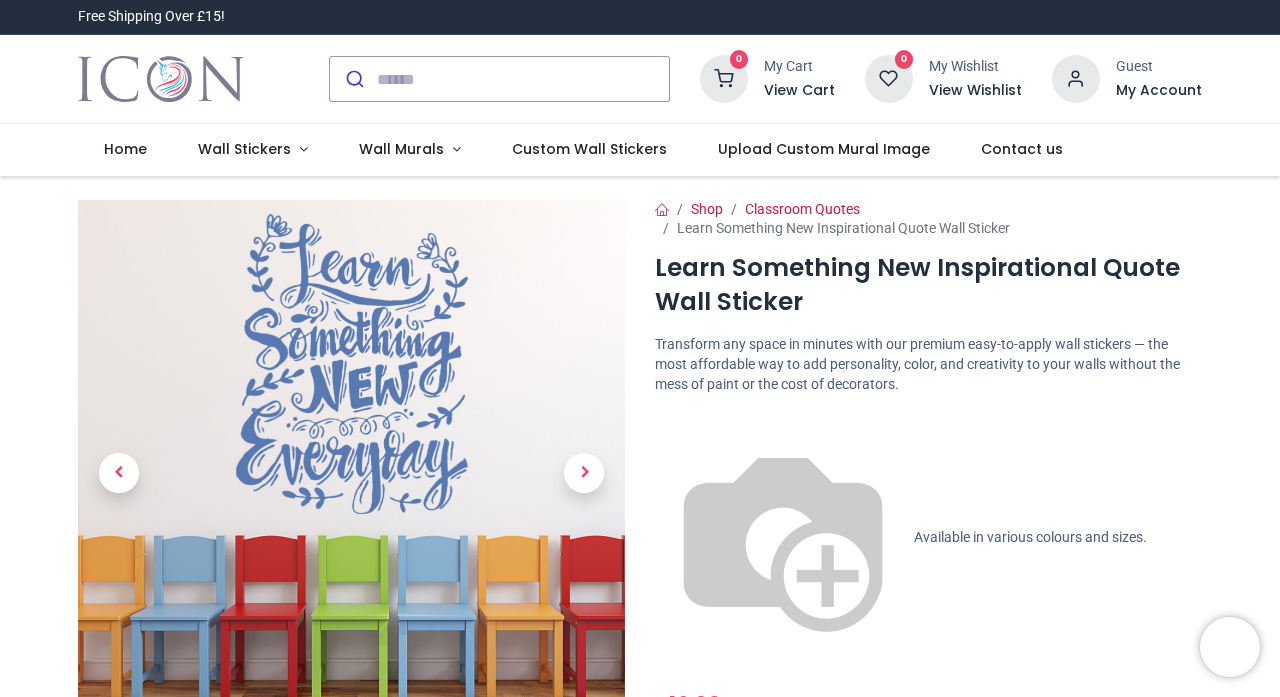 scroll, scrollTop: 0, scrollLeft: 0, axis: both 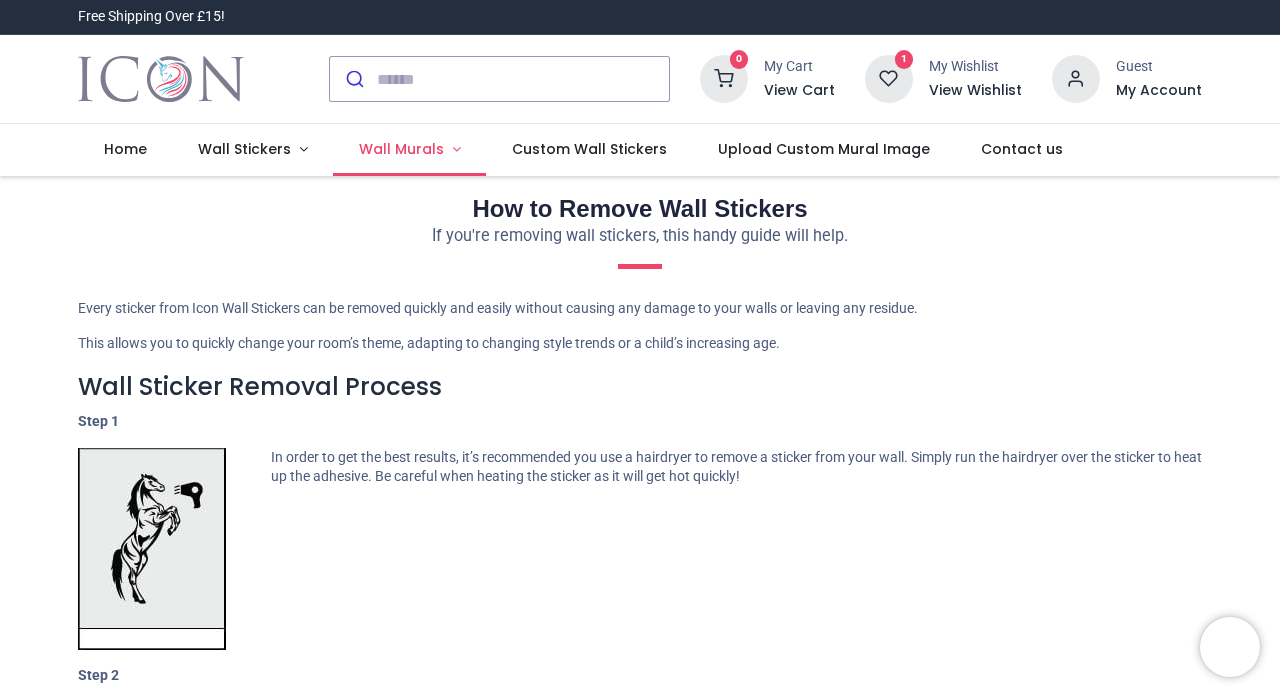 click on "Wall Murals" at bounding box center [401, 149] 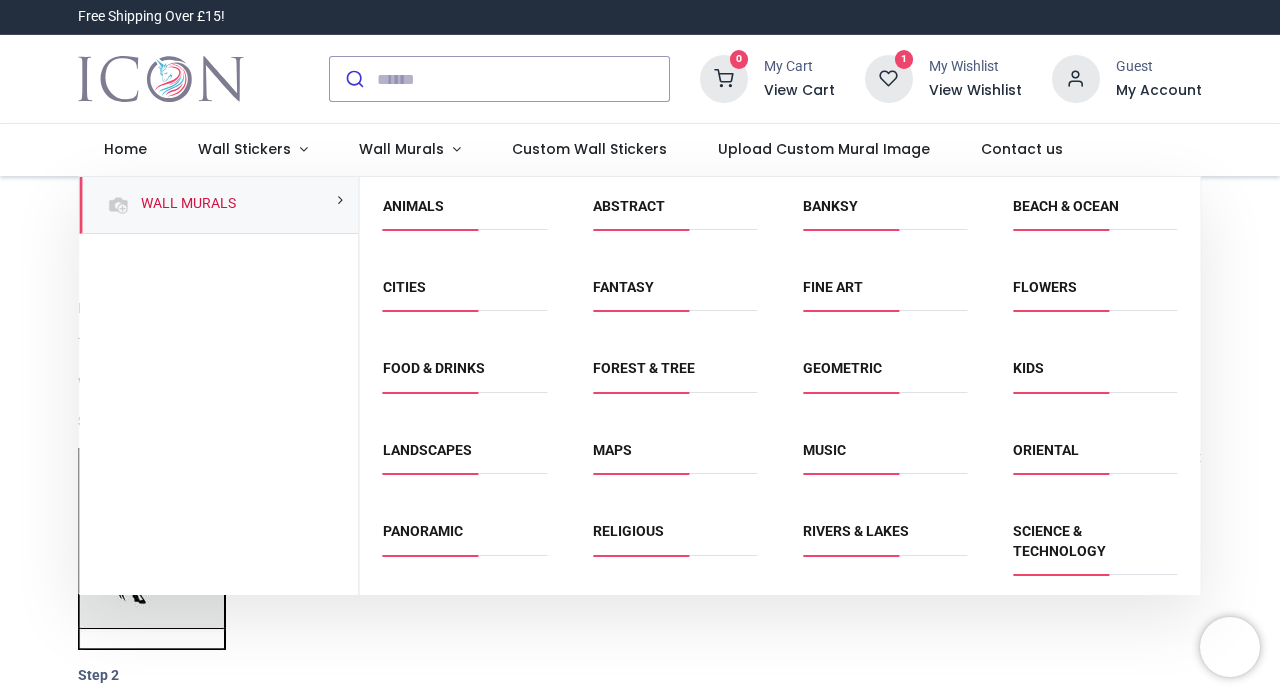 scroll, scrollTop: 0, scrollLeft: 0, axis: both 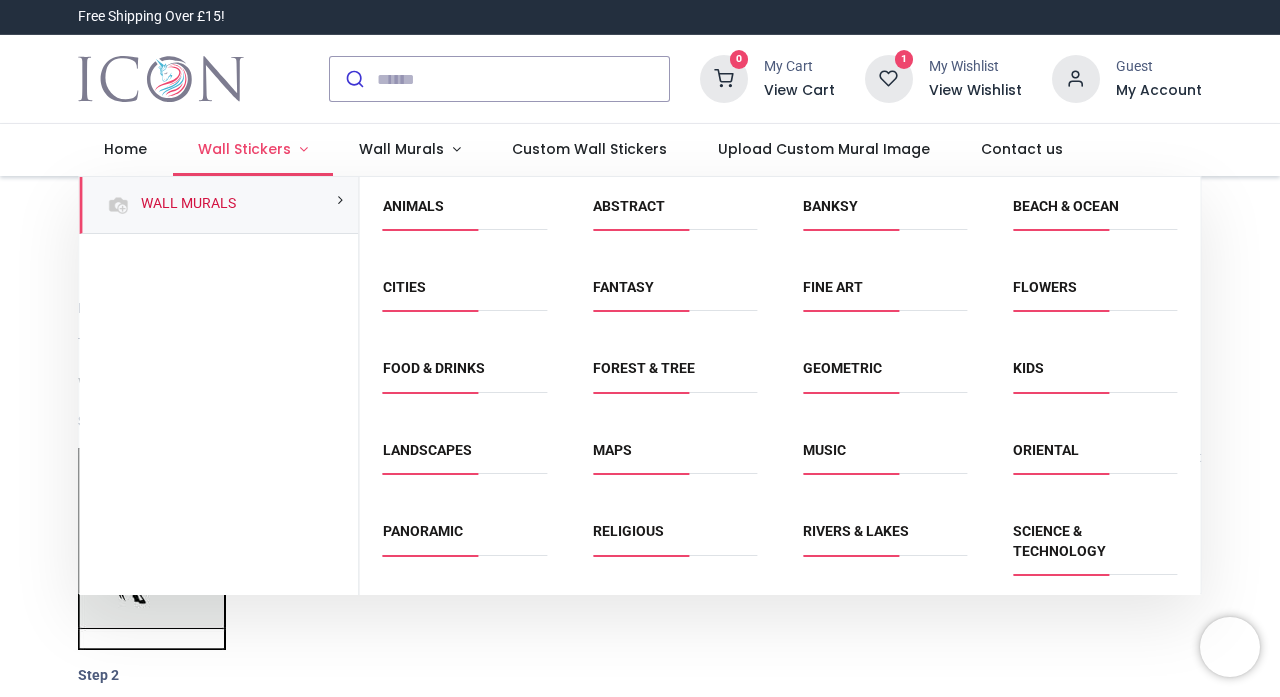 click on "Wall Stickers" at bounding box center (244, 149) 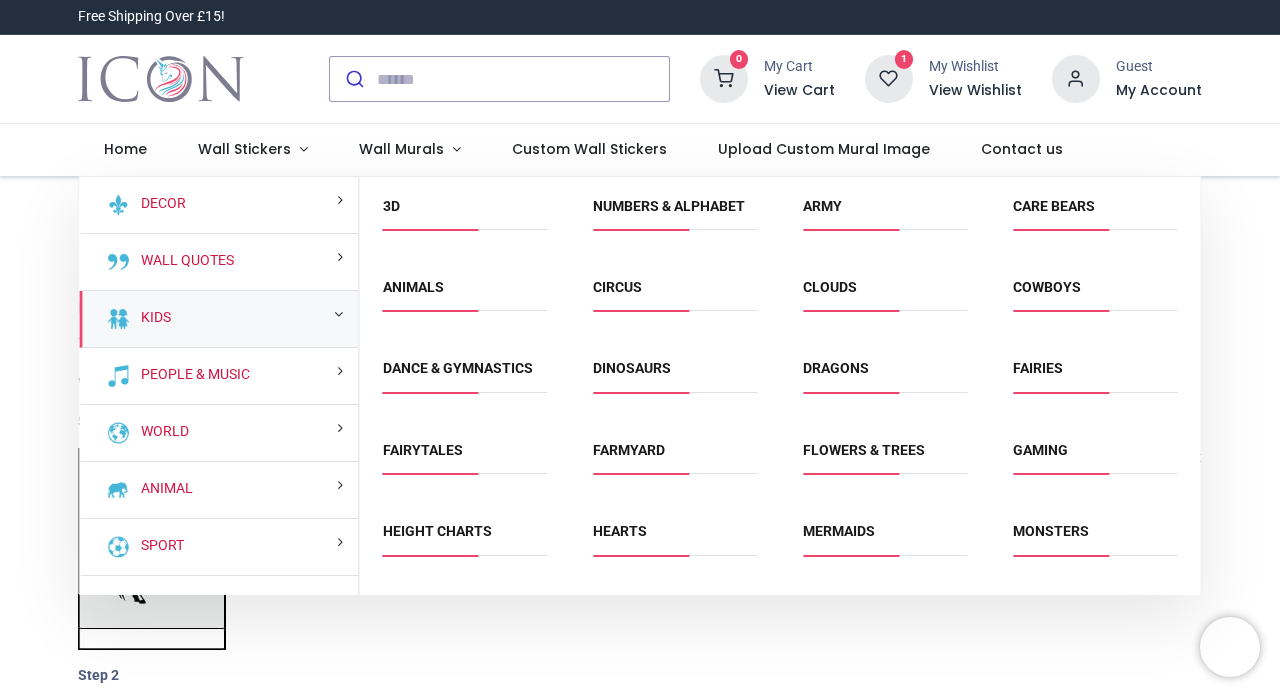 click on "Kids" at bounding box center [218, 319] 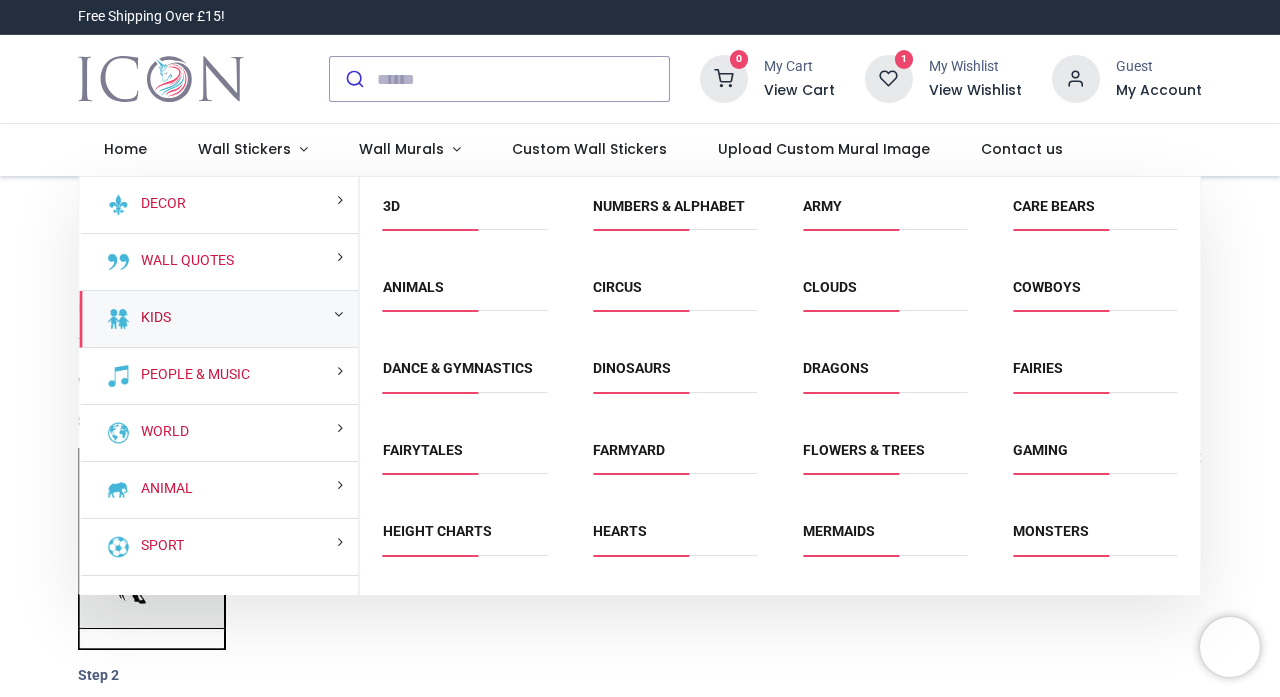 click on "Kids" at bounding box center (152, 318) 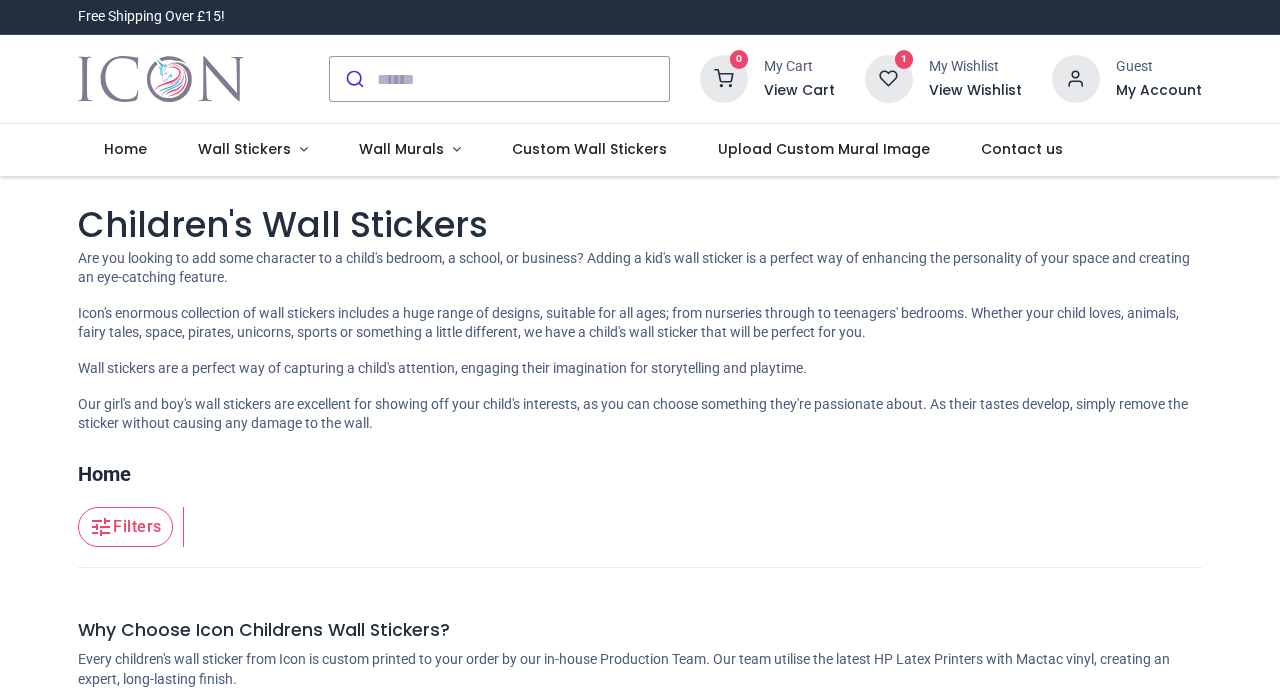 scroll, scrollTop: 0, scrollLeft: 0, axis: both 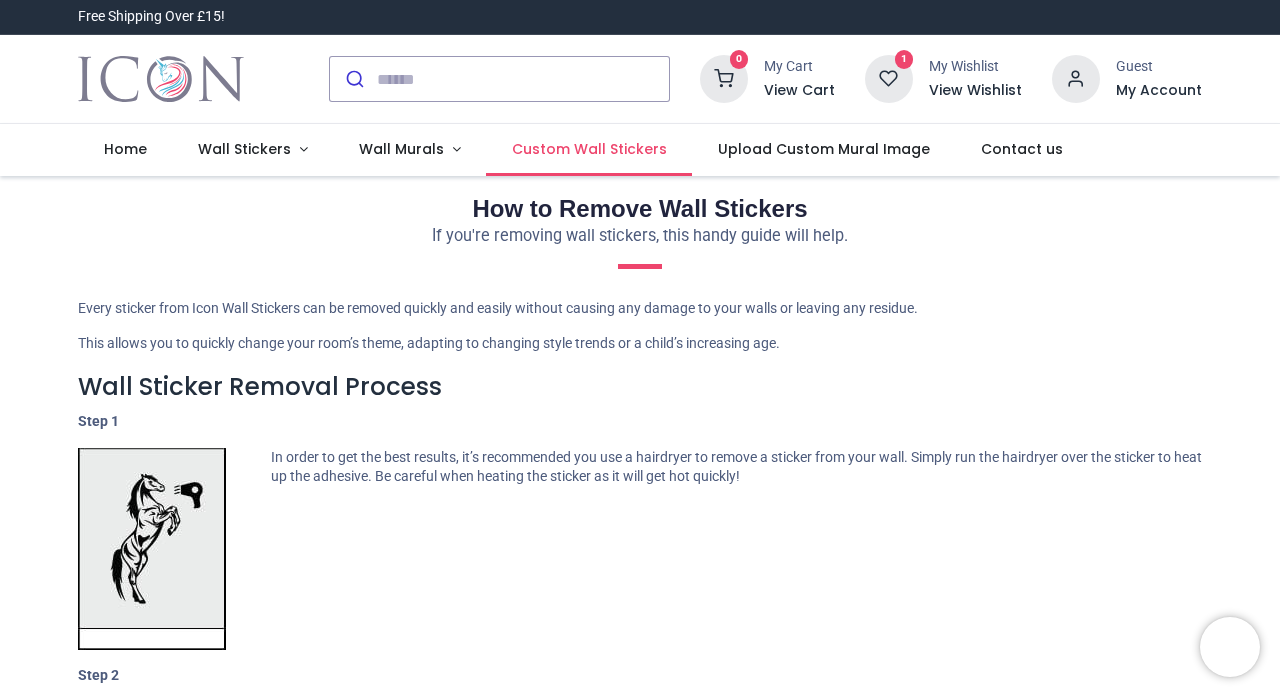 click on "Custom Wall Stickers" at bounding box center [589, 149] 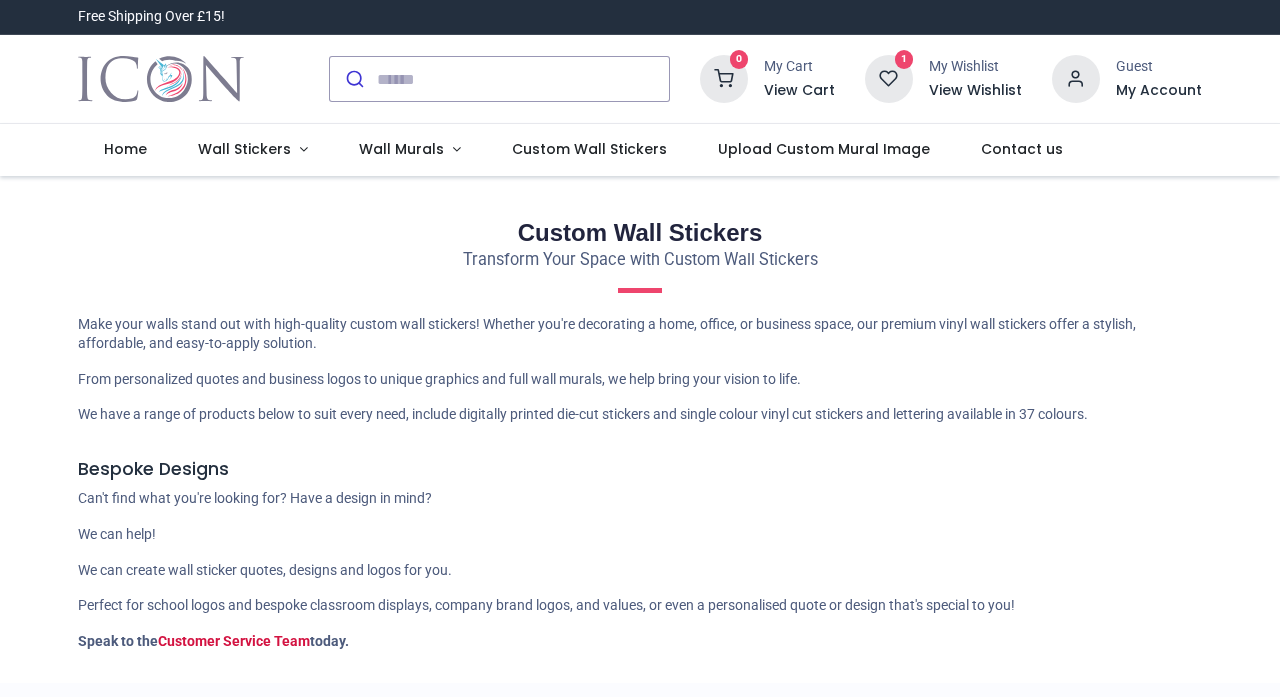 scroll, scrollTop: 0, scrollLeft: 0, axis: both 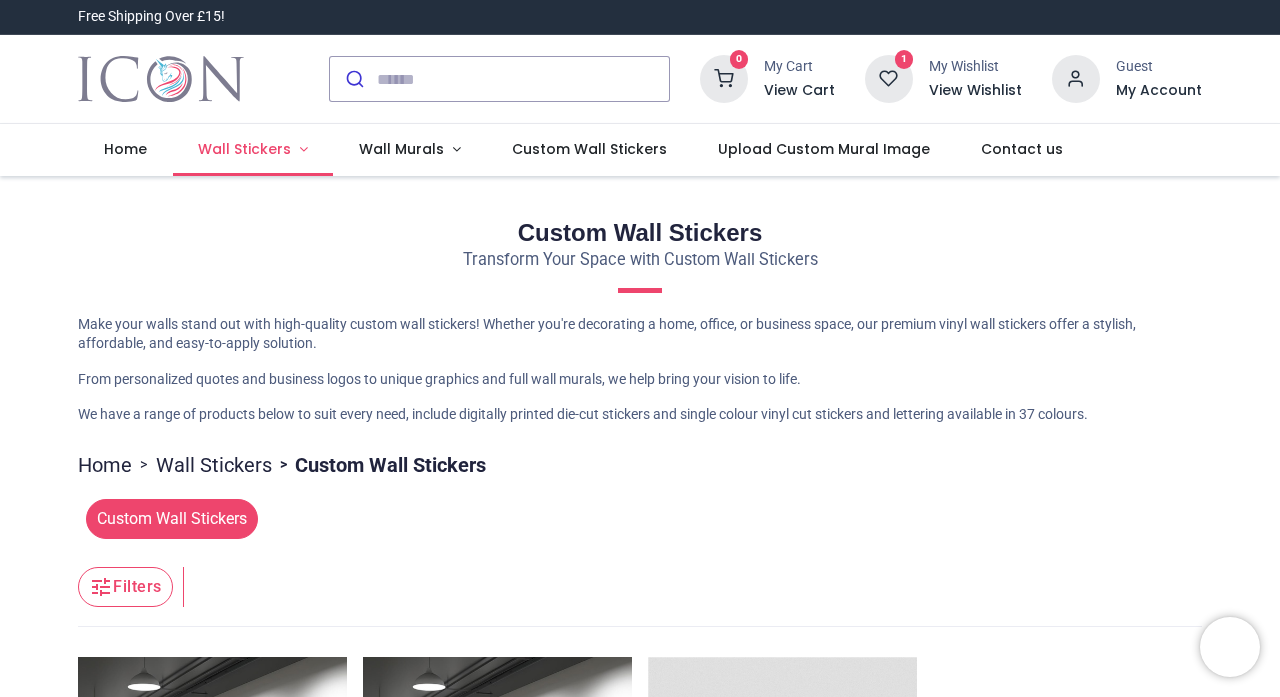 click on "Wall Stickers" at bounding box center [244, 149] 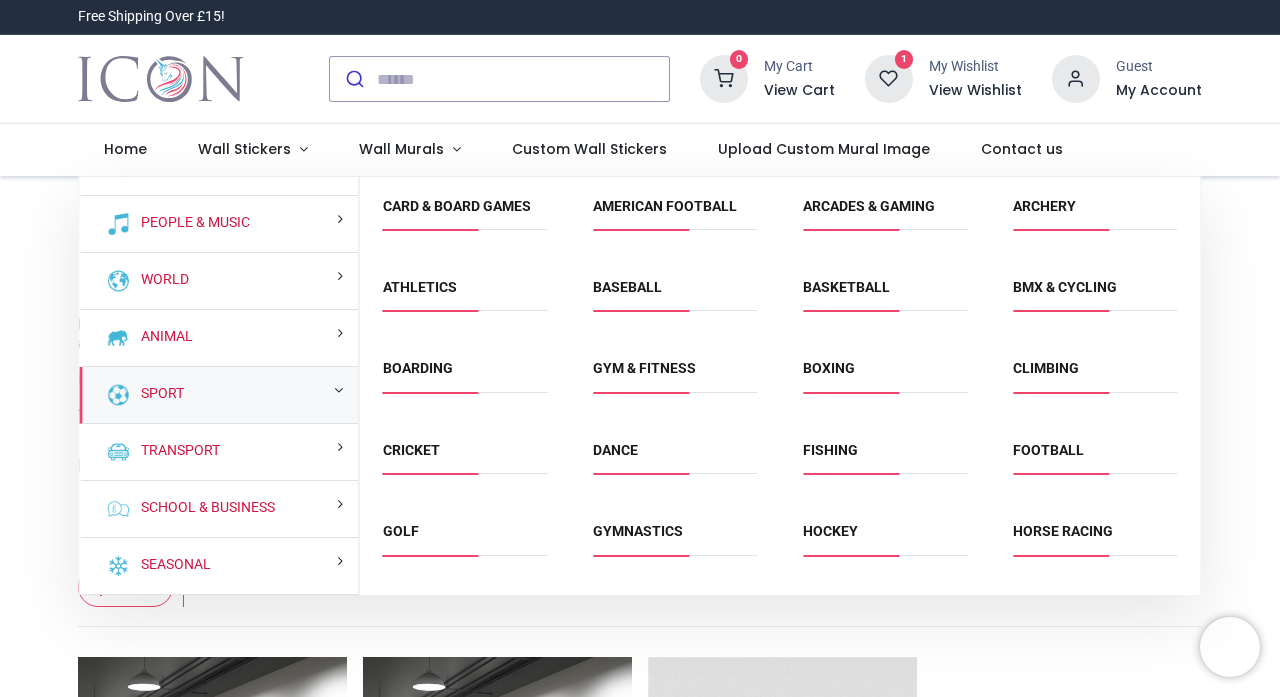 scroll, scrollTop: 152, scrollLeft: 0, axis: vertical 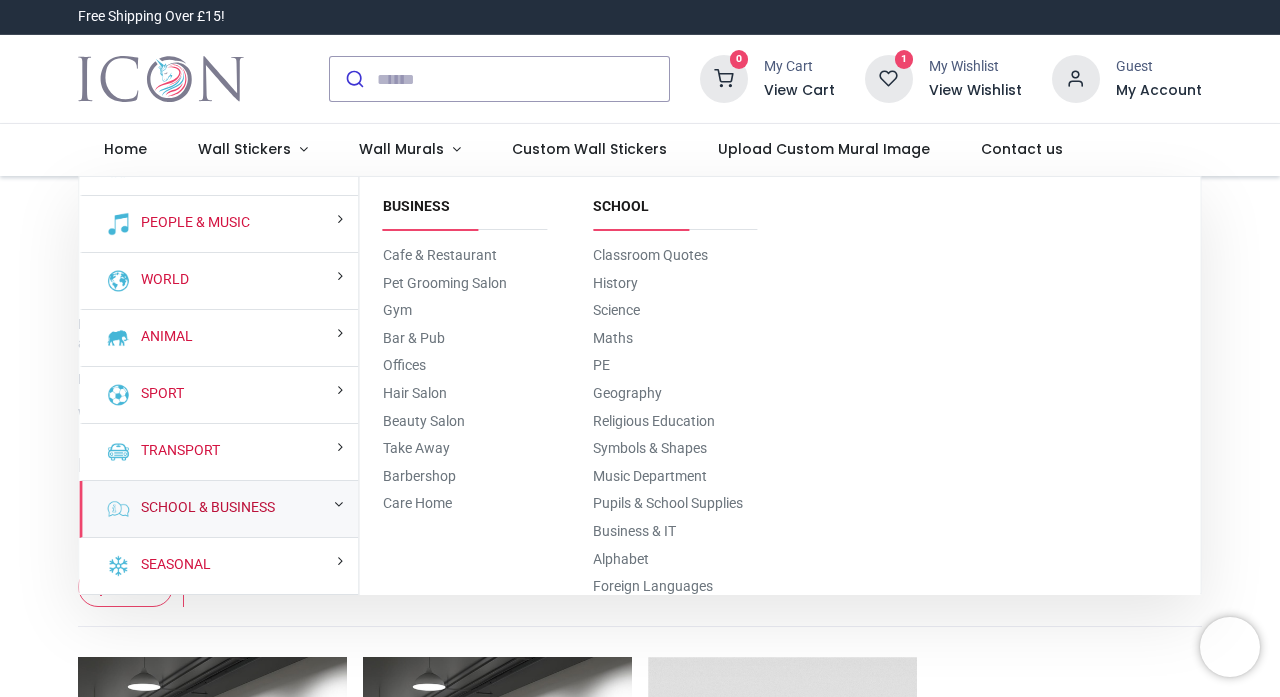 click on "School & Business" at bounding box center [204, 508] 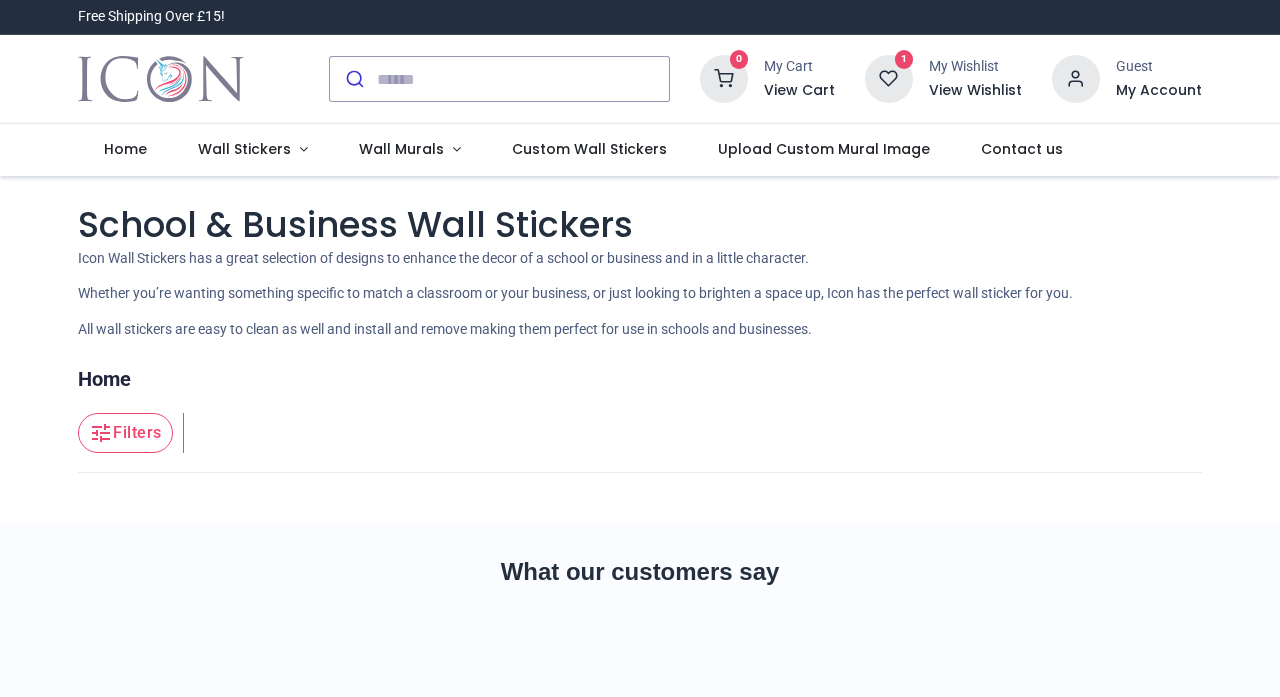 scroll, scrollTop: 0, scrollLeft: 0, axis: both 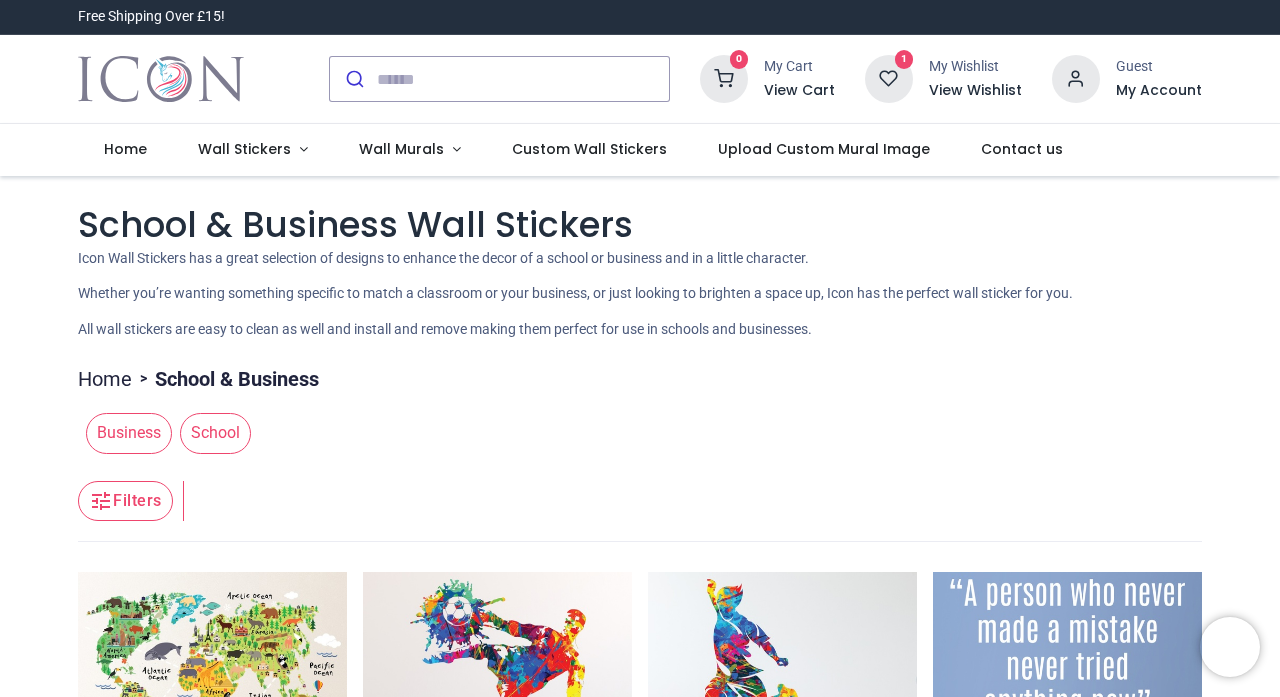 click on "School" at bounding box center [215, 433] 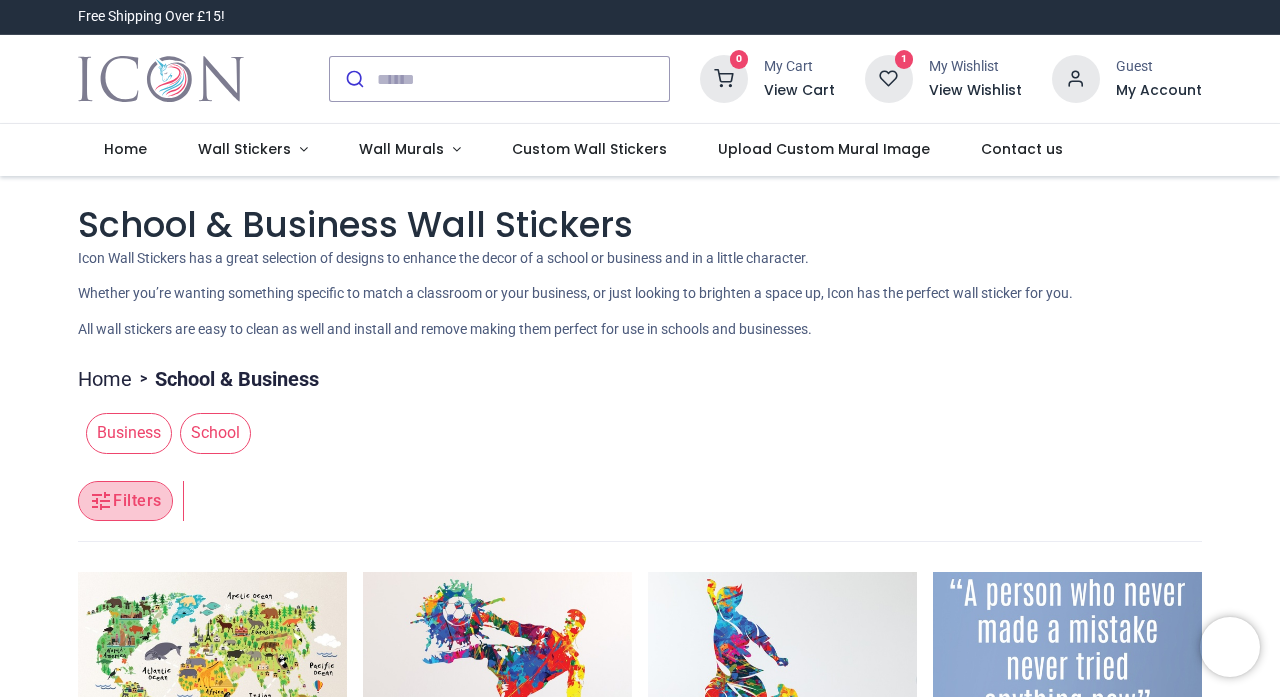 click on "Filters" at bounding box center (125, 501) 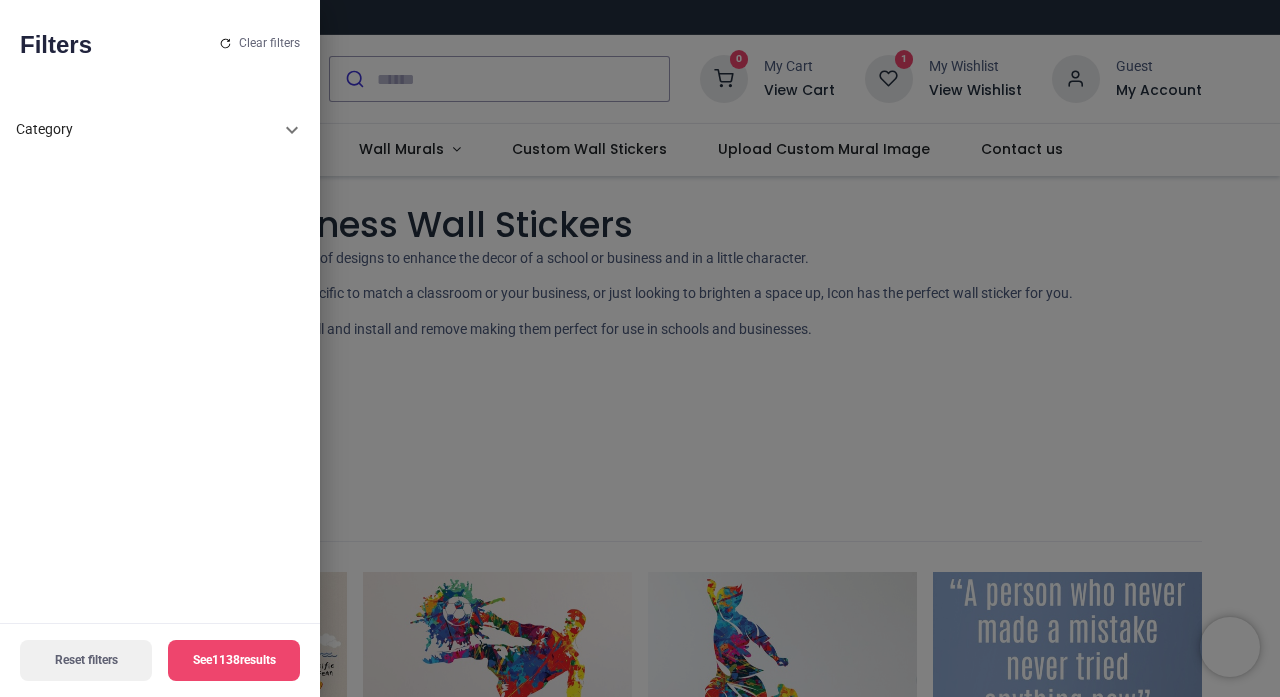 click 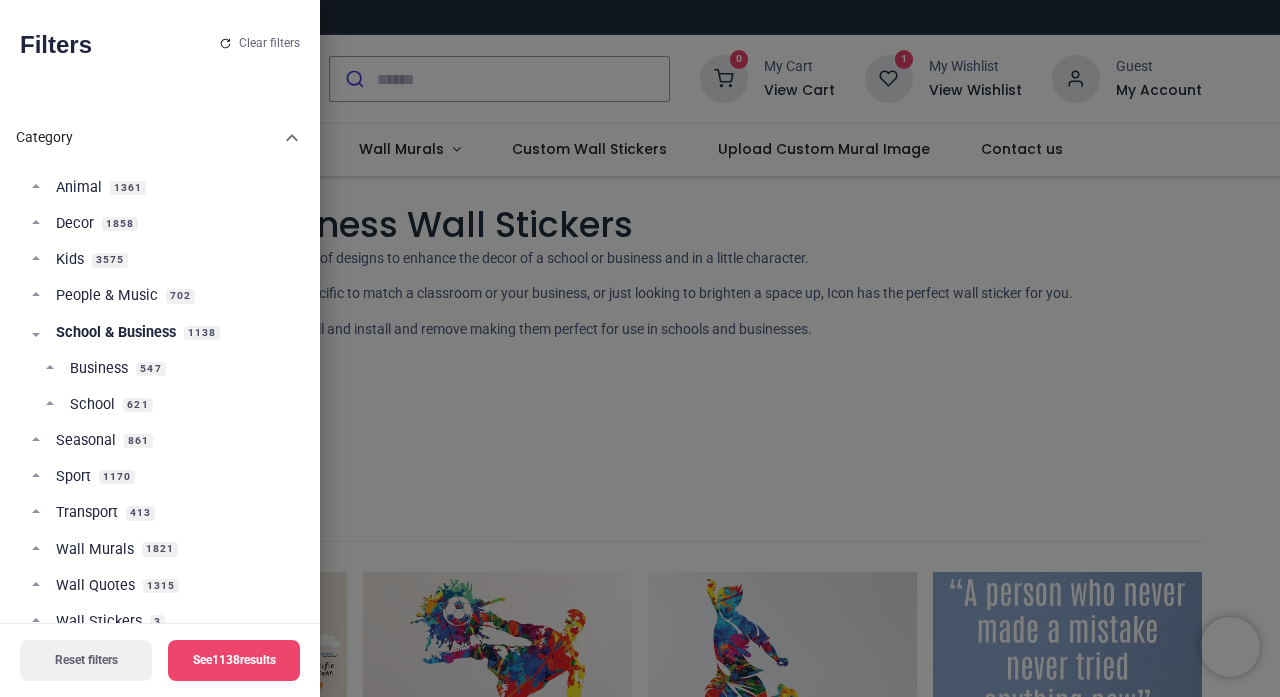 click on "School" at bounding box center (92, 405) 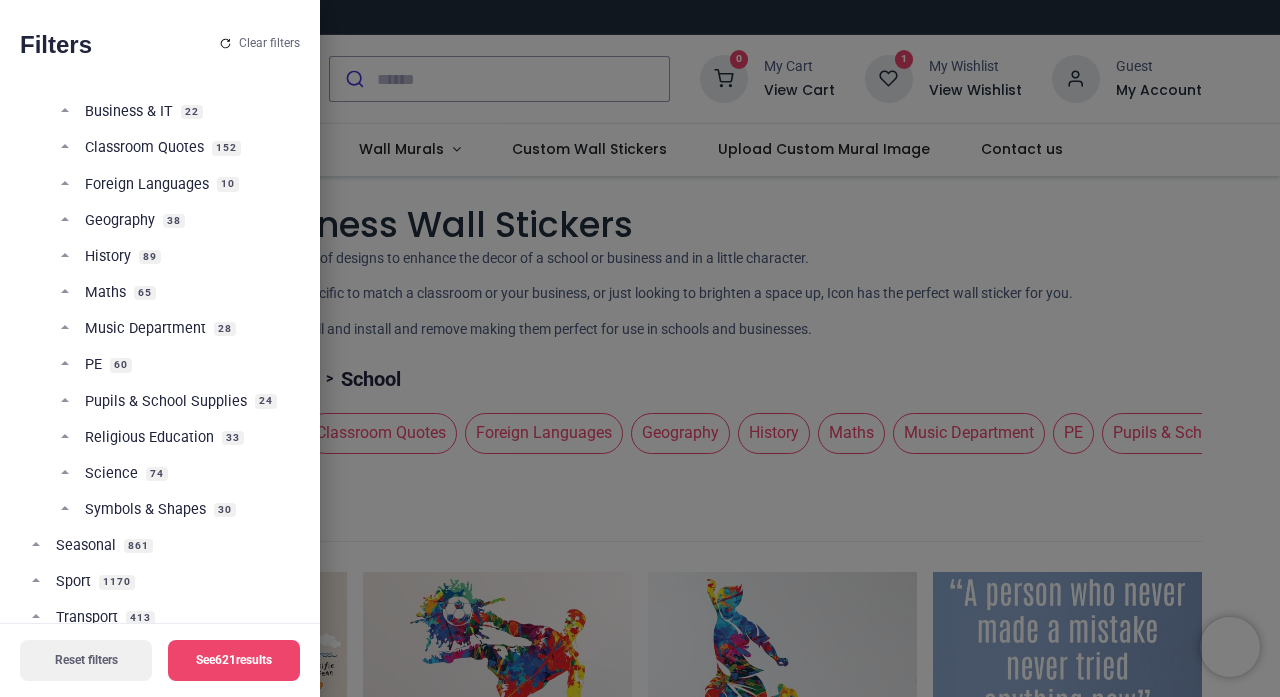 scroll, scrollTop: 376, scrollLeft: 0, axis: vertical 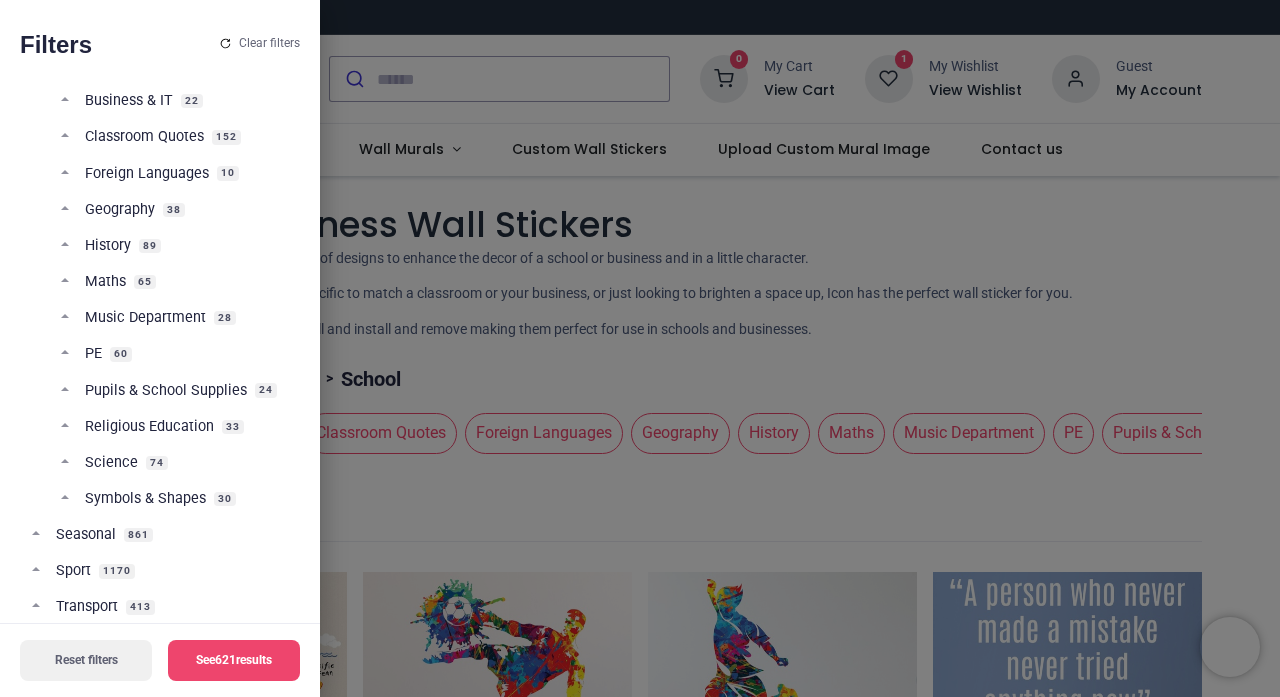 click on "Pupils & School Supplies" at bounding box center [166, 391] 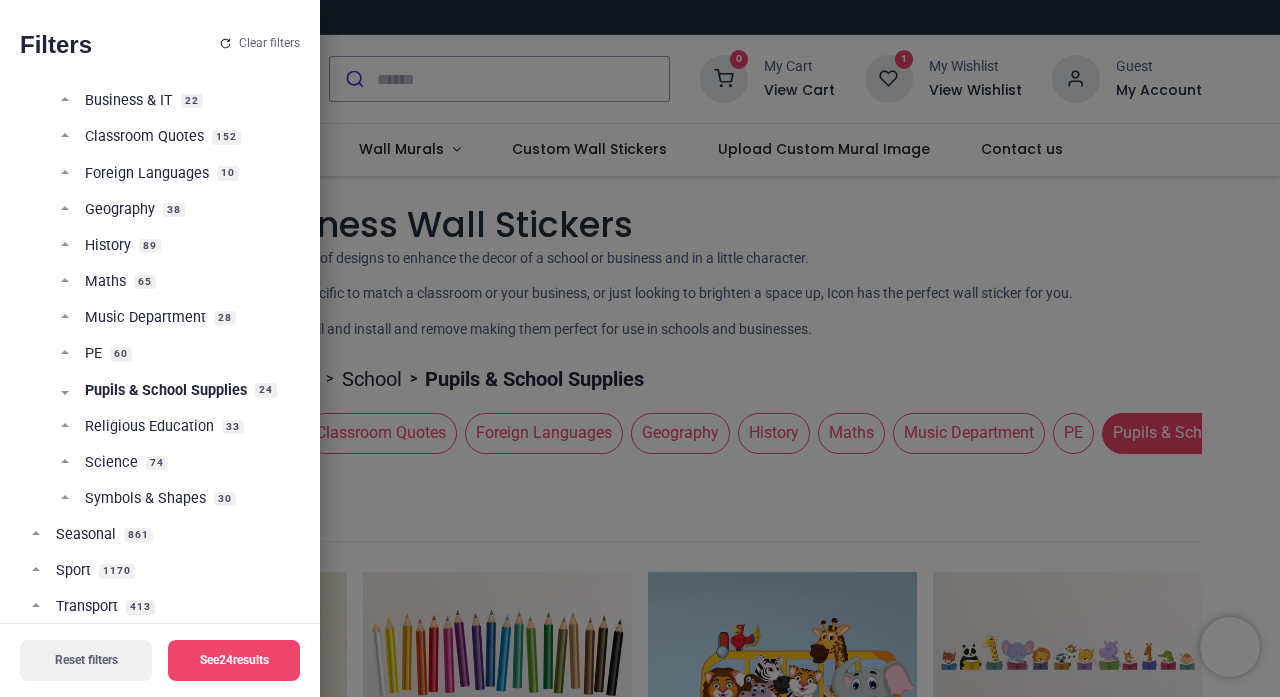 click at bounding box center [640, 348] 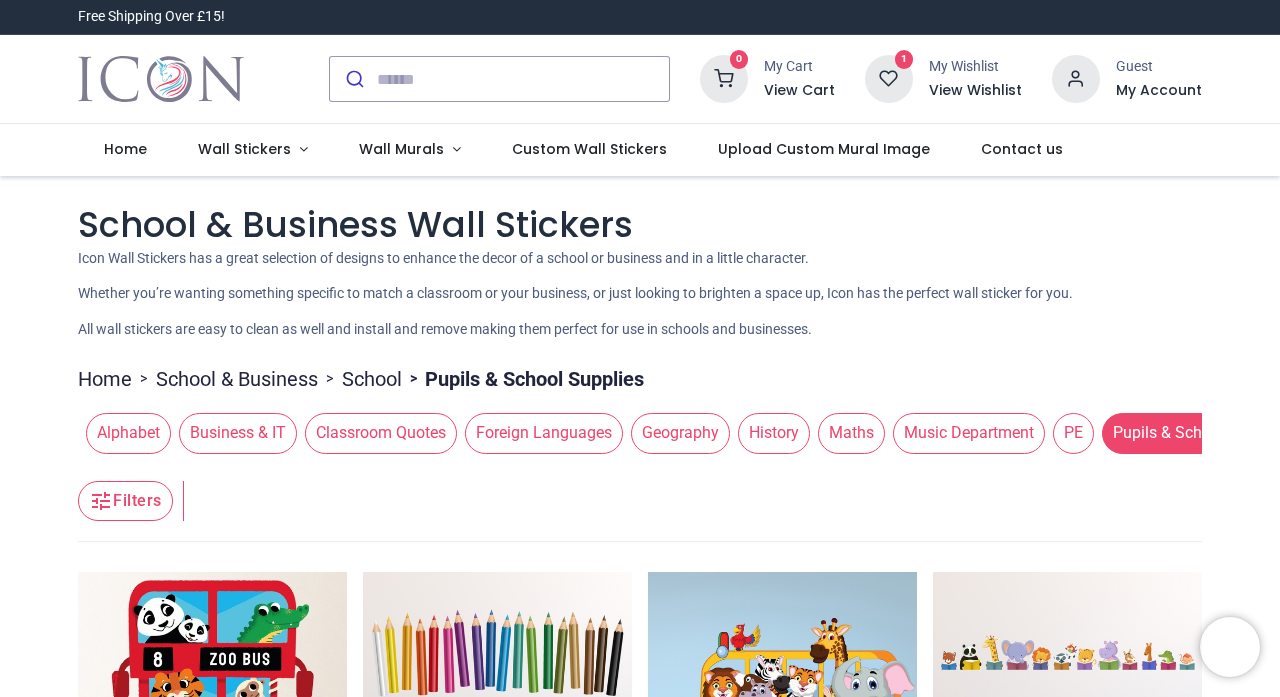 scroll, scrollTop: 0, scrollLeft: 0, axis: both 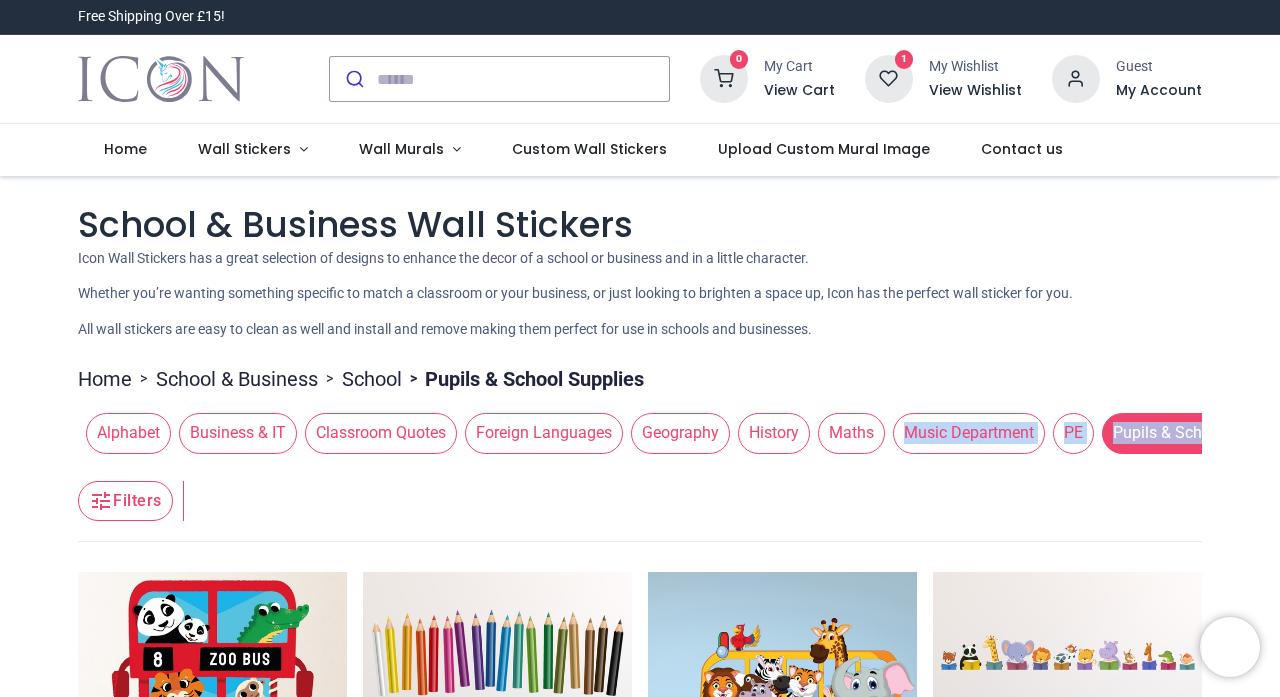 drag, startPoint x: 819, startPoint y: 462, endPoint x: 855, endPoint y: 459, distance: 36.124783 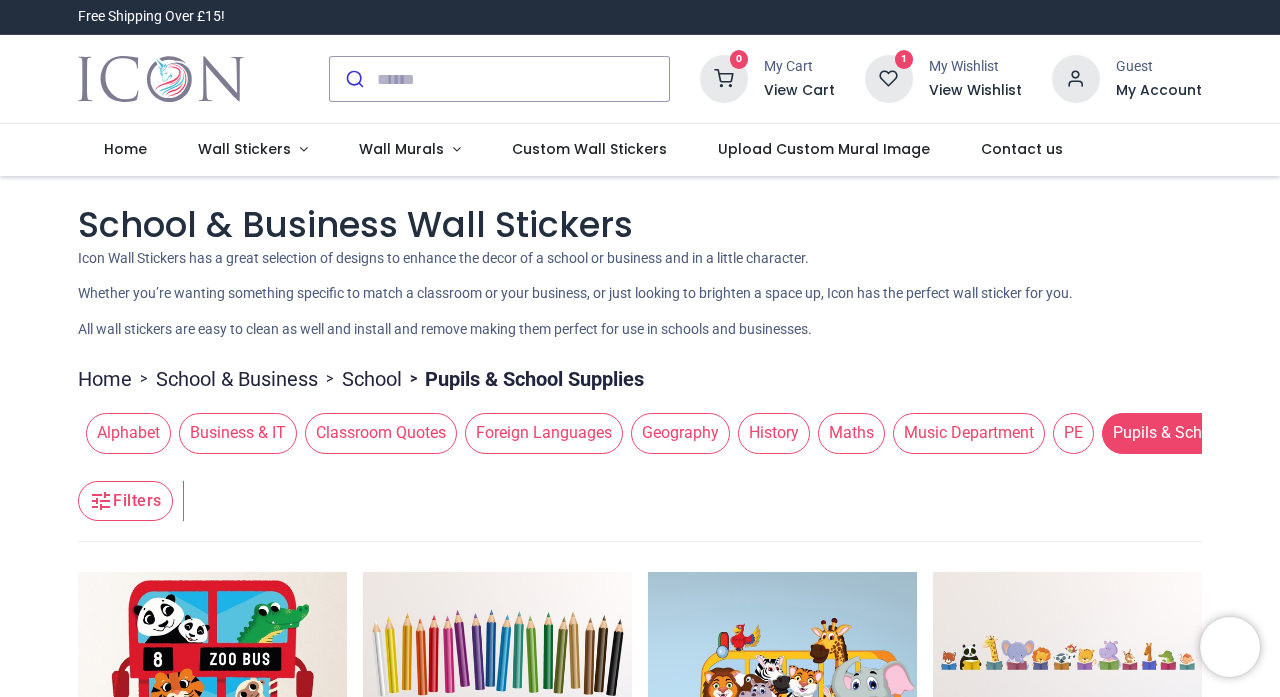 click on "Filters Filters" at bounding box center (639, 502) 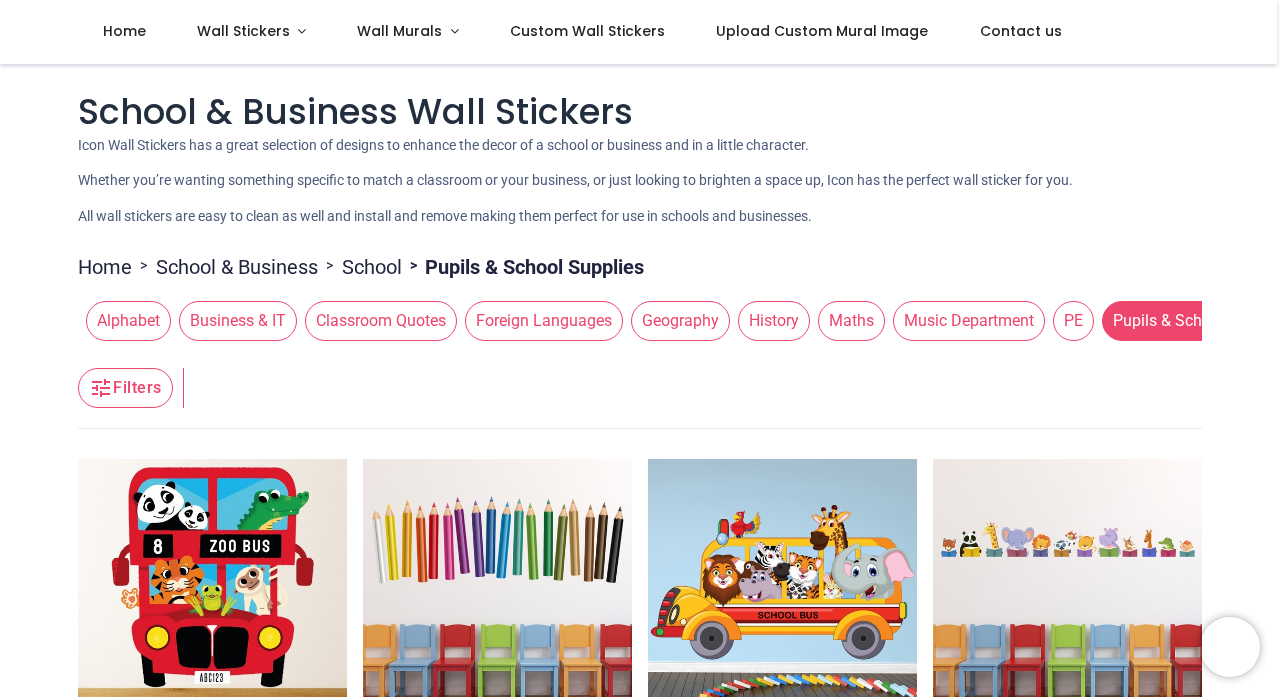 scroll, scrollTop: 2, scrollLeft: 0, axis: vertical 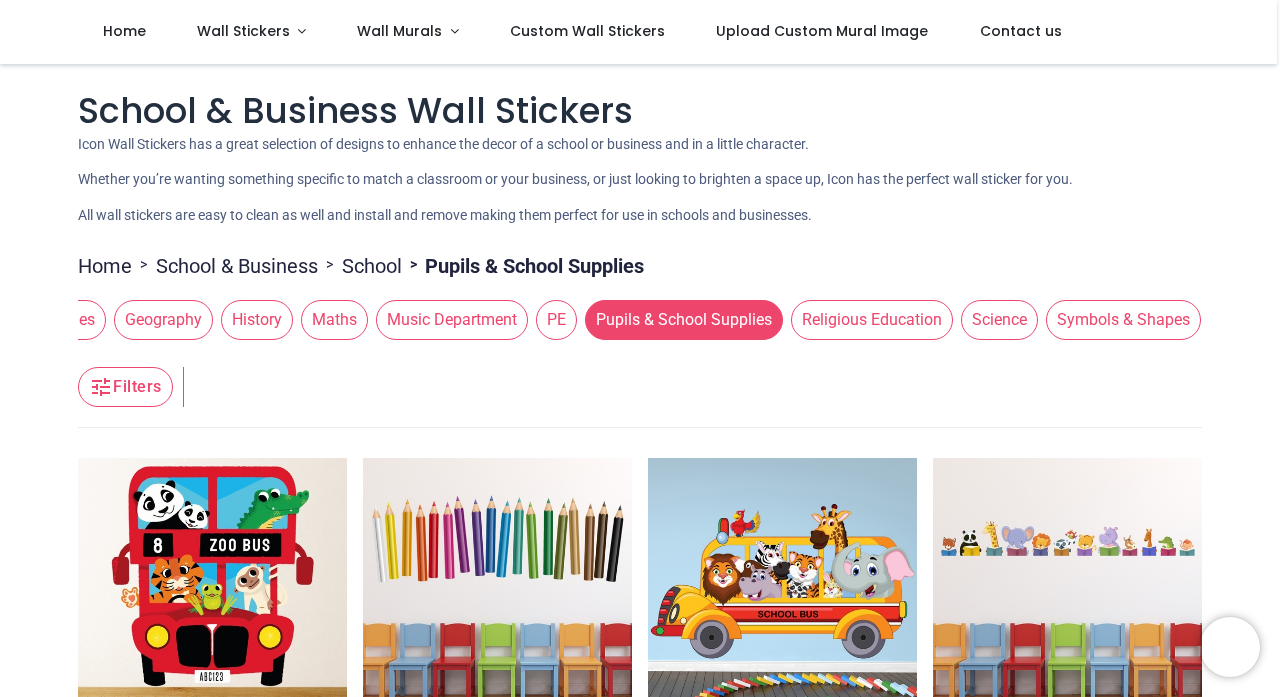 click on "Symbols & Shapes" at bounding box center [1123, 320] 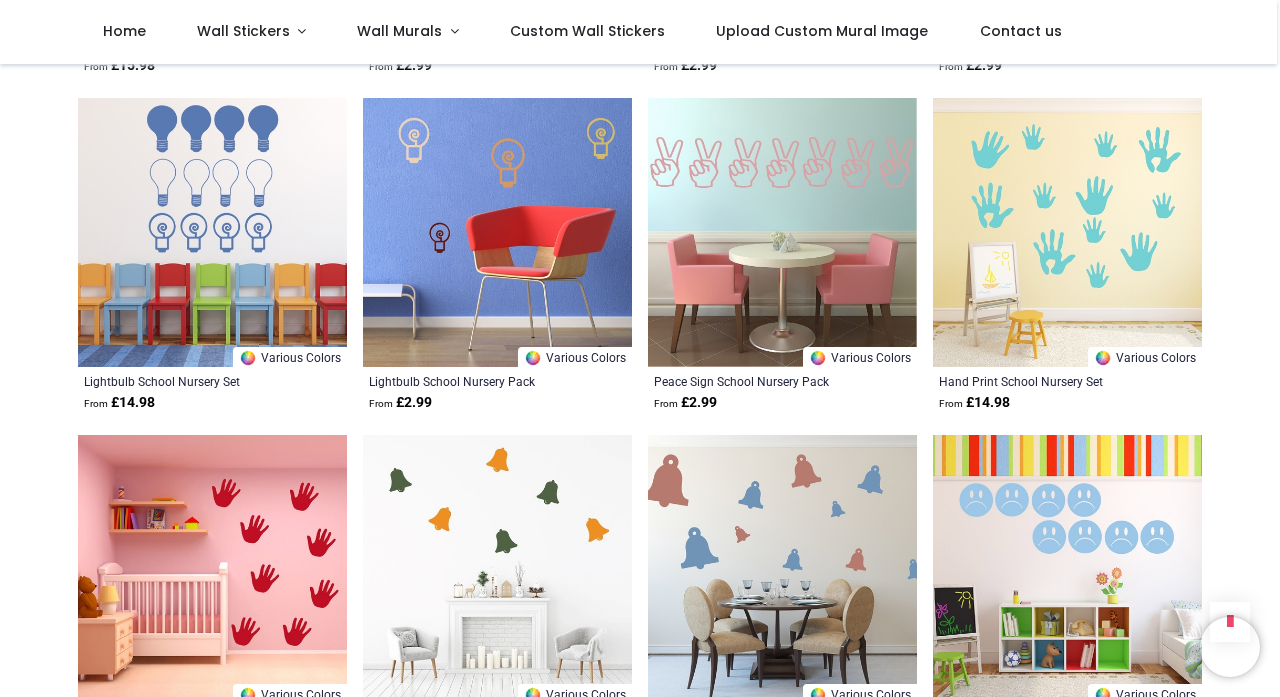 scroll, scrollTop: 2047, scrollLeft: 0, axis: vertical 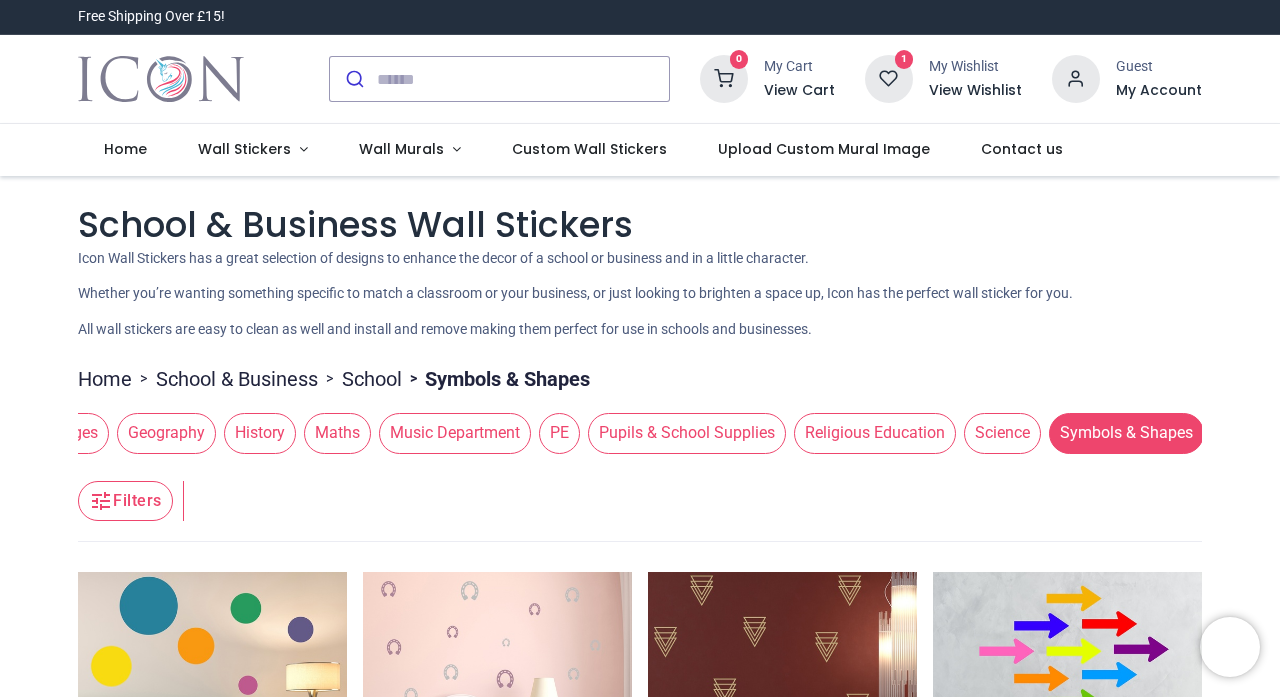 click on "Pupils & School Supplies" at bounding box center (687, 433) 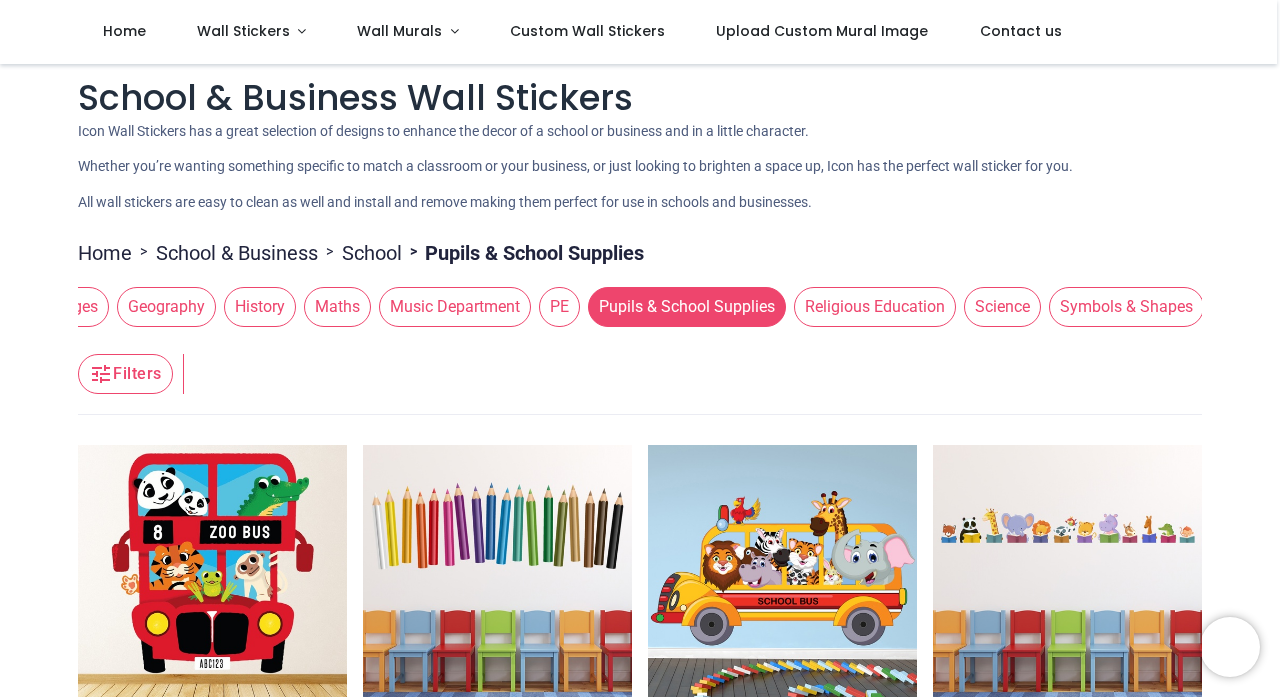 scroll, scrollTop: 16, scrollLeft: 0, axis: vertical 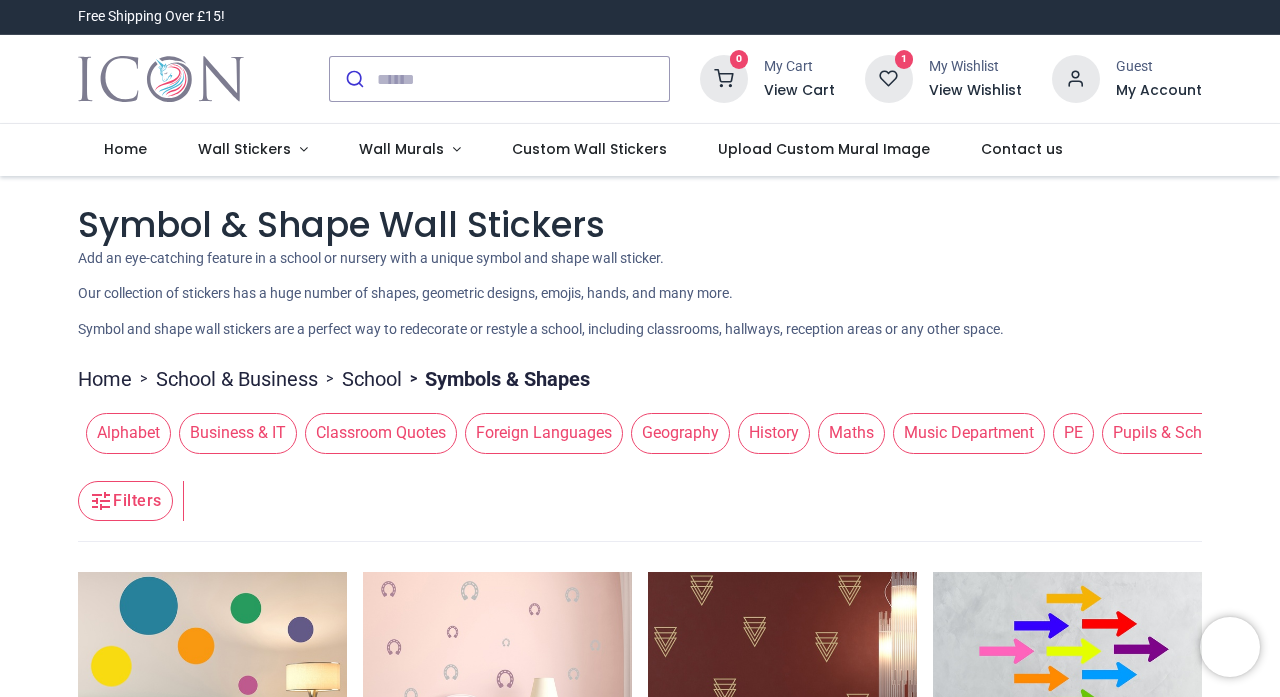click on "My Wishlist" at bounding box center (975, 67) 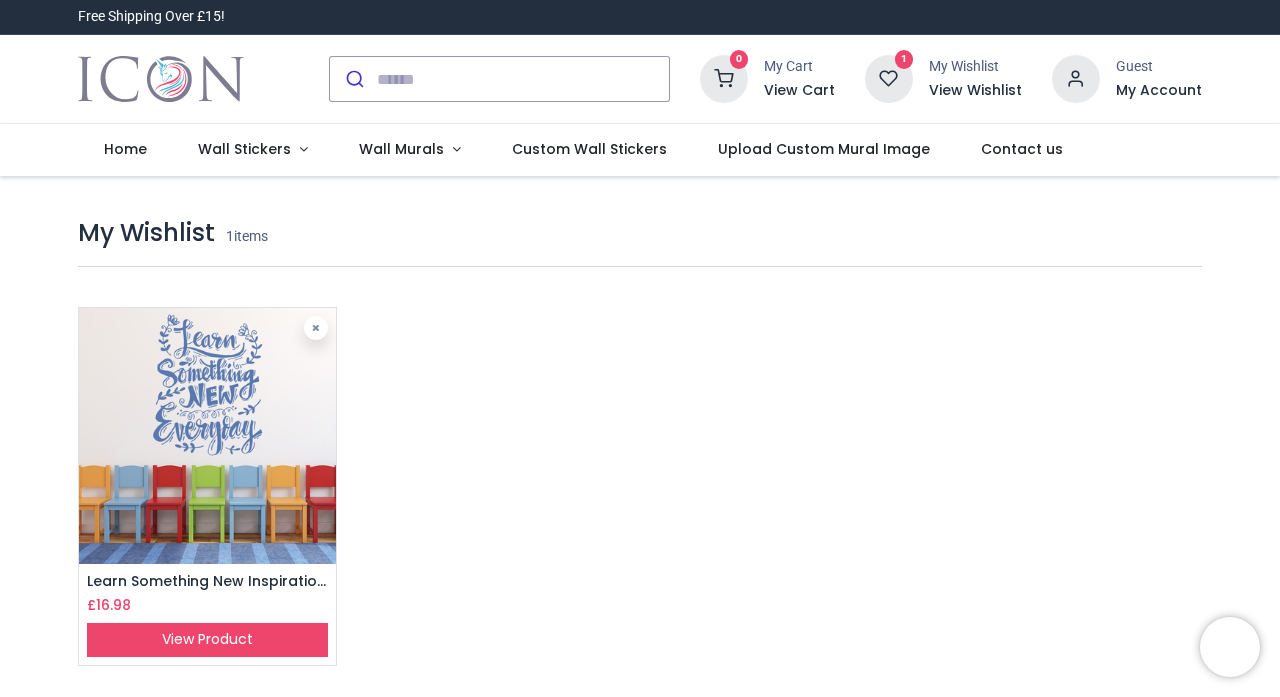 scroll, scrollTop: 0, scrollLeft: 0, axis: both 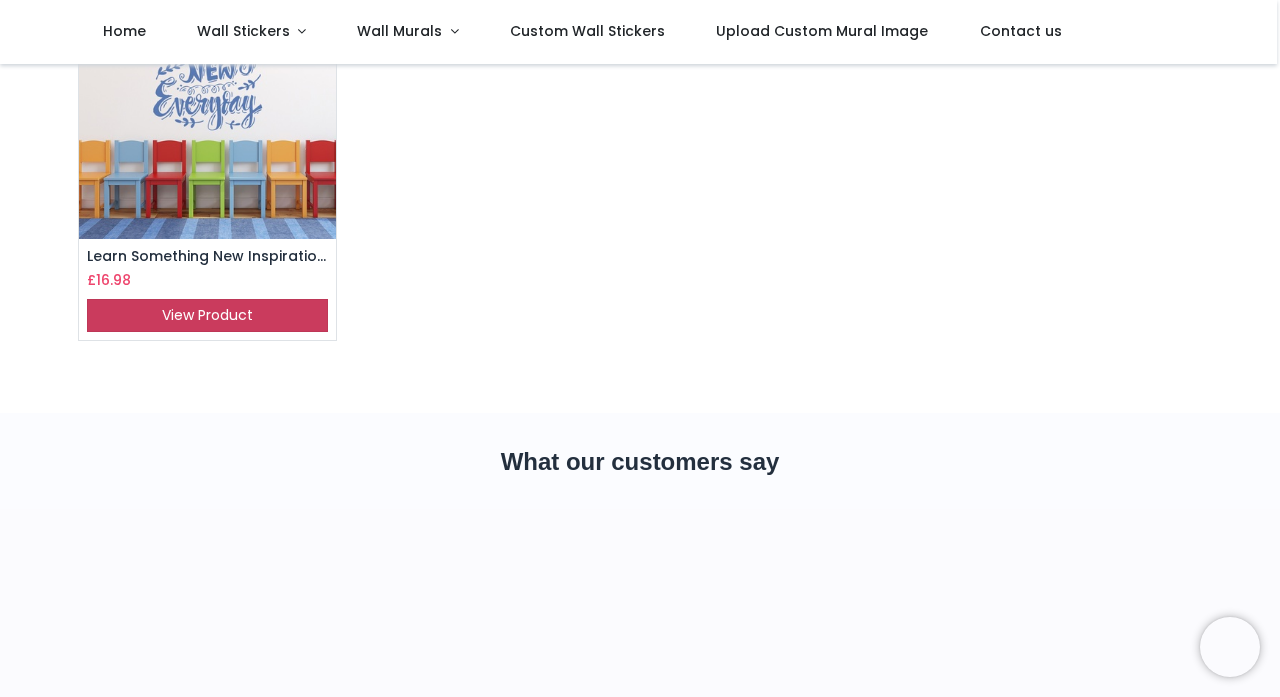 click on "View Product" at bounding box center [207, 316] 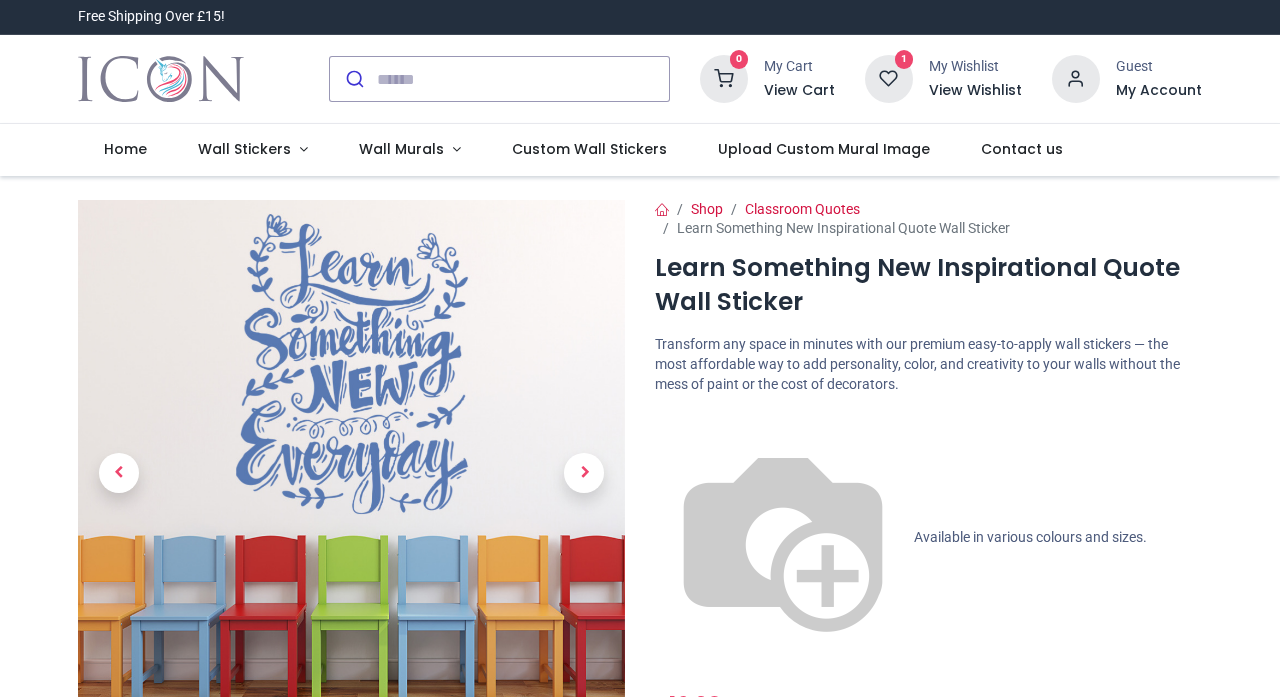 scroll, scrollTop: 0, scrollLeft: 0, axis: both 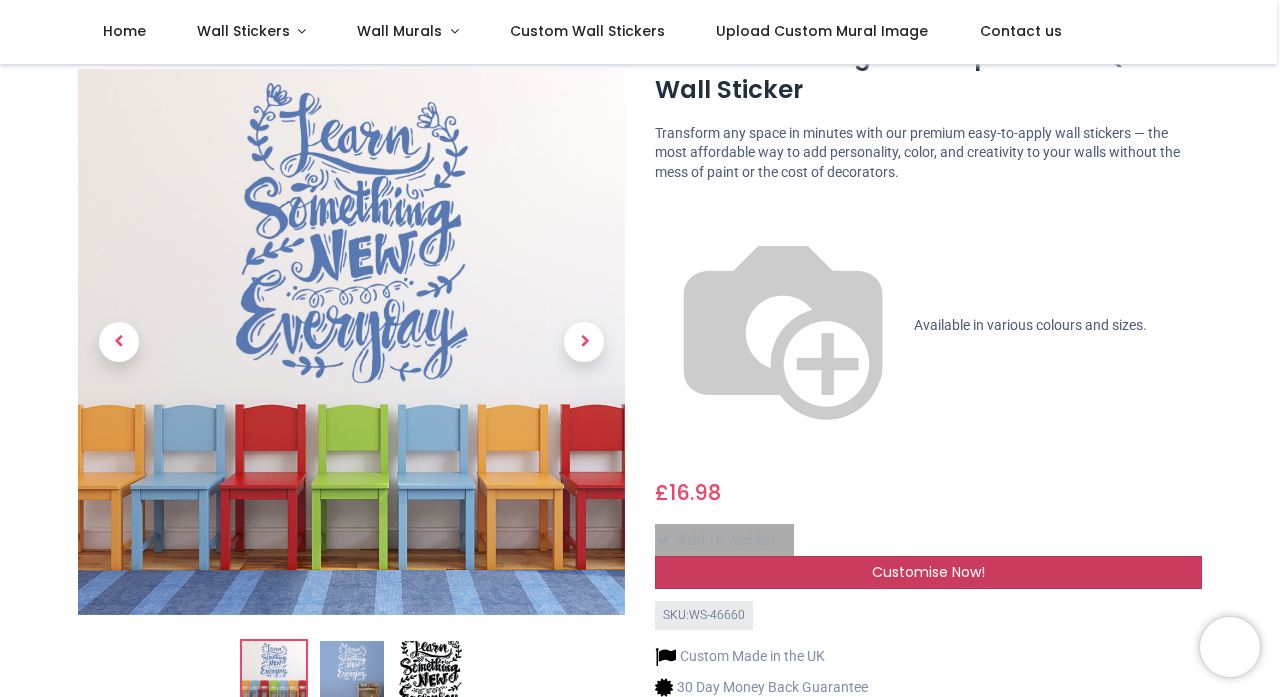 click on "Customise Now!" at bounding box center (928, 572) 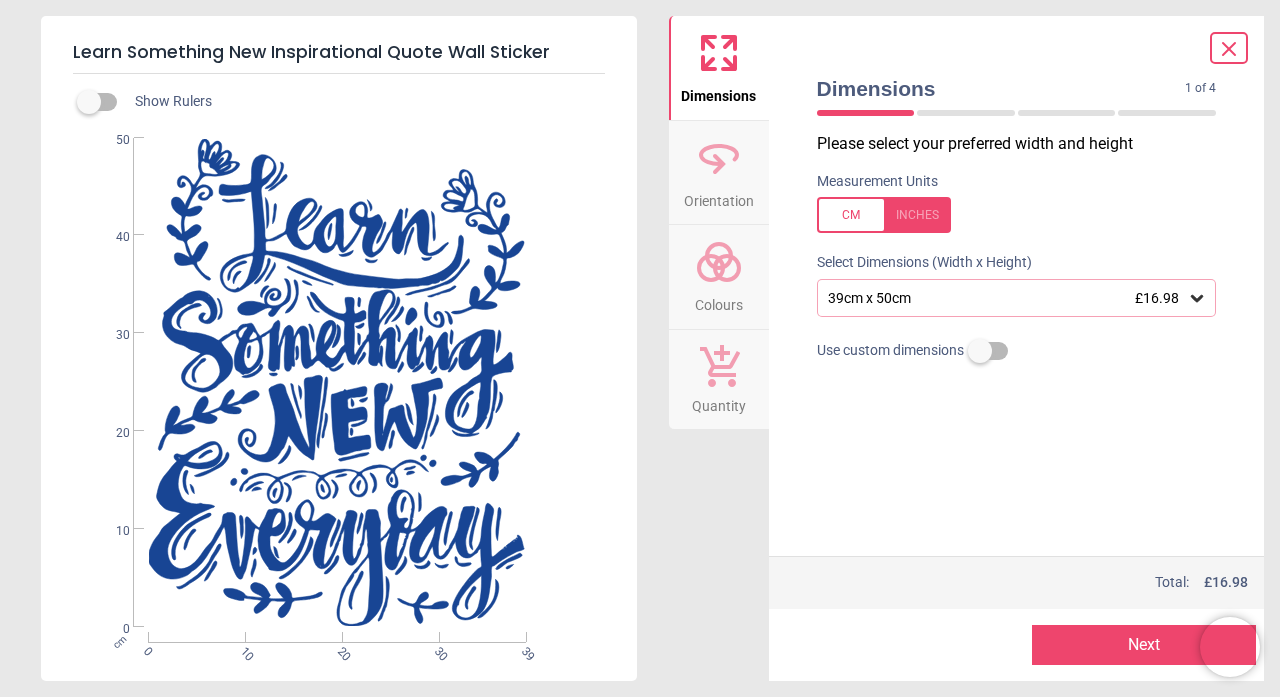 click 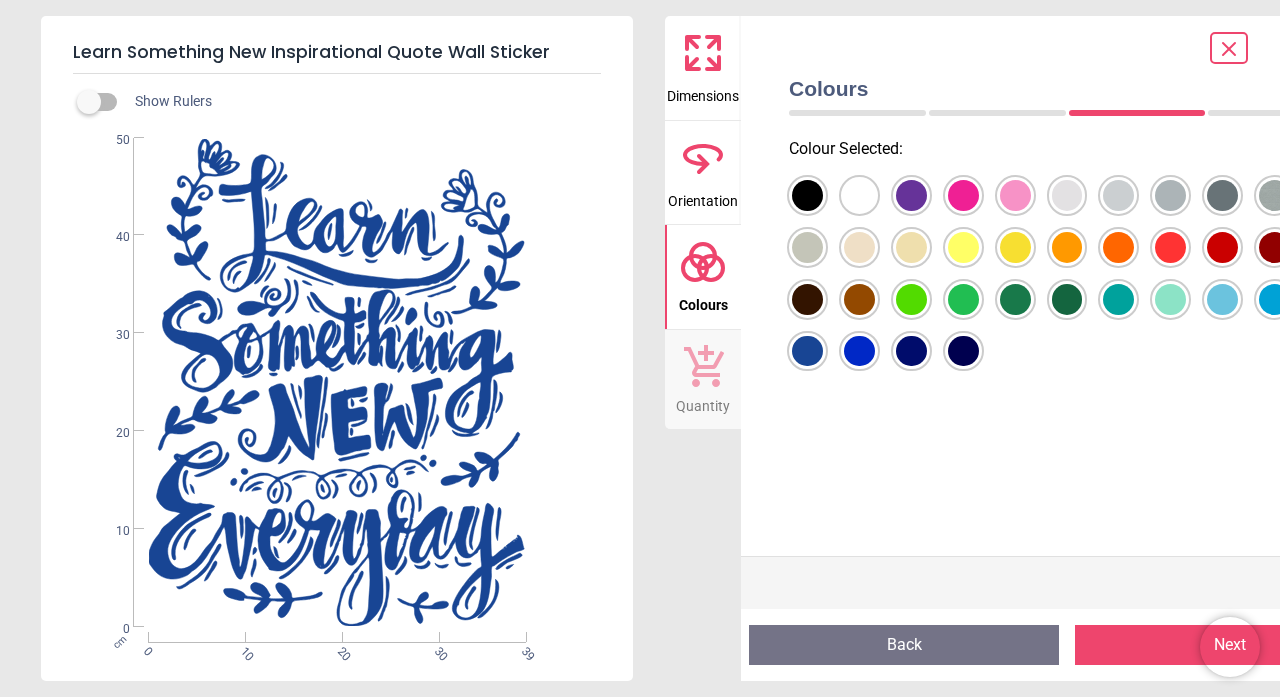 click at bounding box center (807, 195) 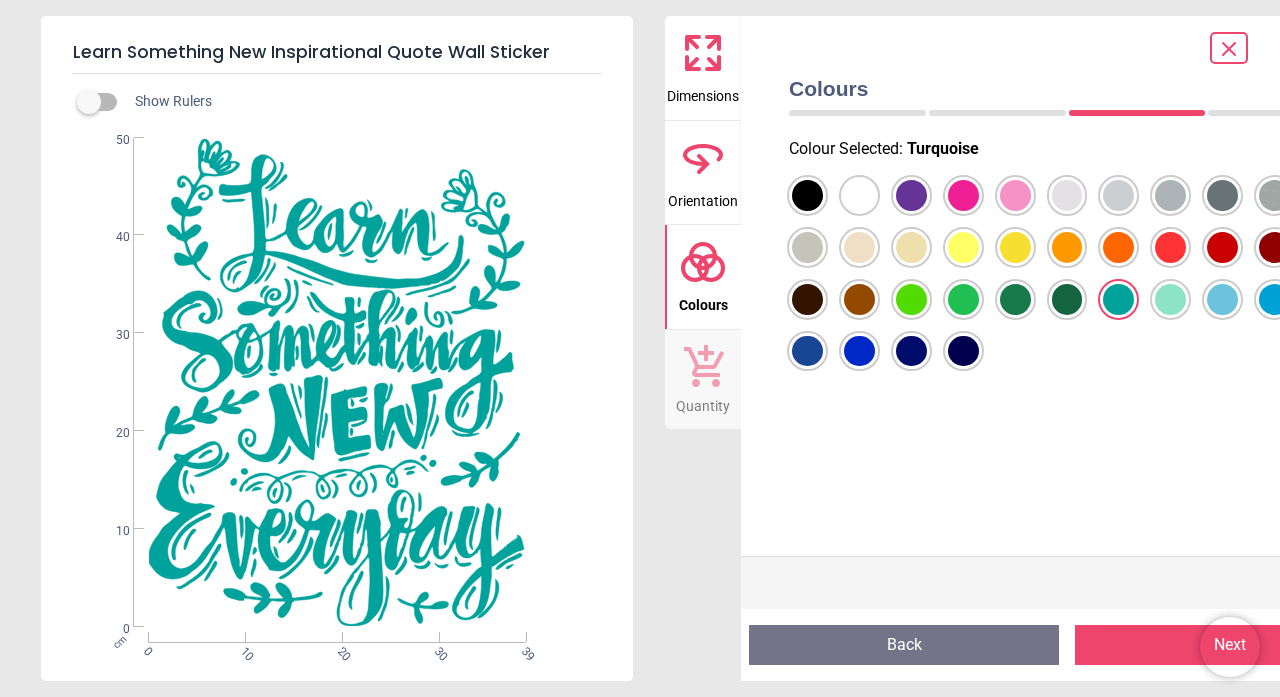 click at bounding box center [807, 195] 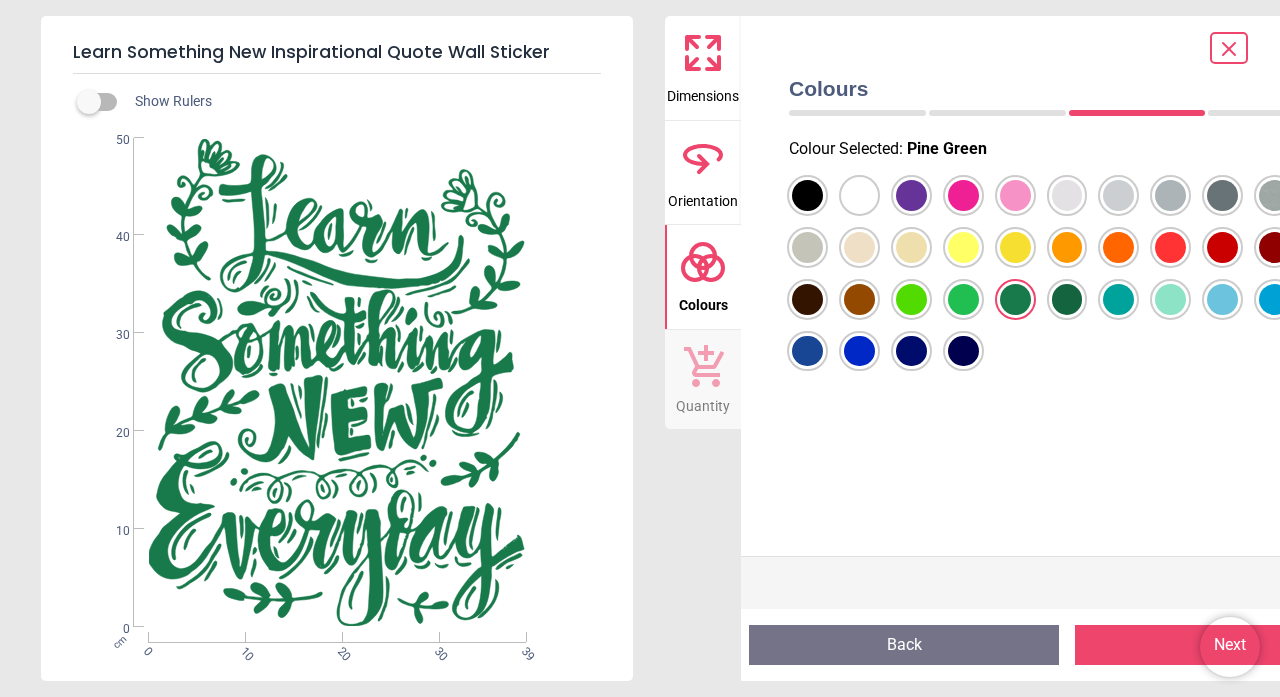 click at bounding box center [807, 195] 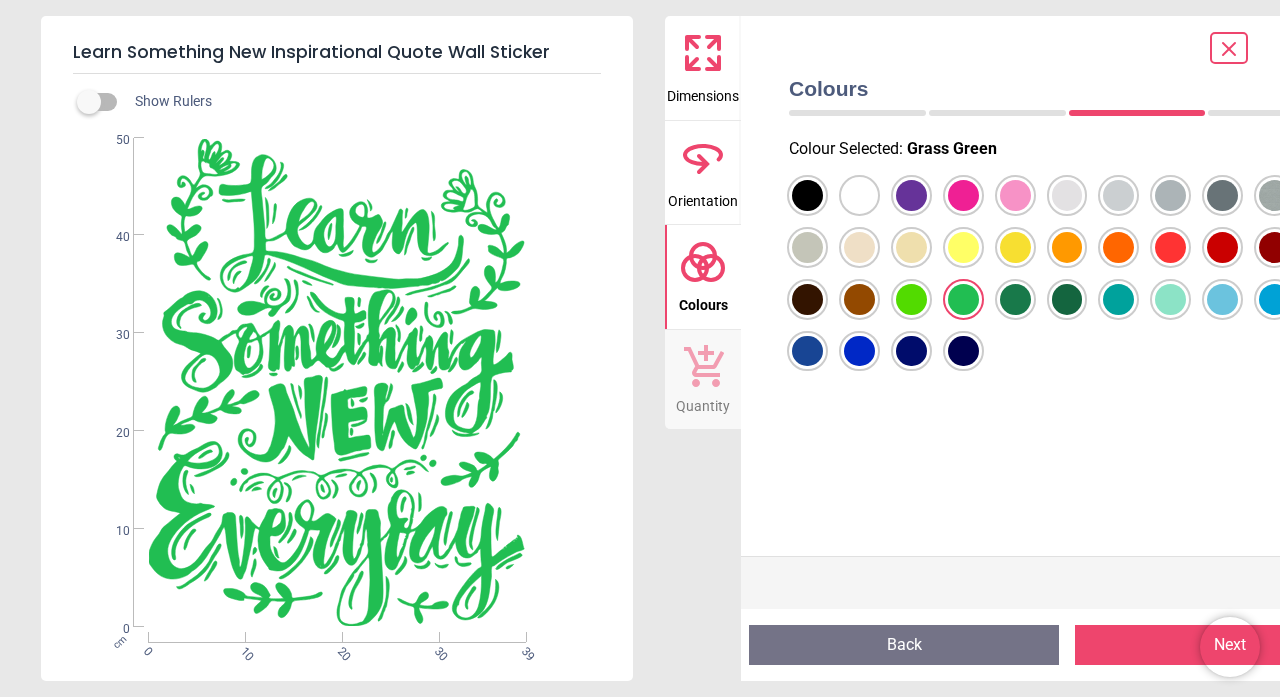 click at bounding box center (807, 195) 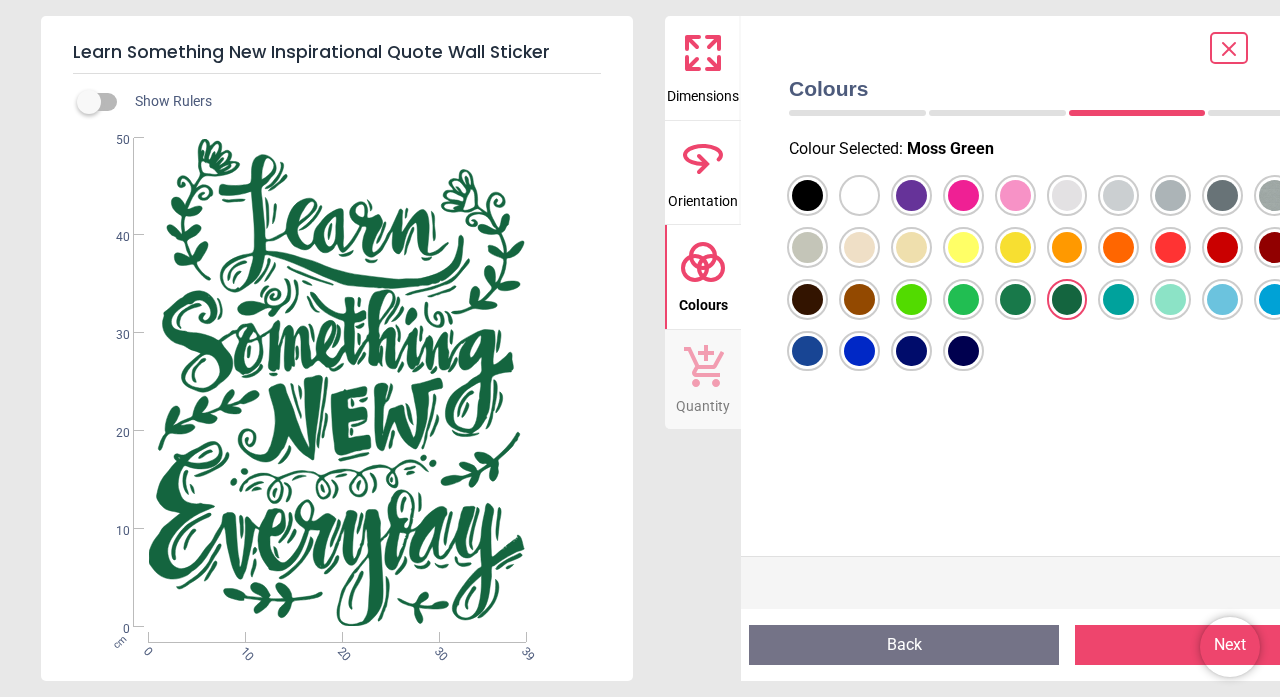 click at bounding box center (807, 195) 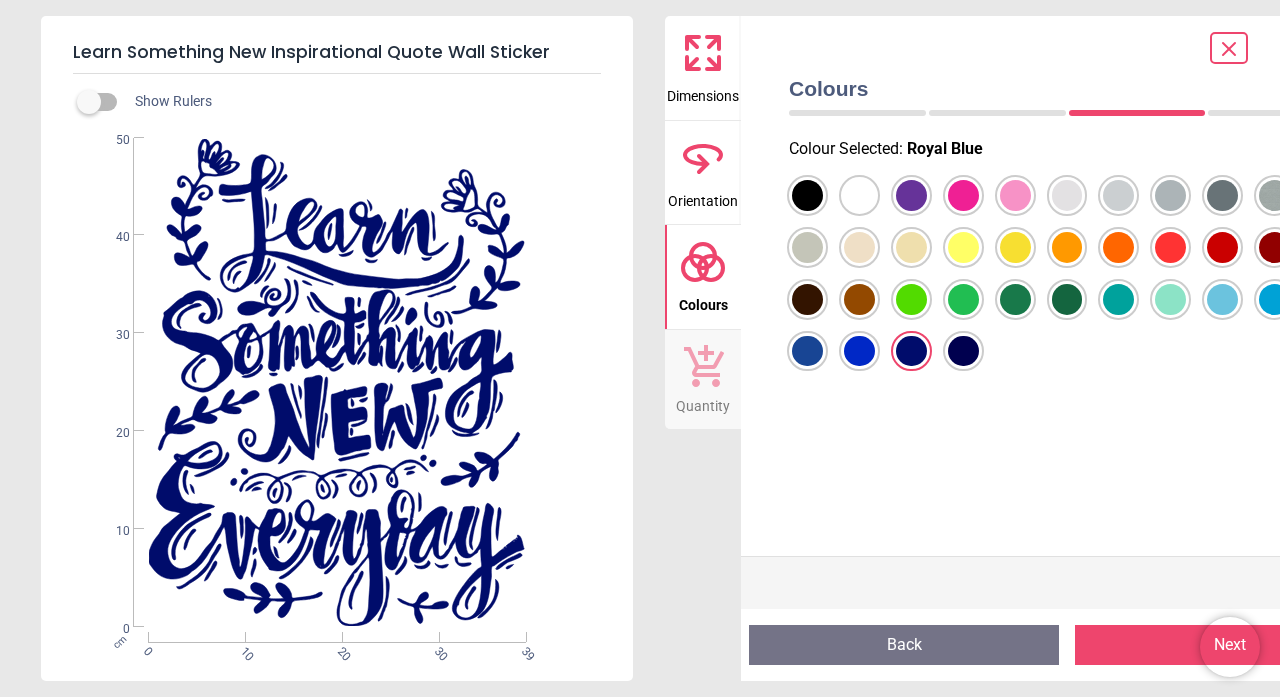 click at bounding box center (807, 195) 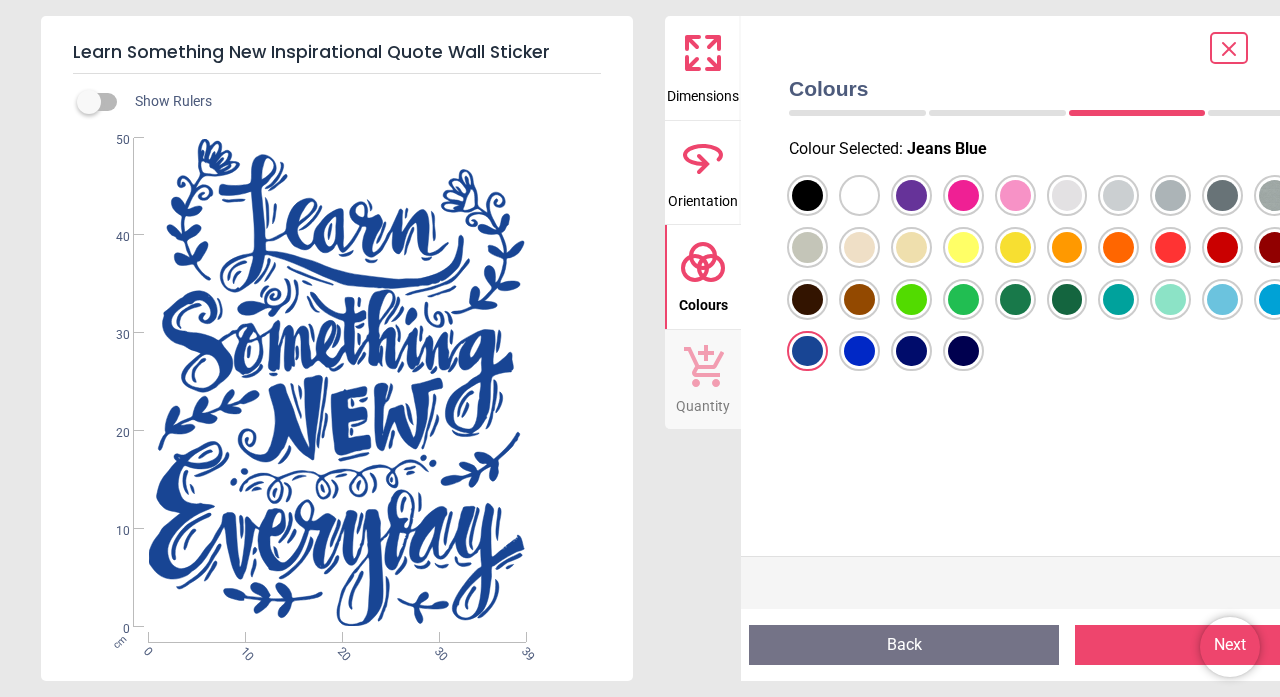 click at bounding box center [807, 195] 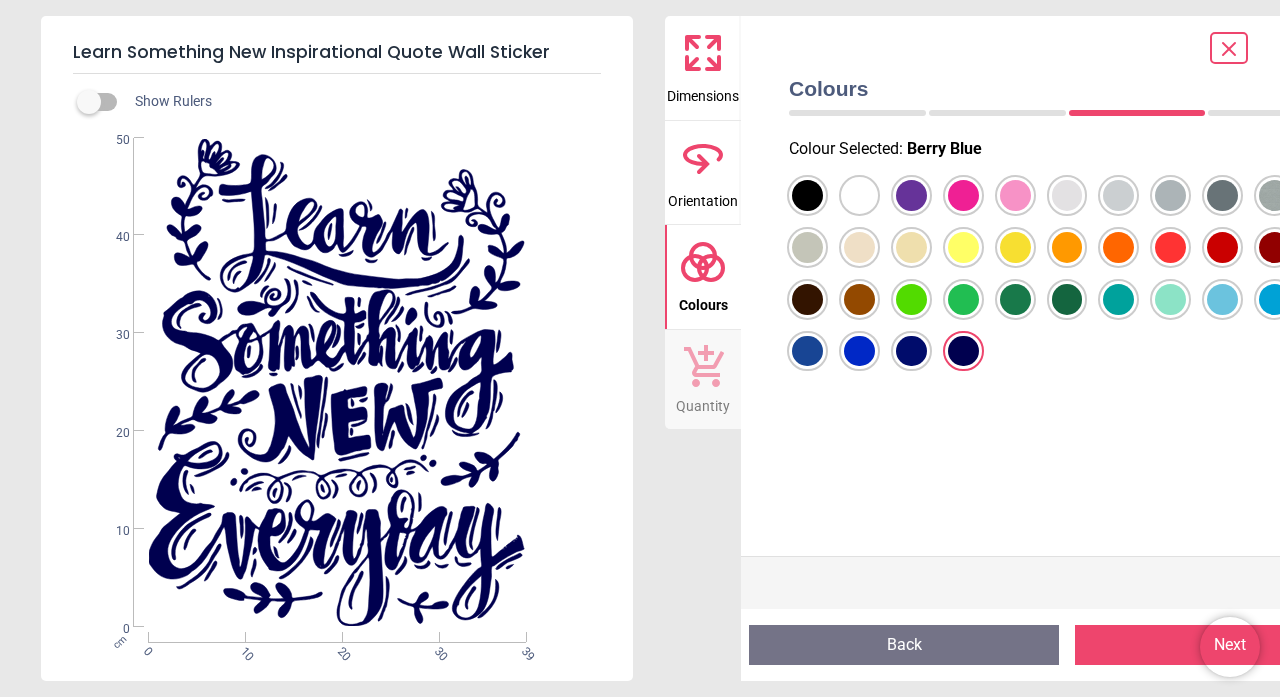 click on "Dimensions" at bounding box center (703, 92) 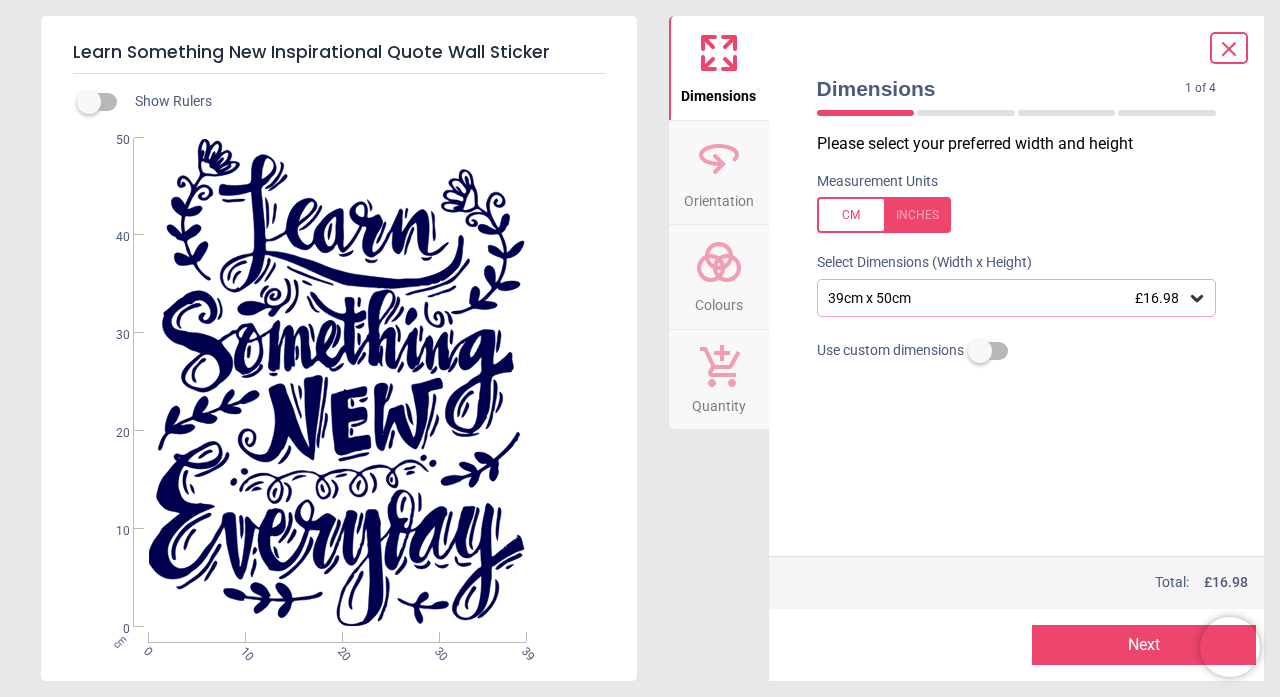 click 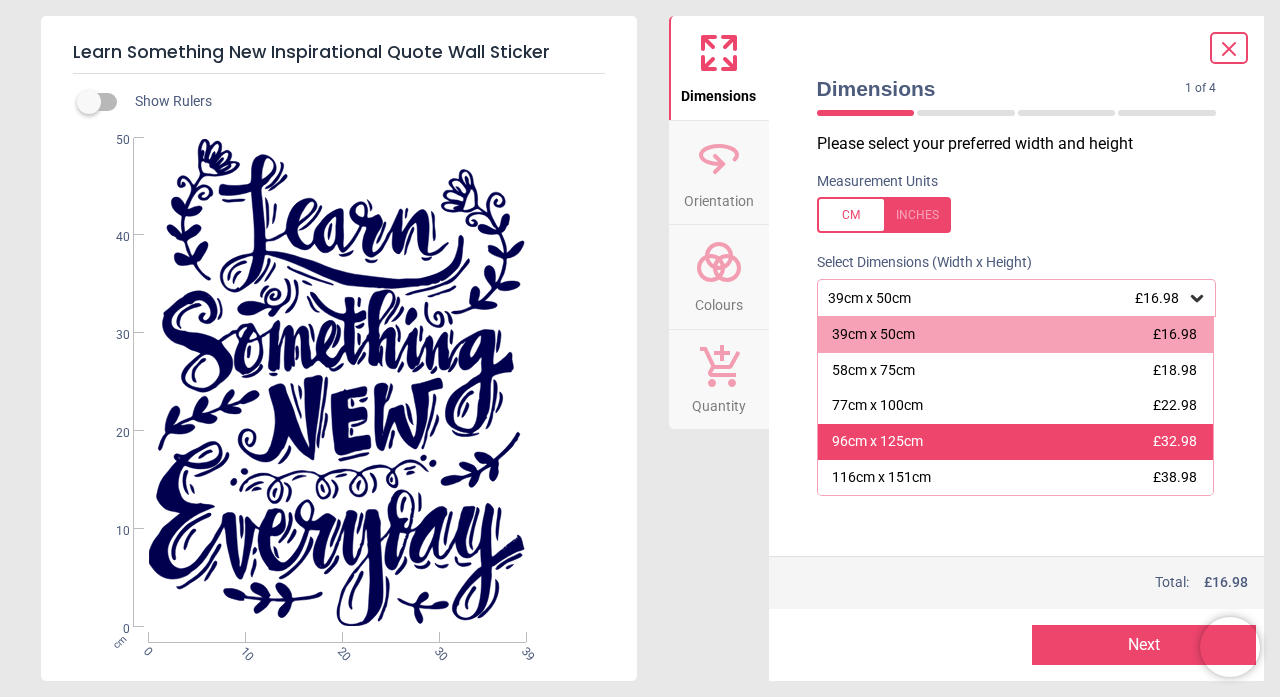click on "£32.98" at bounding box center (1175, 441) 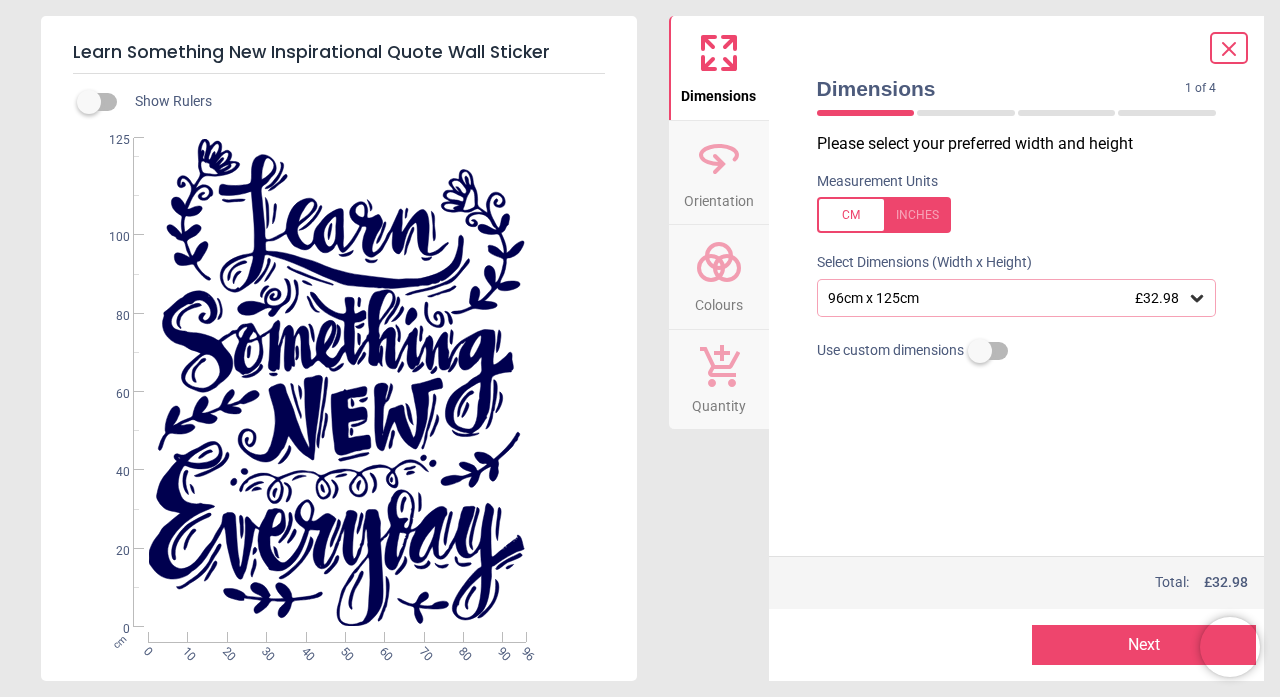 click 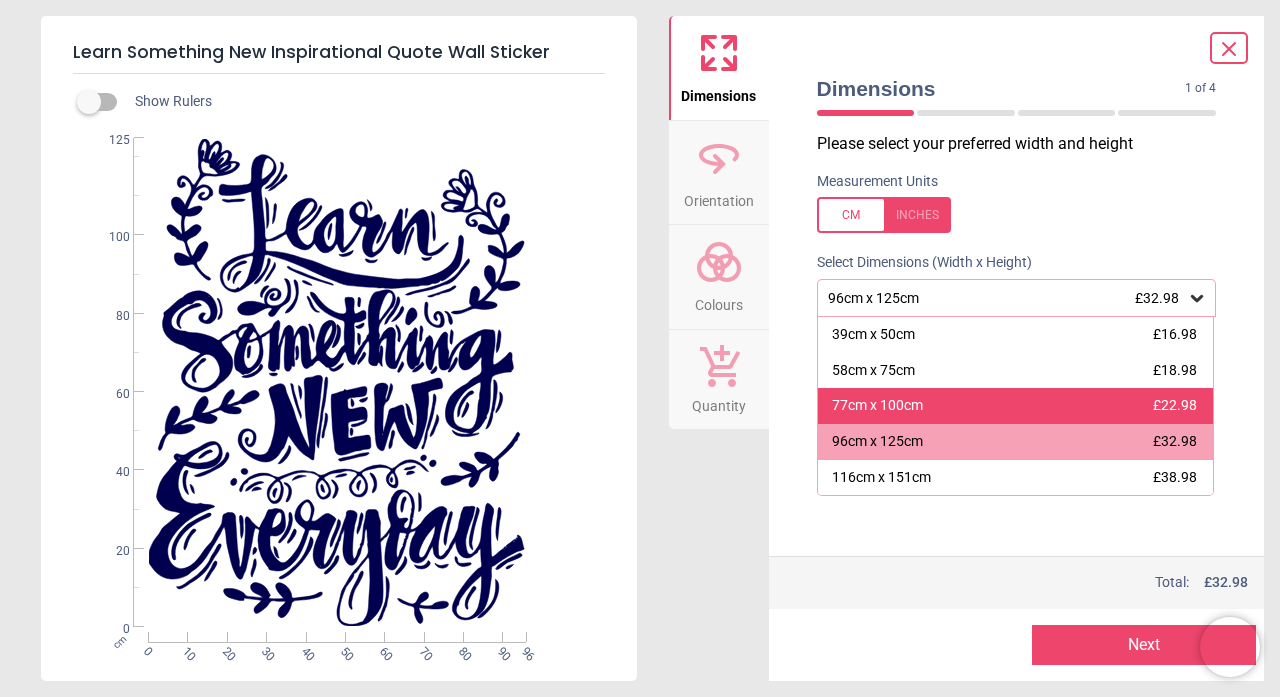 click on "£22.98" at bounding box center [1175, 405] 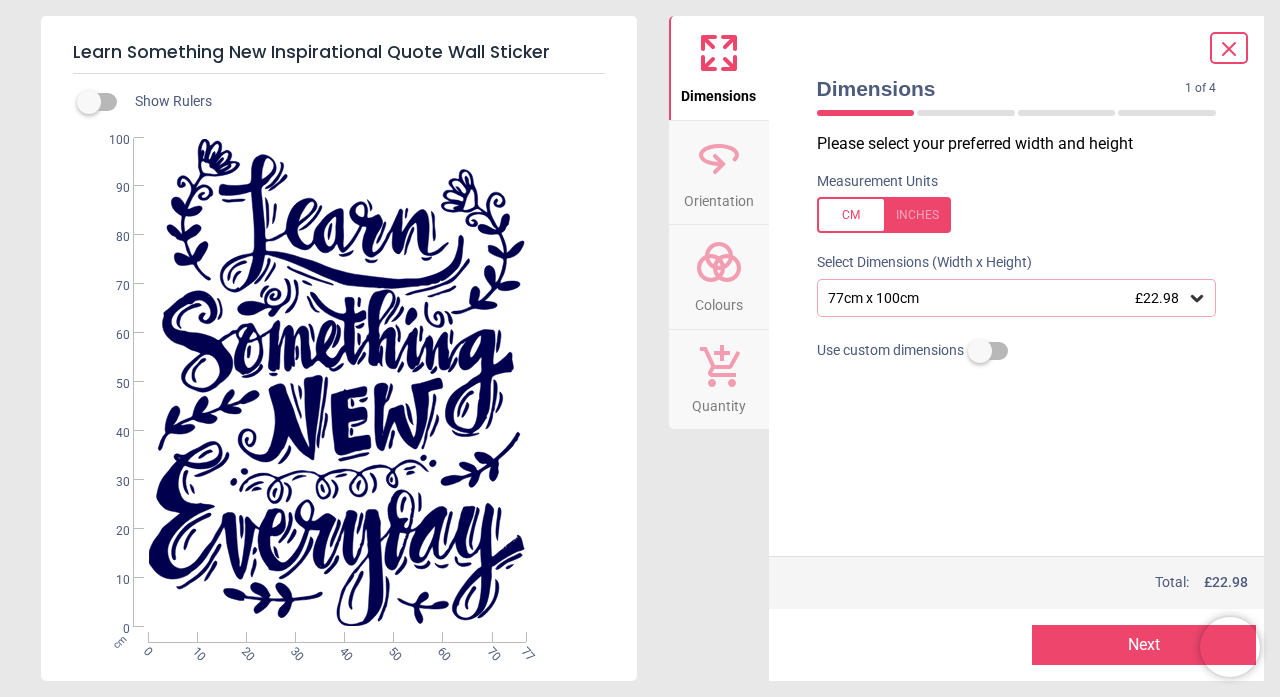 click 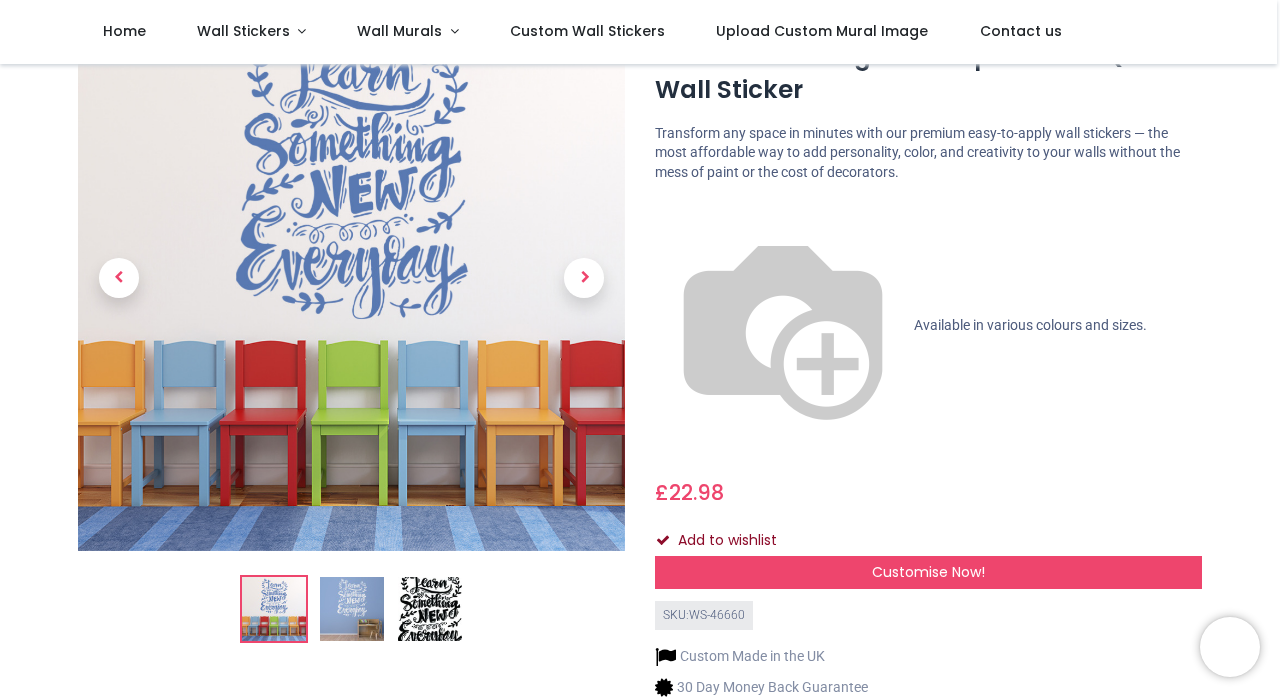 click on "Add to wishlist" at bounding box center (724, 541) 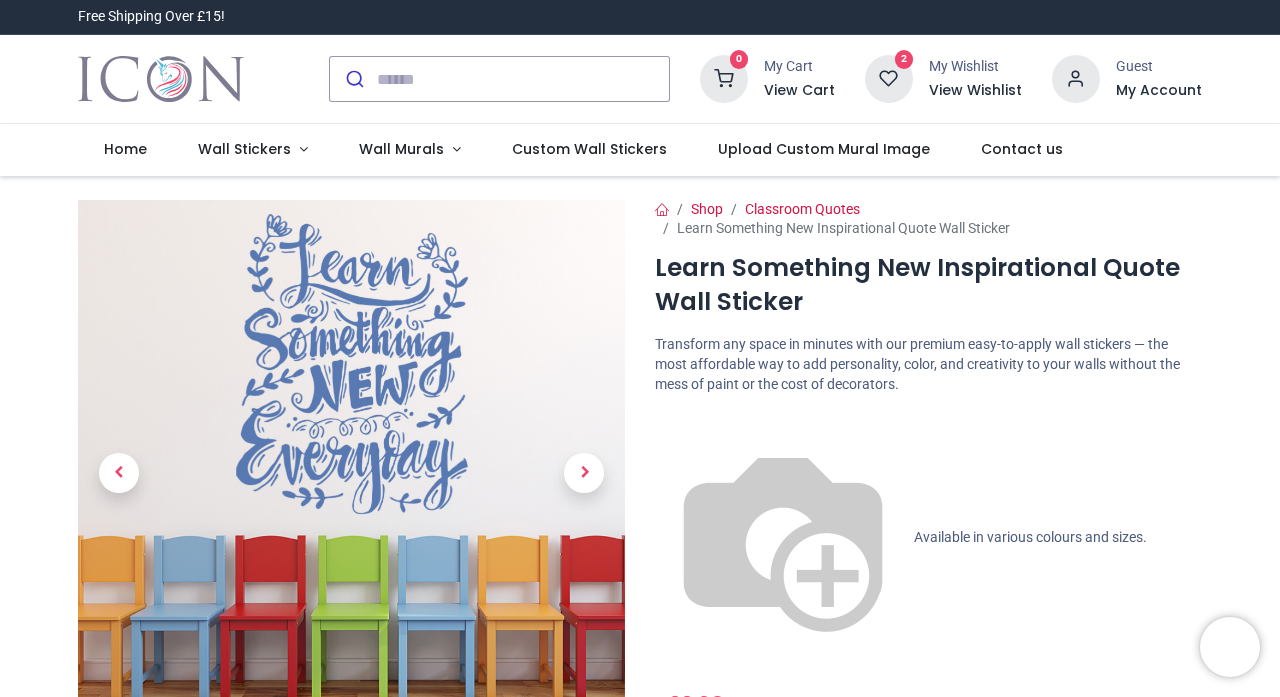 scroll, scrollTop: 0, scrollLeft: 0, axis: both 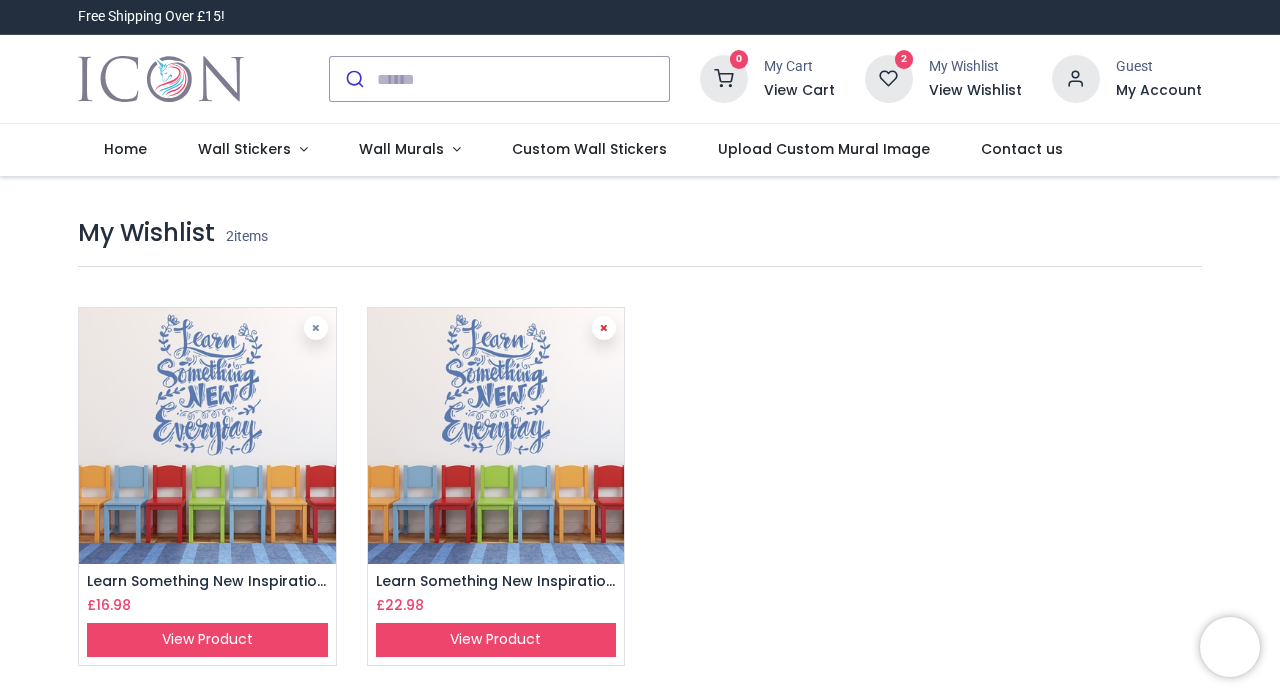 click at bounding box center (604, 328) 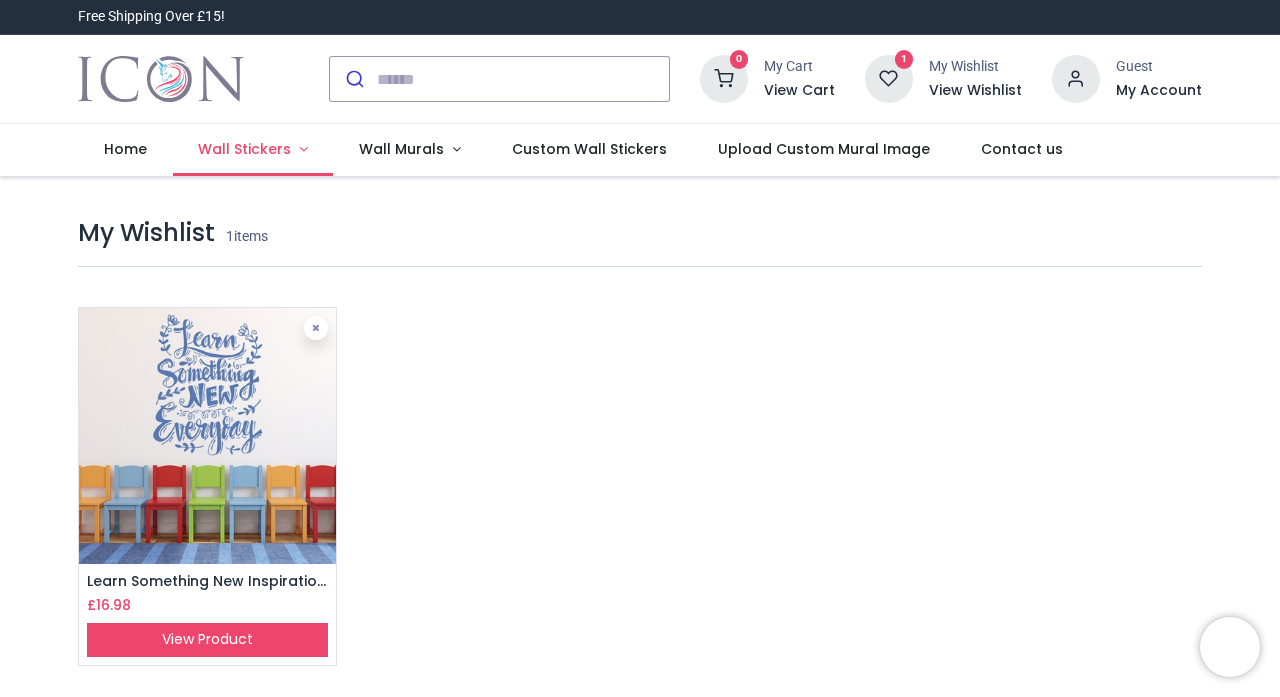 click on "Wall Stickers" at bounding box center (244, 149) 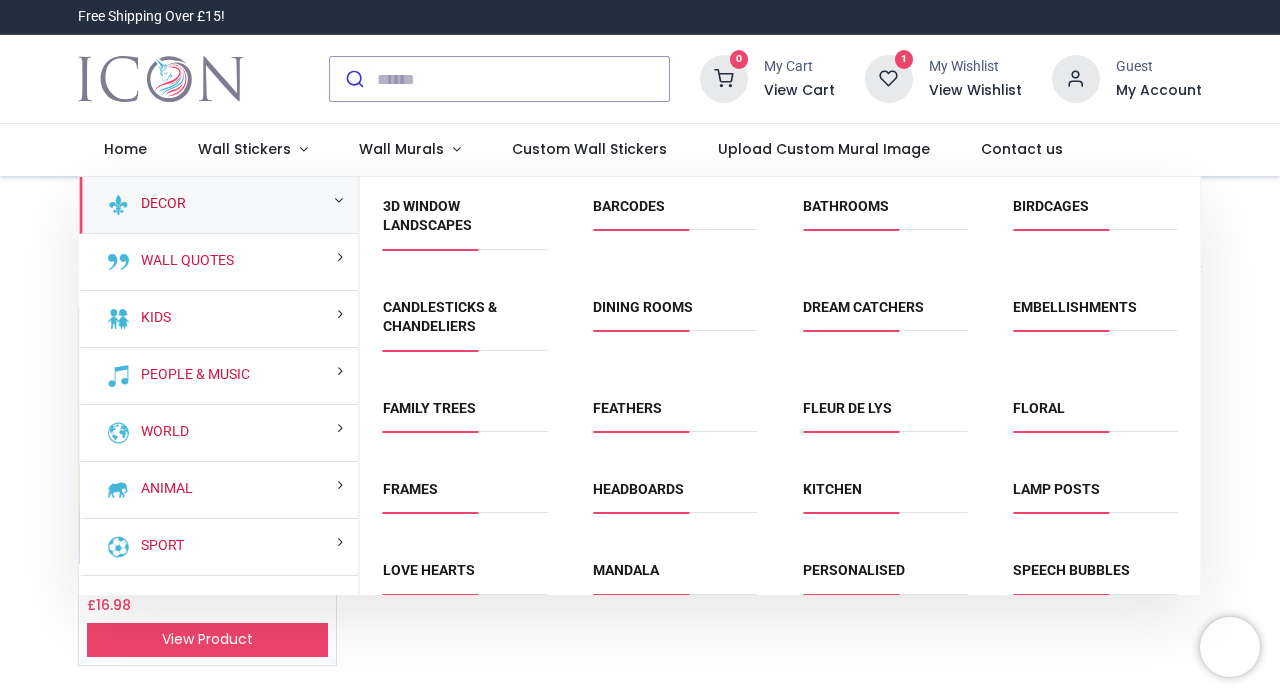 click on "Decor" at bounding box center [159, 204] 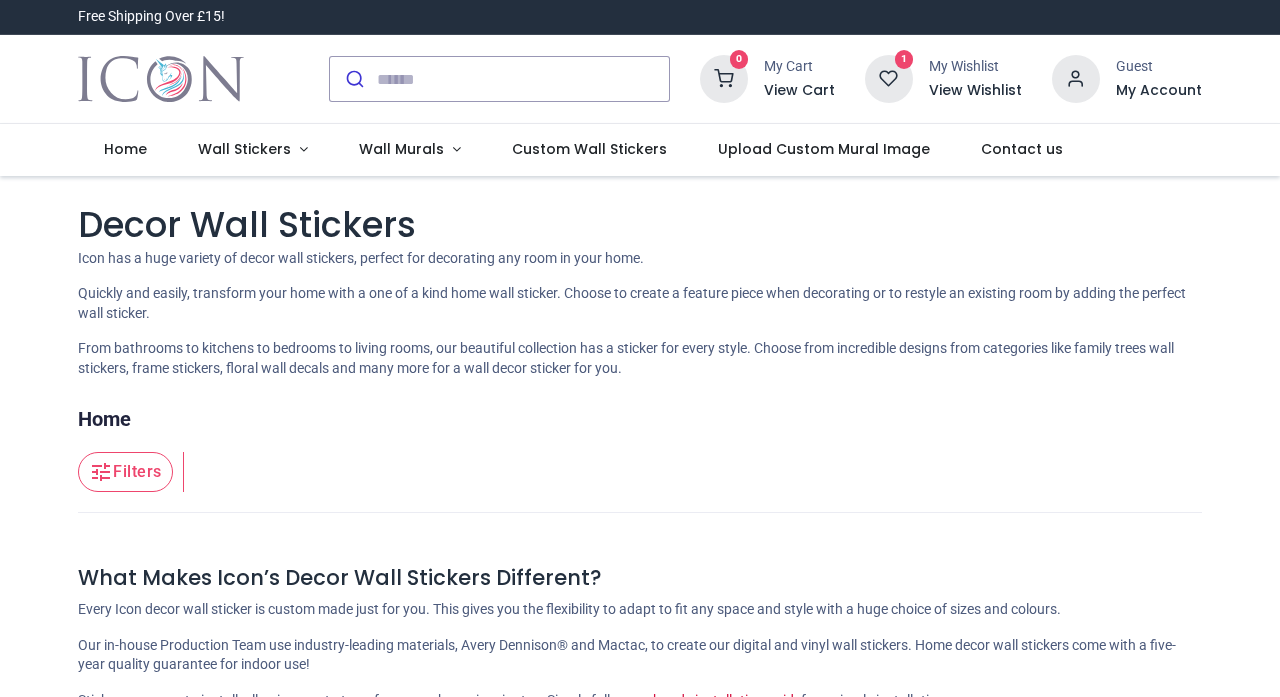 scroll, scrollTop: 0, scrollLeft: 0, axis: both 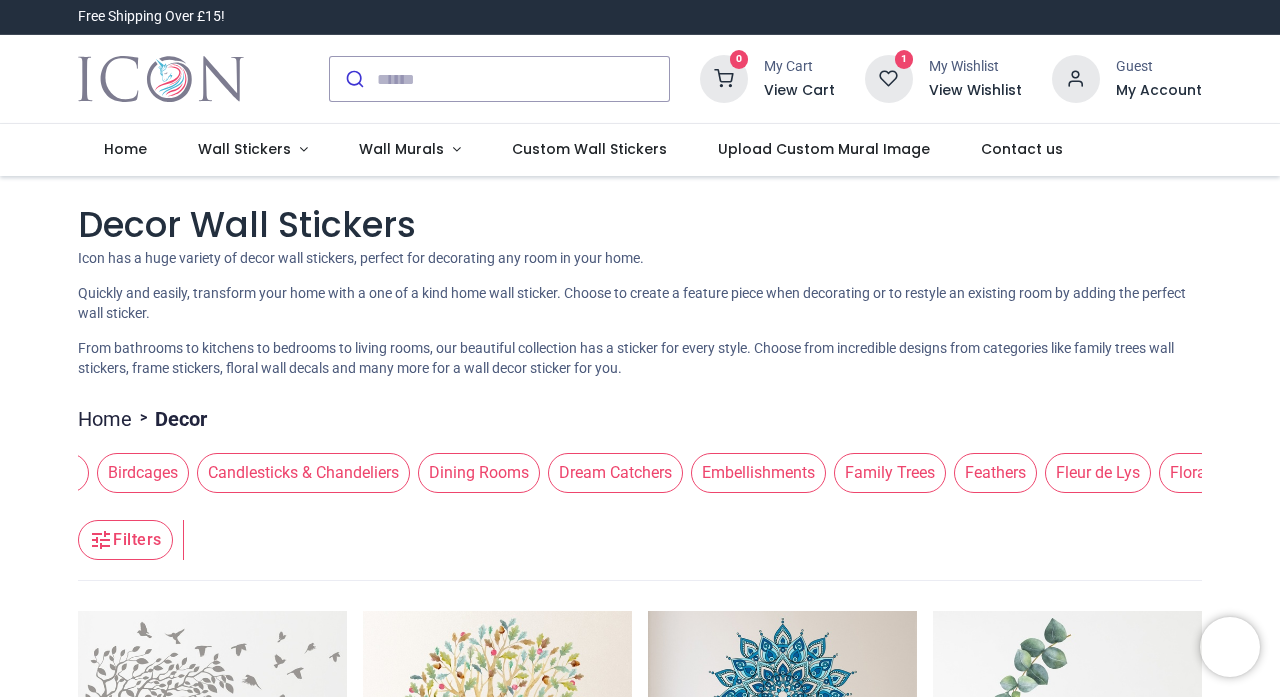 click on "Embellishments" at bounding box center (758, 473) 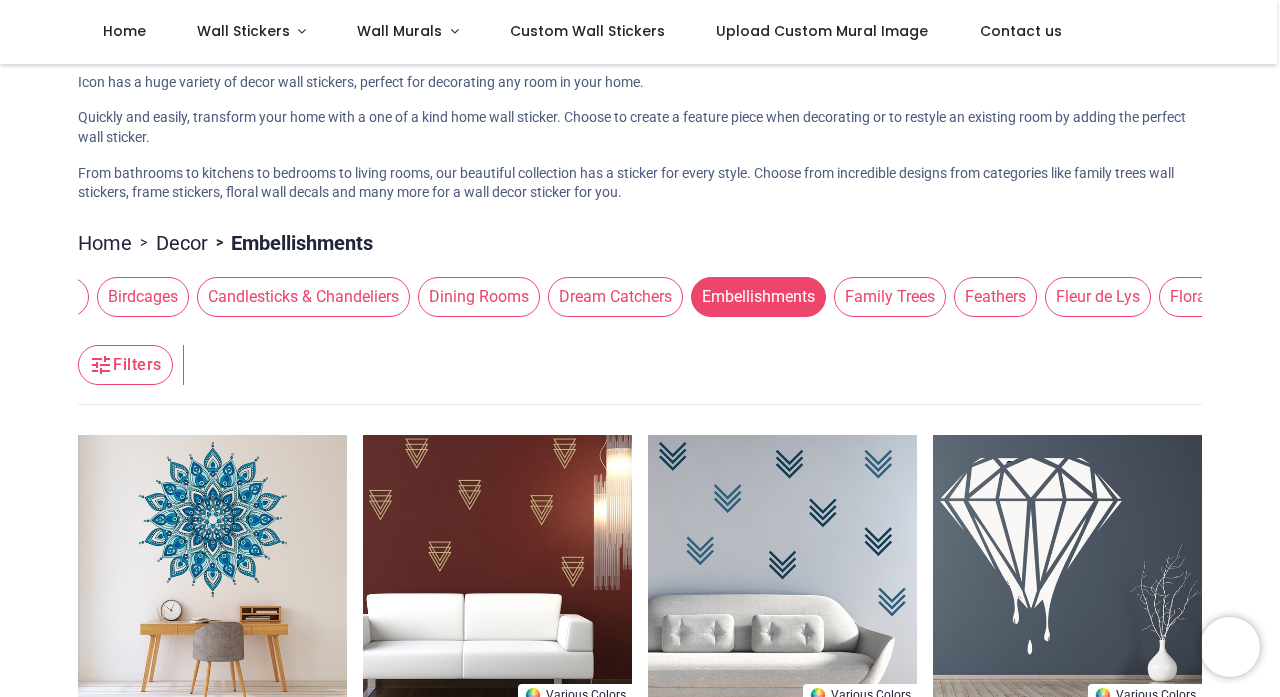 scroll, scrollTop: 59, scrollLeft: 0, axis: vertical 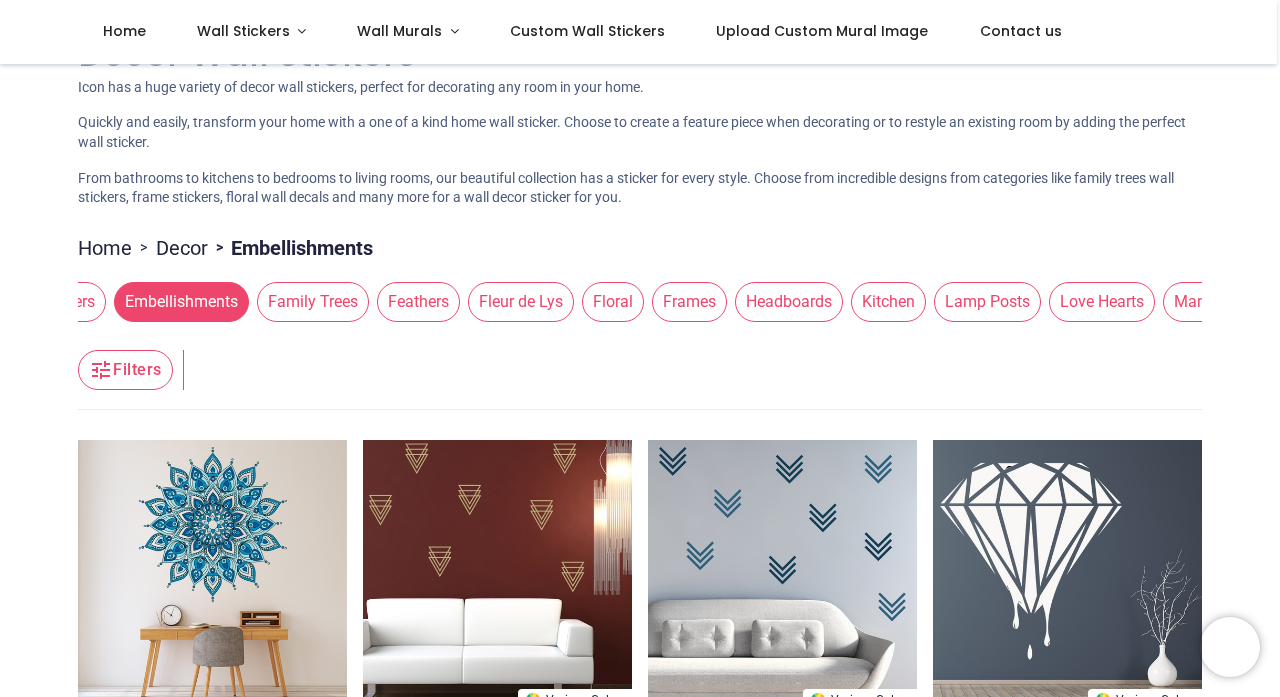 click on "Headboards" at bounding box center [789, 302] 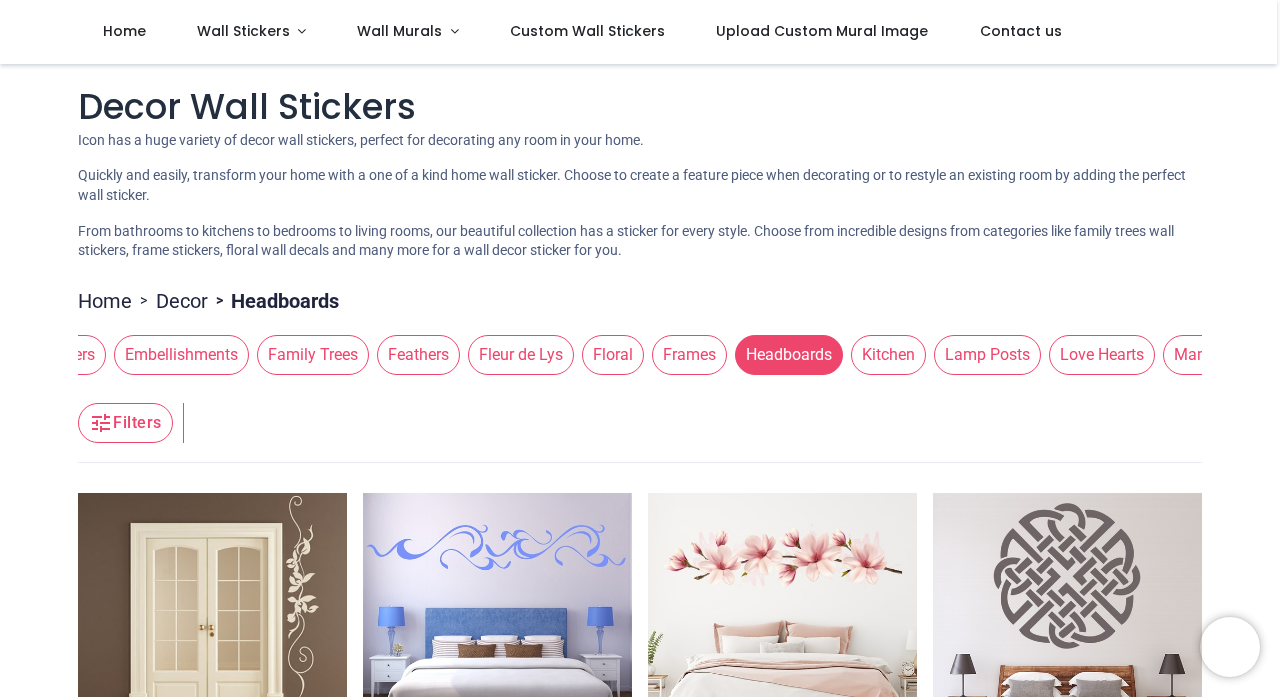 scroll, scrollTop: 4, scrollLeft: 0, axis: vertical 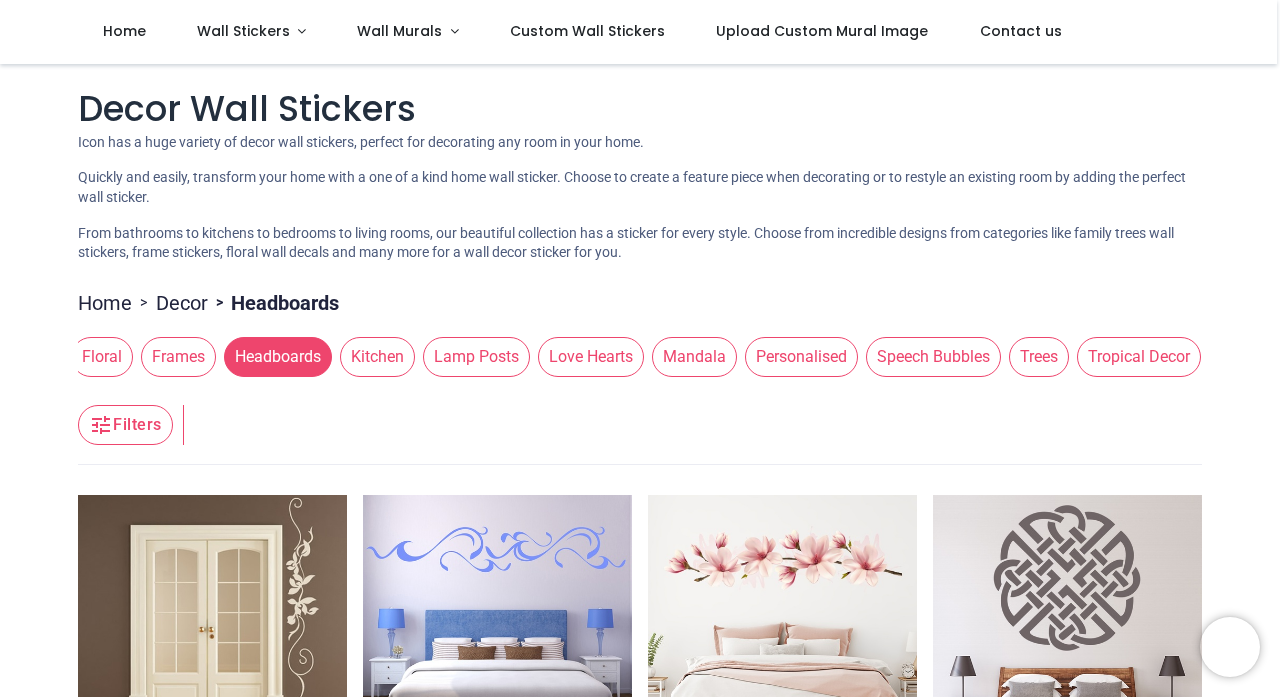 click on "Trees" at bounding box center (1039, 357) 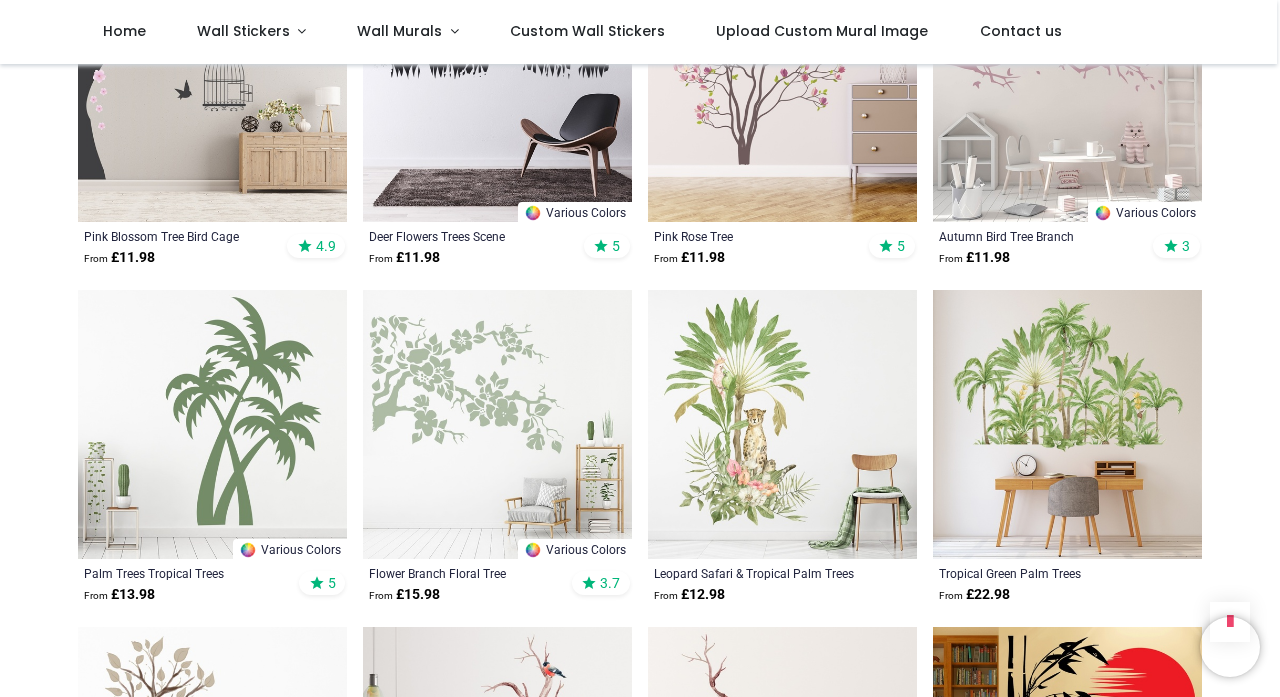 scroll, scrollTop: 1565, scrollLeft: 0, axis: vertical 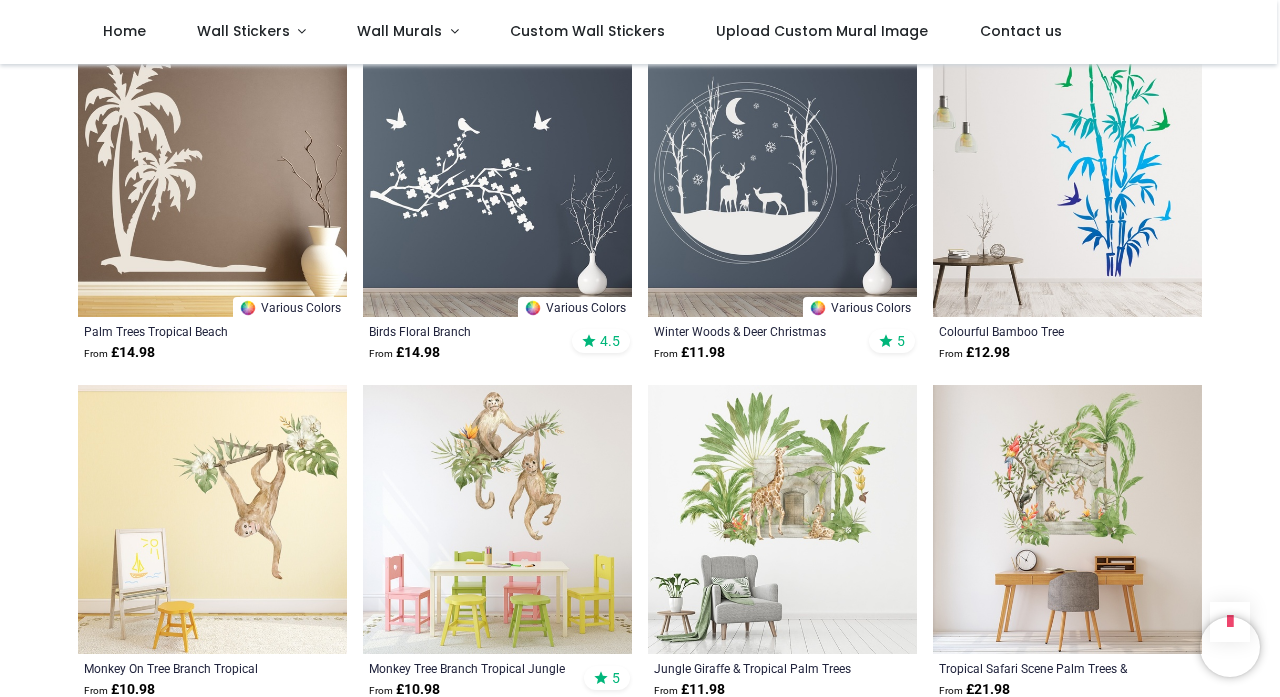 click at bounding box center (497, 519) 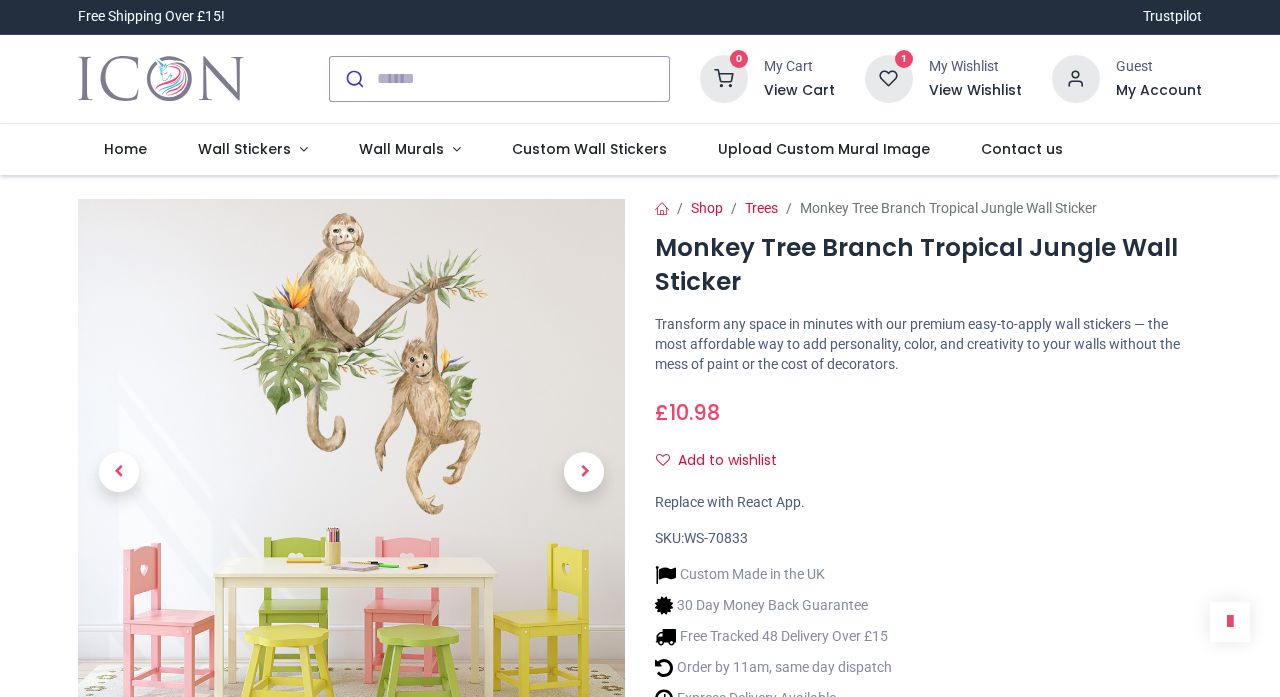 scroll, scrollTop: 0, scrollLeft: 0, axis: both 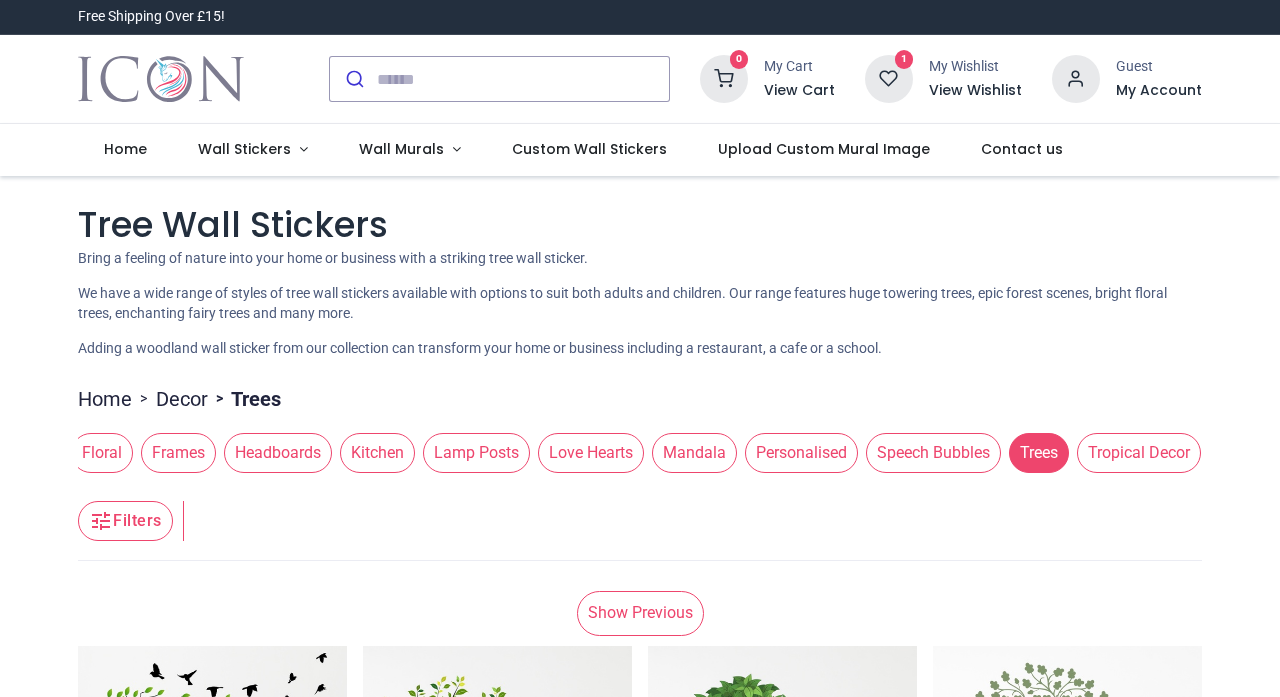 click on "Speech Bubbles" at bounding box center [933, 453] 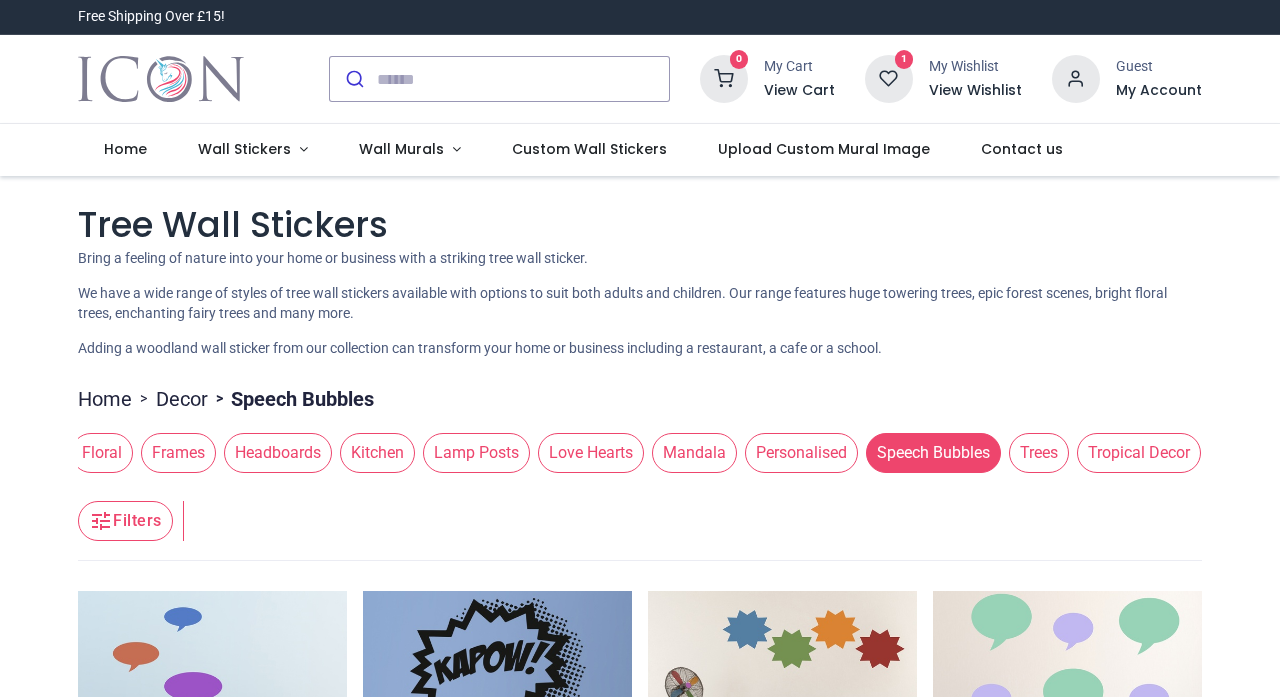 scroll, scrollTop: 0, scrollLeft: 0, axis: both 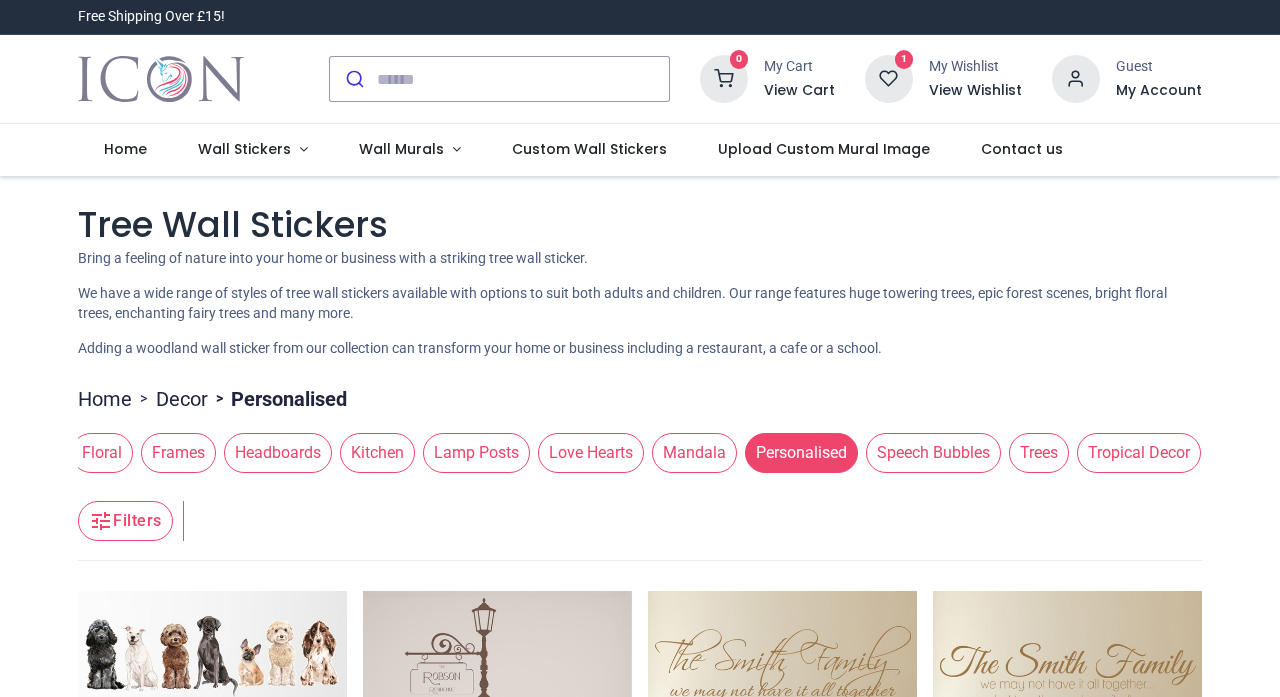 click on "Mandala" at bounding box center (694, 453) 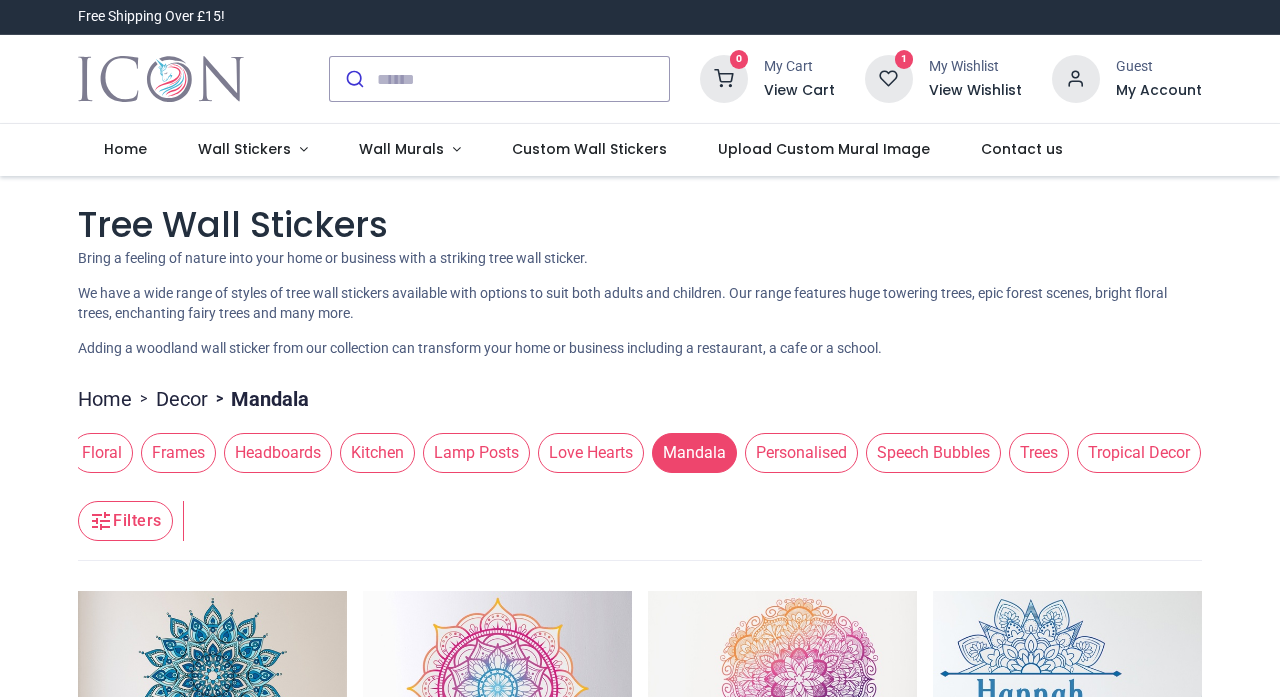 scroll, scrollTop: 0, scrollLeft: 0, axis: both 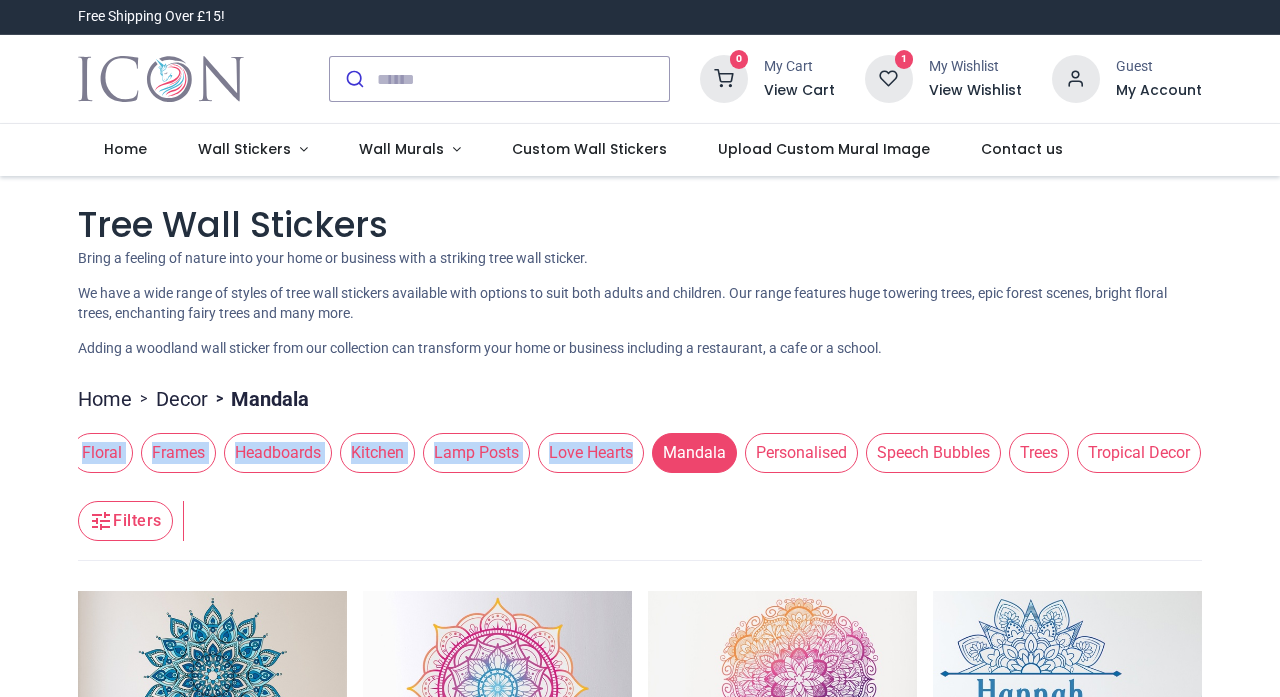 click on "3D Window Landscapes Barcodes Bathrooms Birdcages Candlesticks & Chandeliers Dining Rooms Dream Catchers Embellishments Family Trees Feathers Fleur de Lys Floral Frames Headboards Kitchen Lamp Posts Love Hearts Mandala Personalised Speech Bubbles Trees Tropical Decor" at bounding box center [639, 453] 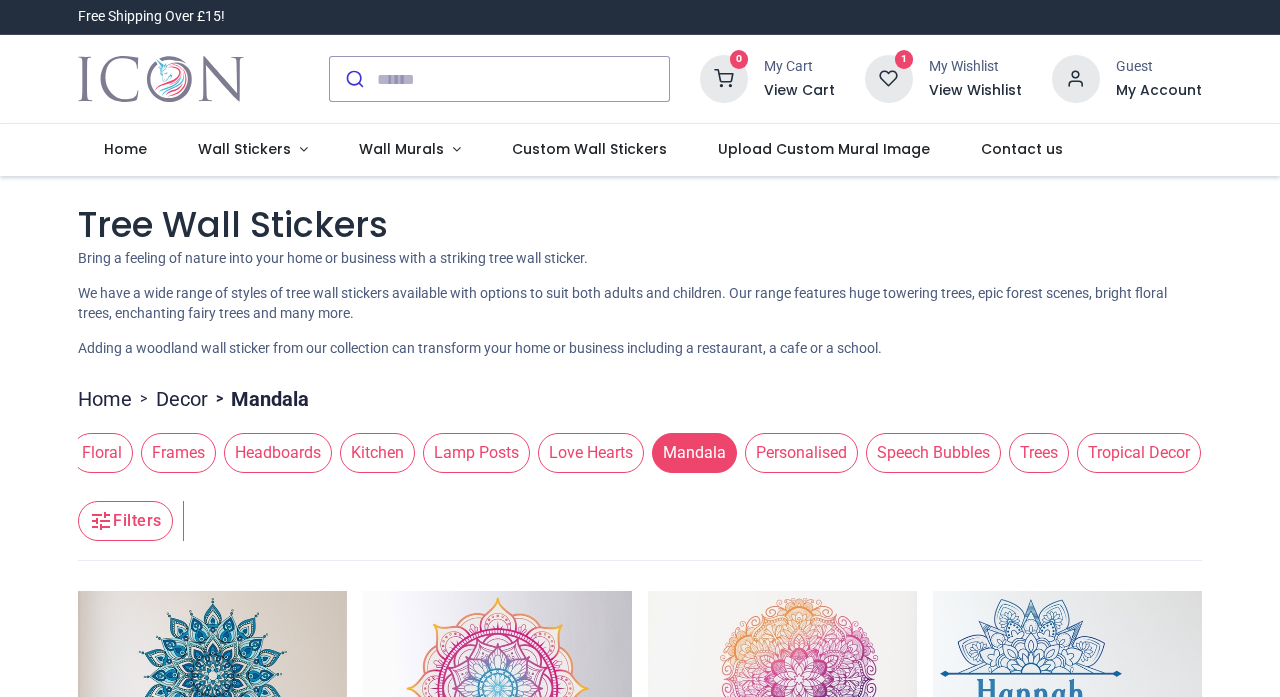 click on "Tree Wall Stickers Bring a feeling of nature into your home or business with a striking tree wall sticker.  We have a wide range of styles of tree wall stickers available with options to suit both adults and children. Our range features huge towering trees, epic forest scenes, bright floral trees, enchanting fairy trees and many more. Adding a woodland wall sticker from our collection can transform your home or business including a restaurant, a cafe or a school.
Home > Decor > Mandala 3D Window Landscapes Barcodes Bathrooms Birdcages Candlesticks & Chandeliers Dining Rooms Dream Catchers Embellishments Family Trees Feathers Fleur de Lys Floral Frames Headboards Kitchen Lamp Posts Love Hearts Mandala Personalised Speech Bubbles Trees Tropical Decor Filters Filters Blue Mandala Design From   £ 9.98     5 Pink Mandala  by Chanelle Maggs From   £ 9.98     5 Red Blue Mandala From   £ 9.98" at bounding box center [639, 1702] 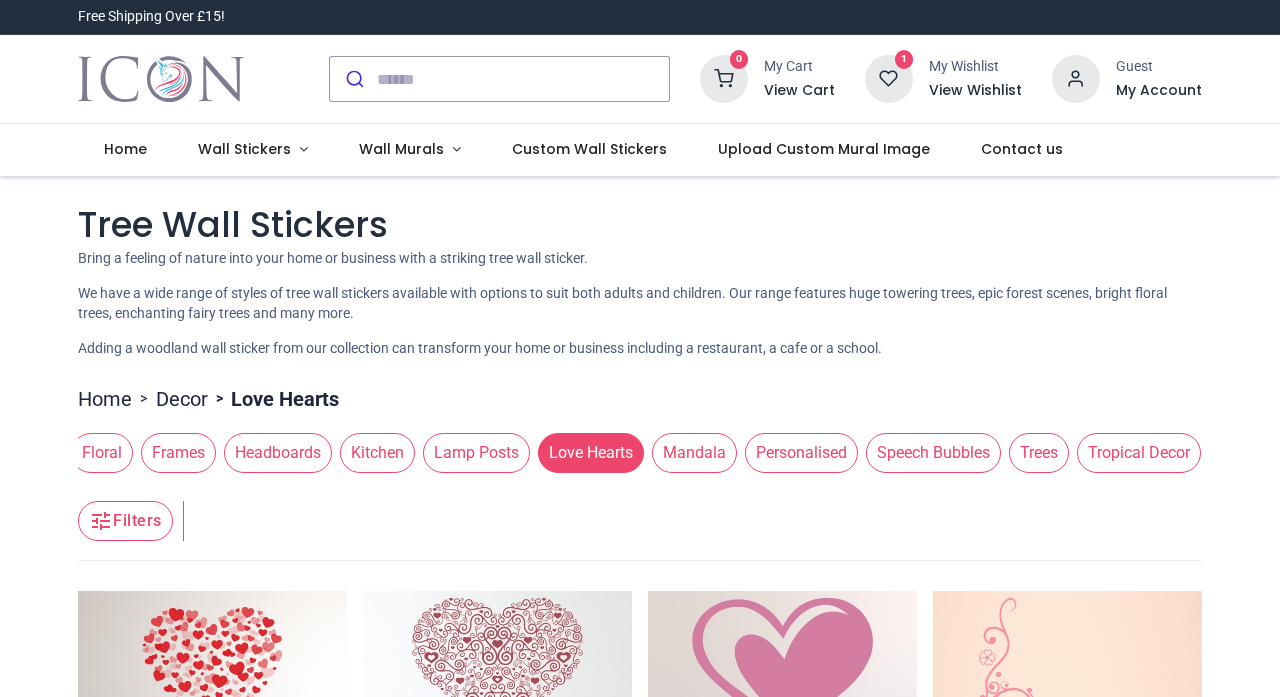 scroll, scrollTop: 0, scrollLeft: 0, axis: both 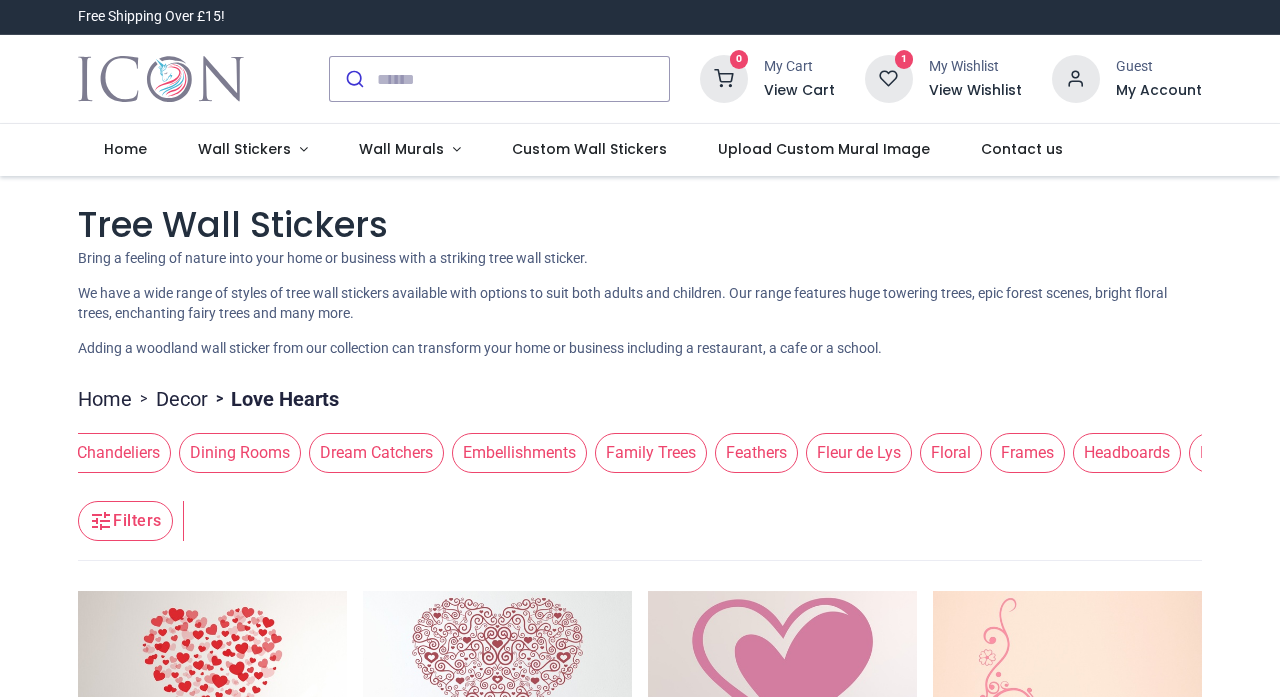 click on "Frames" at bounding box center [1027, 453] 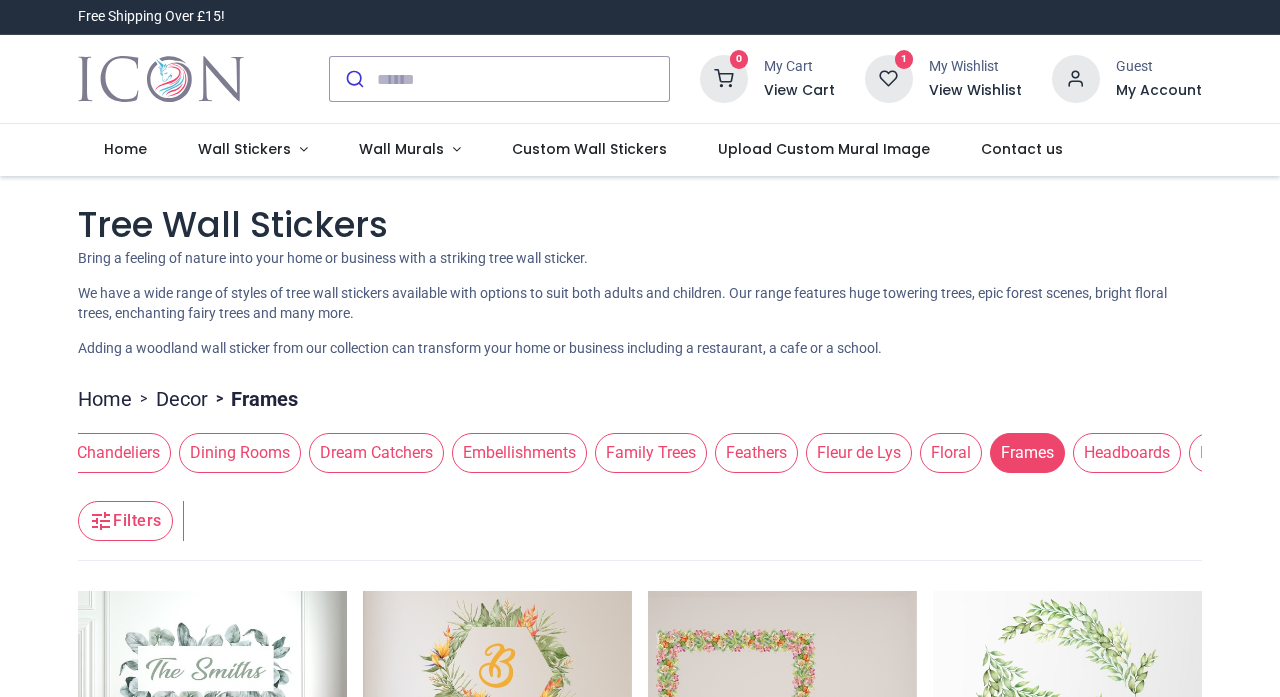 scroll, scrollTop: 0, scrollLeft: 0, axis: both 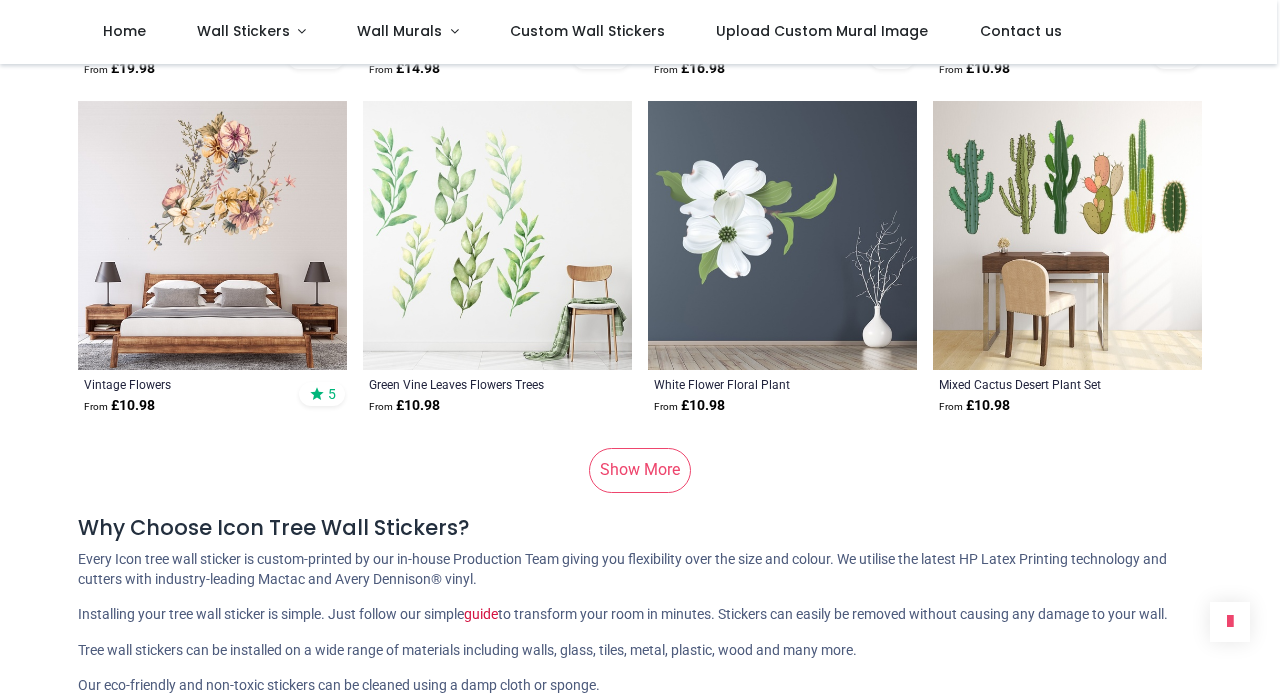 click on "Show More" at bounding box center [640, 470] 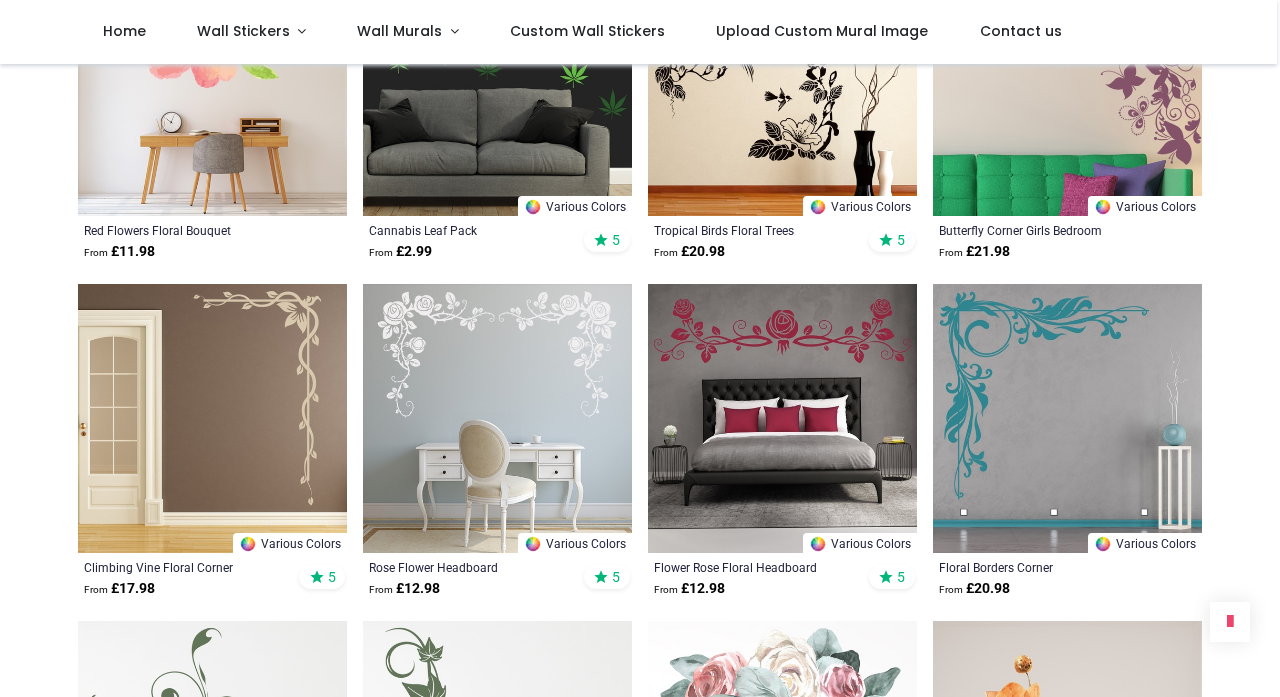 scroll, scrollTop: 4238, scrollLeft: 0, axis: vertical 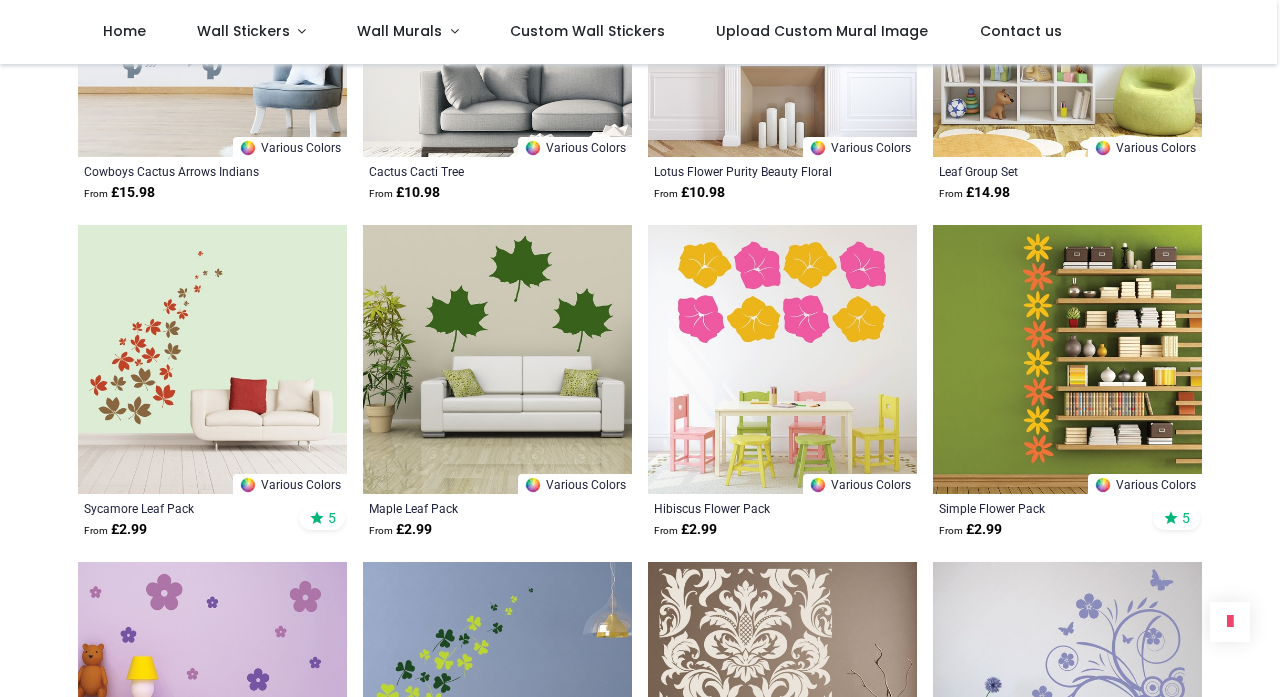 click at bounding box center (1067, 359) 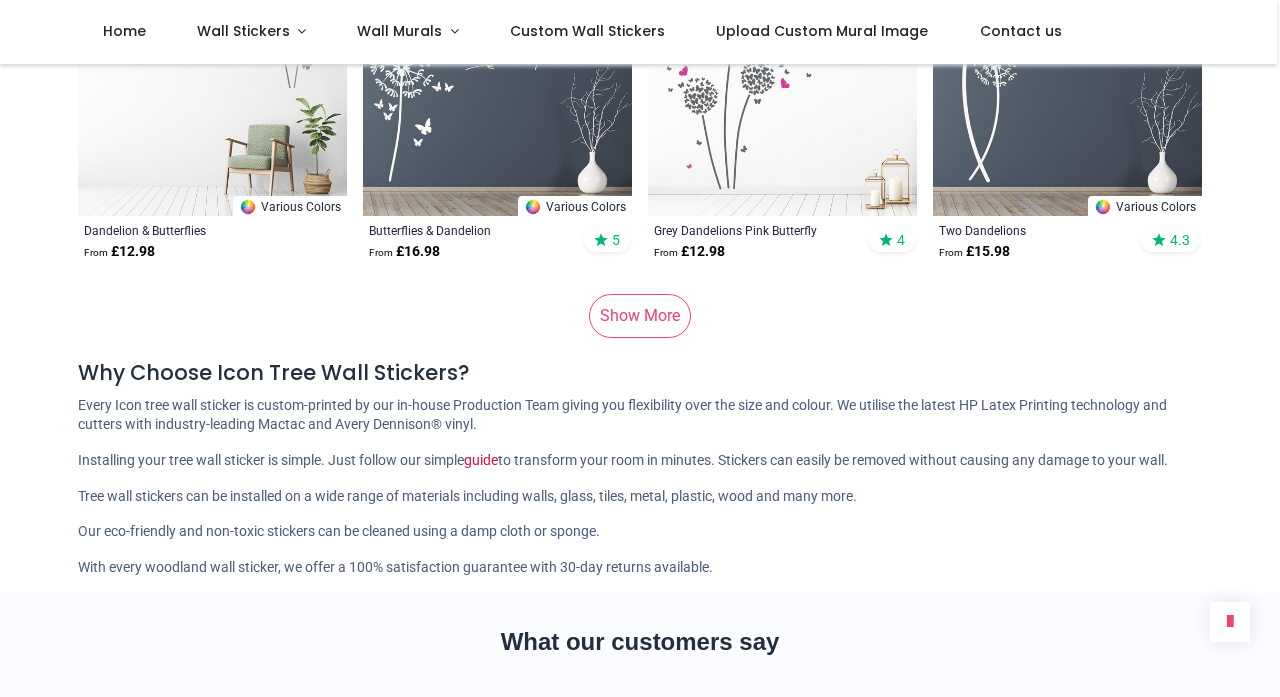 scroll, scrollTop: 14342, scrollLeft: 0, axis: vertical 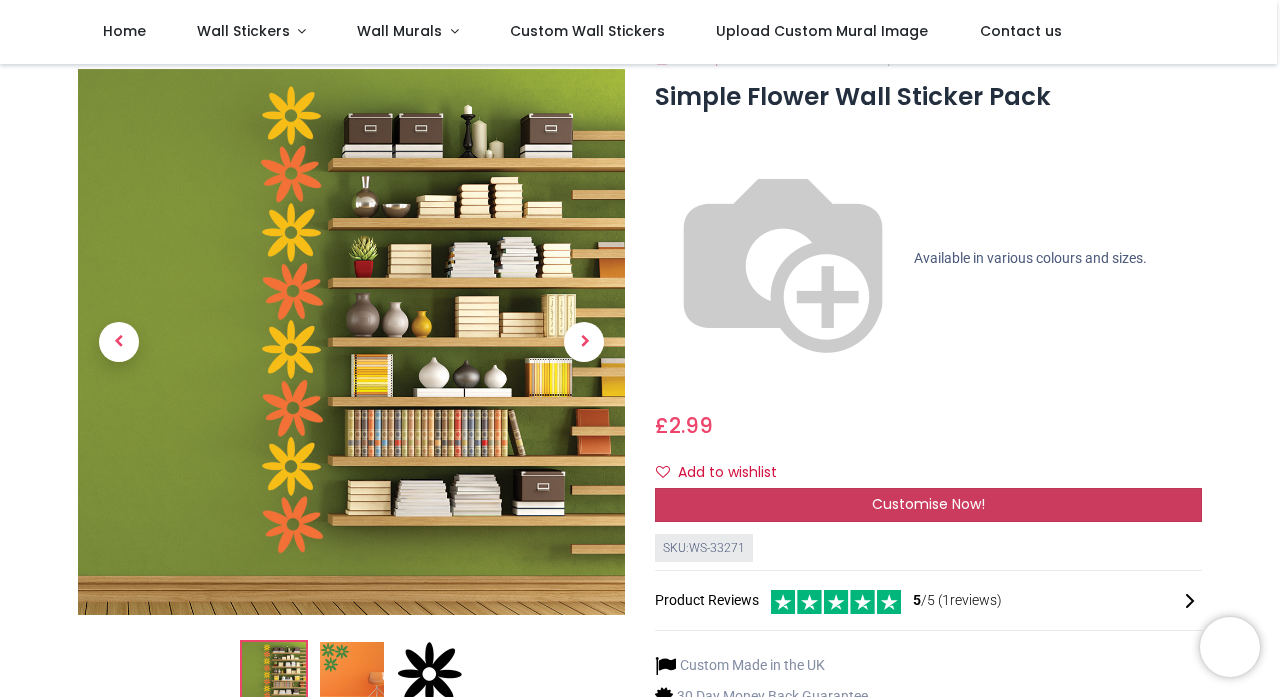 click on "Customise Now!" at bounding box center [928, 504] 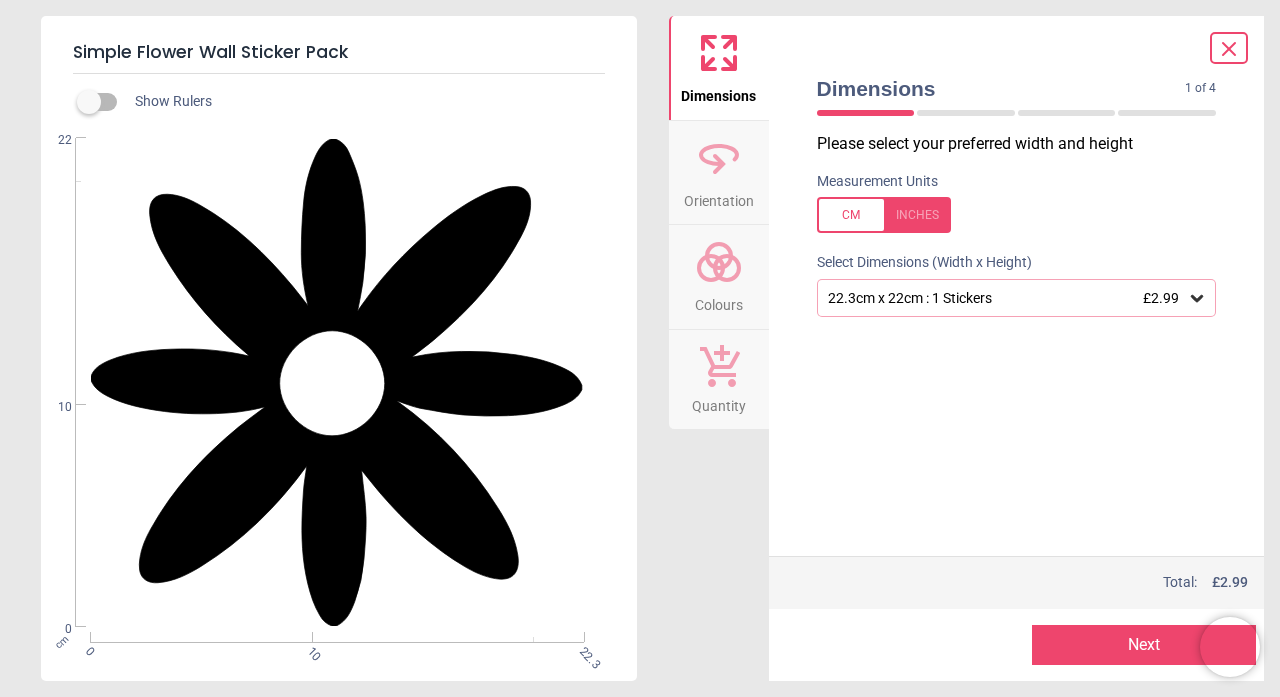 click on "Colours" at bounding box center [719, 301] 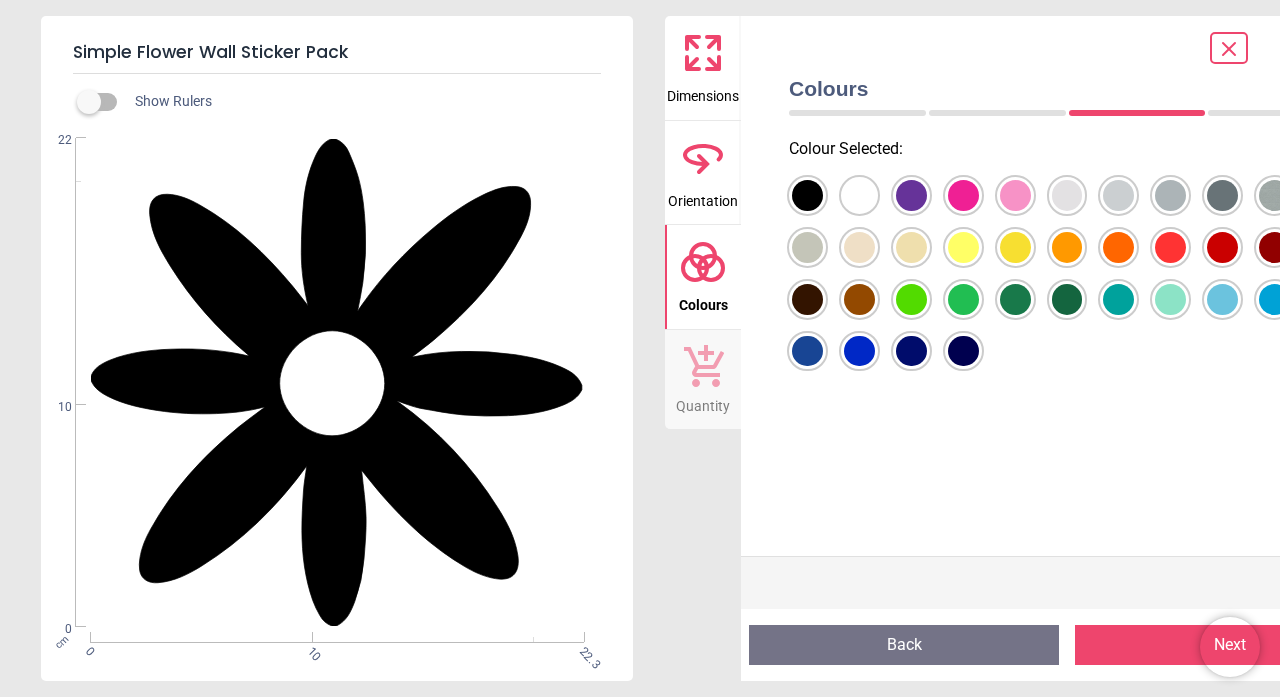 click at bounding box center [807, 195] 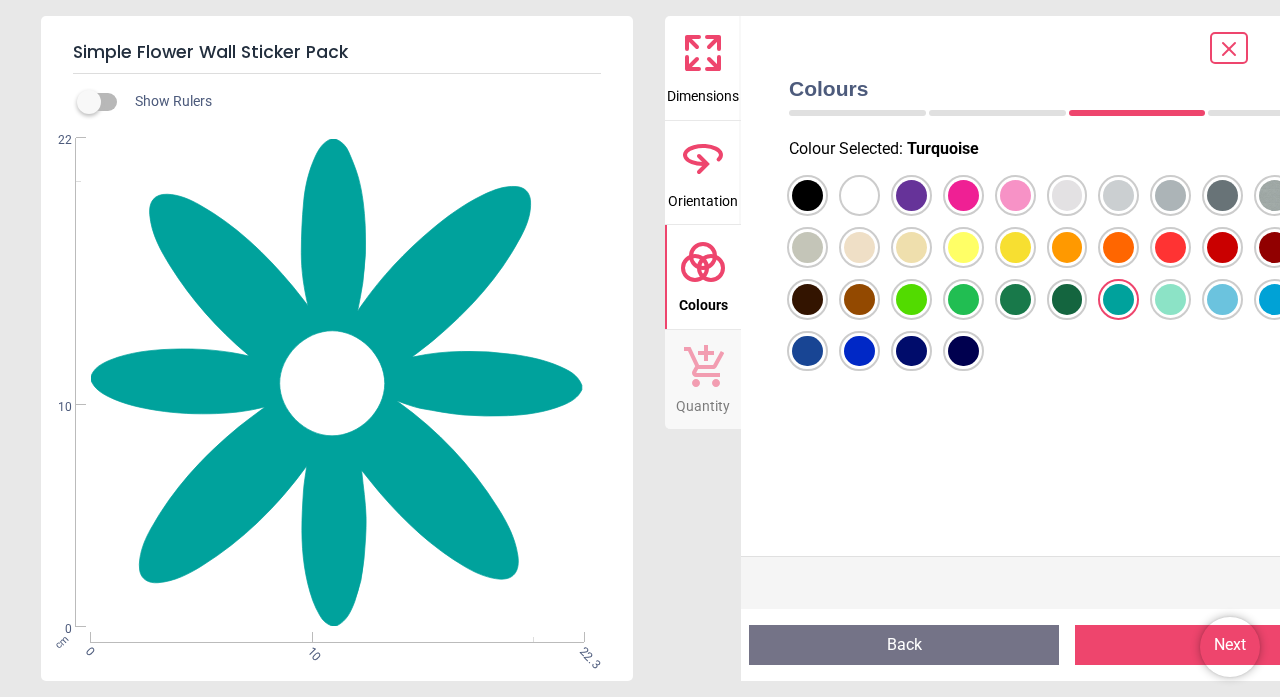 click 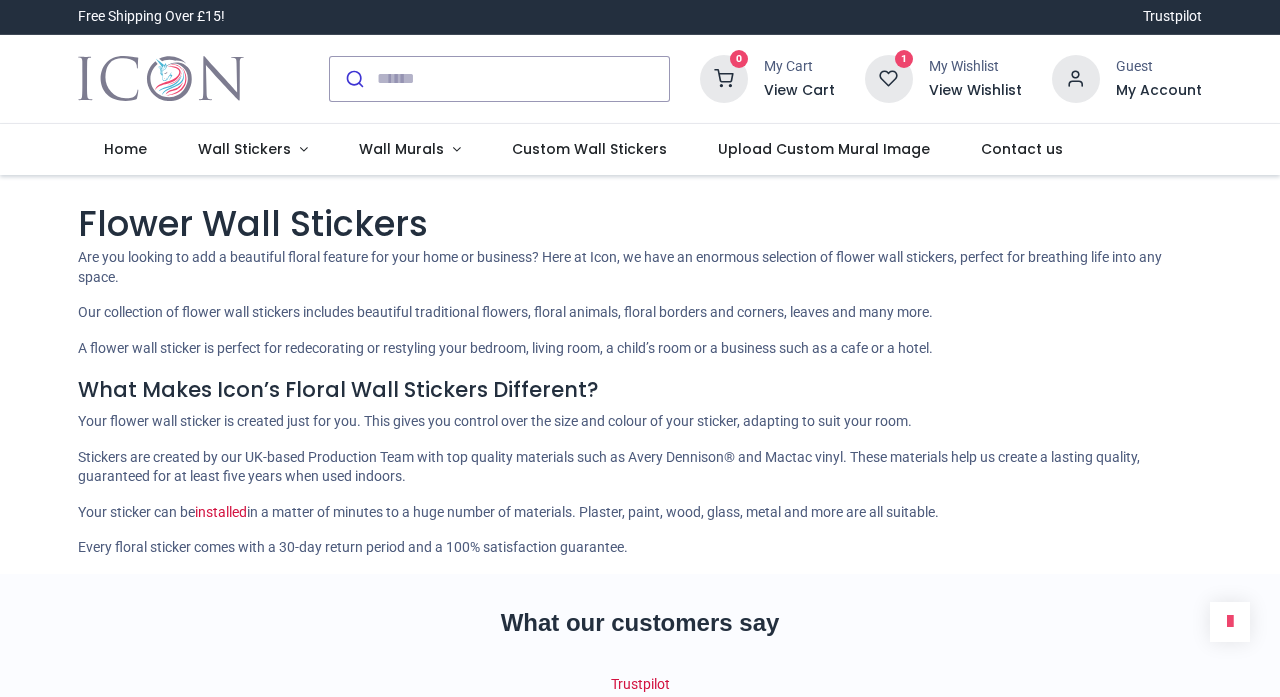 scroll, scrollTop: 0, scrollLeft: 0, axis: both 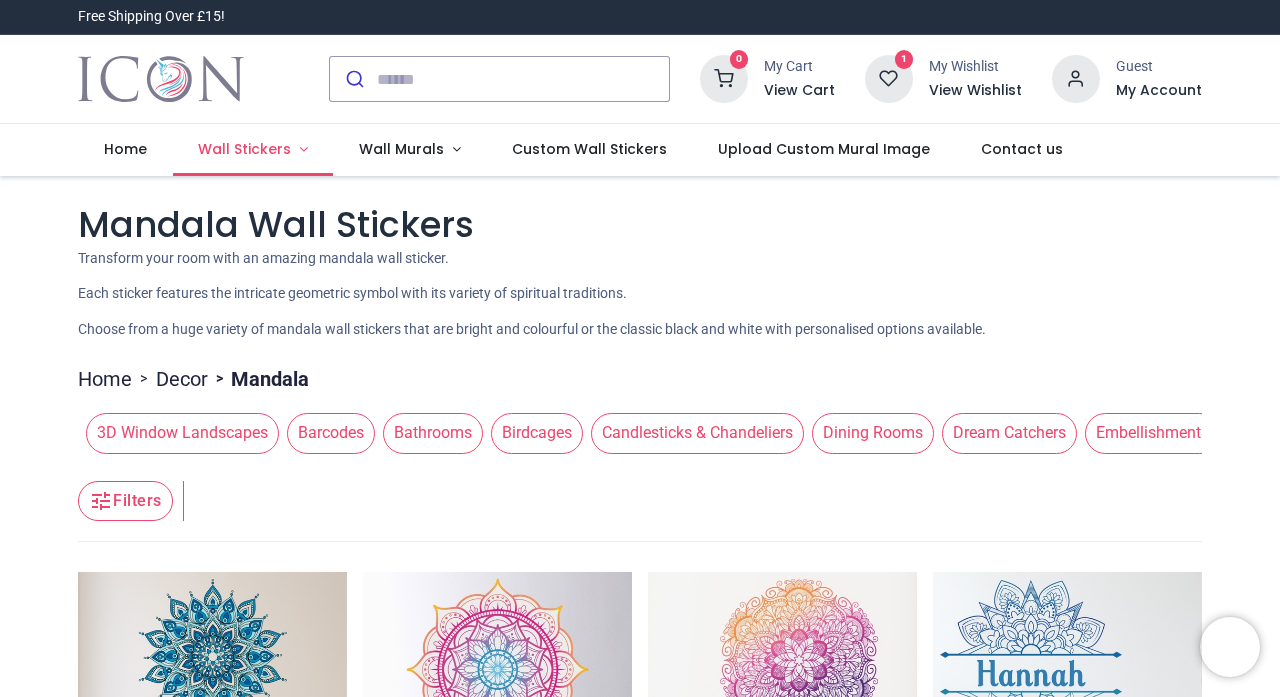 click on "Wall Stickers" at bounding box center (244, 149) 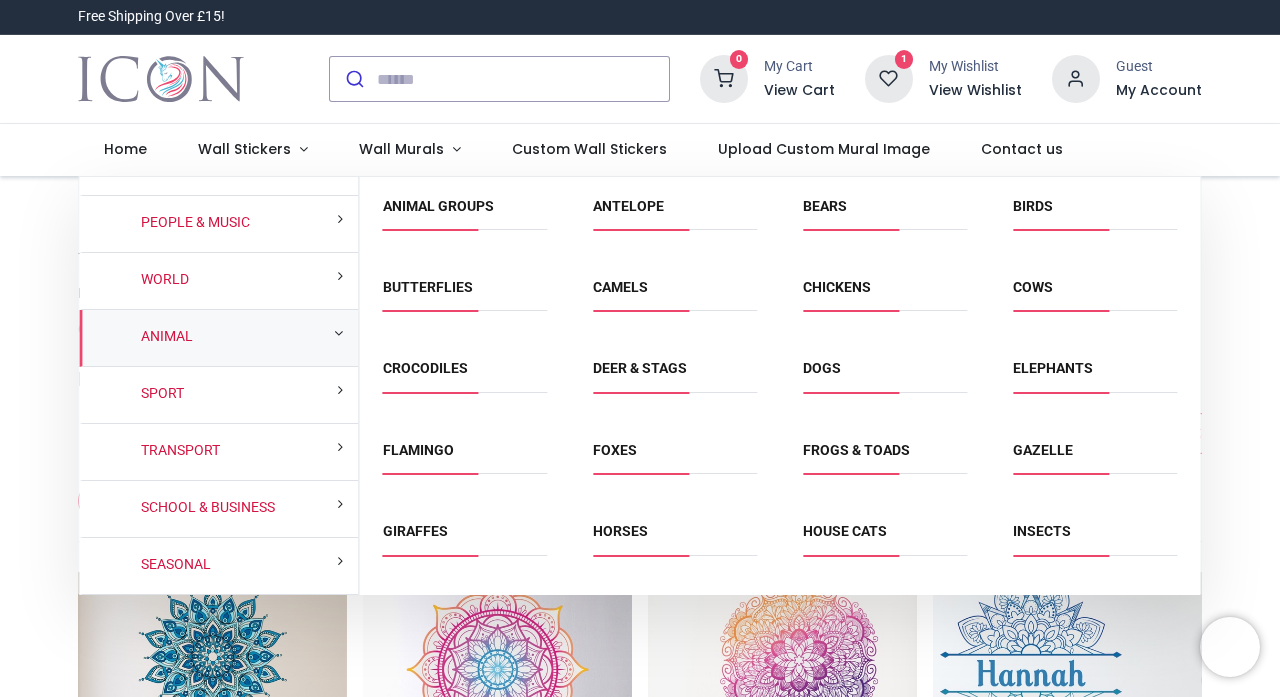 scroll, scrollTop: 152, scrollLeft: 0, axis: vertical 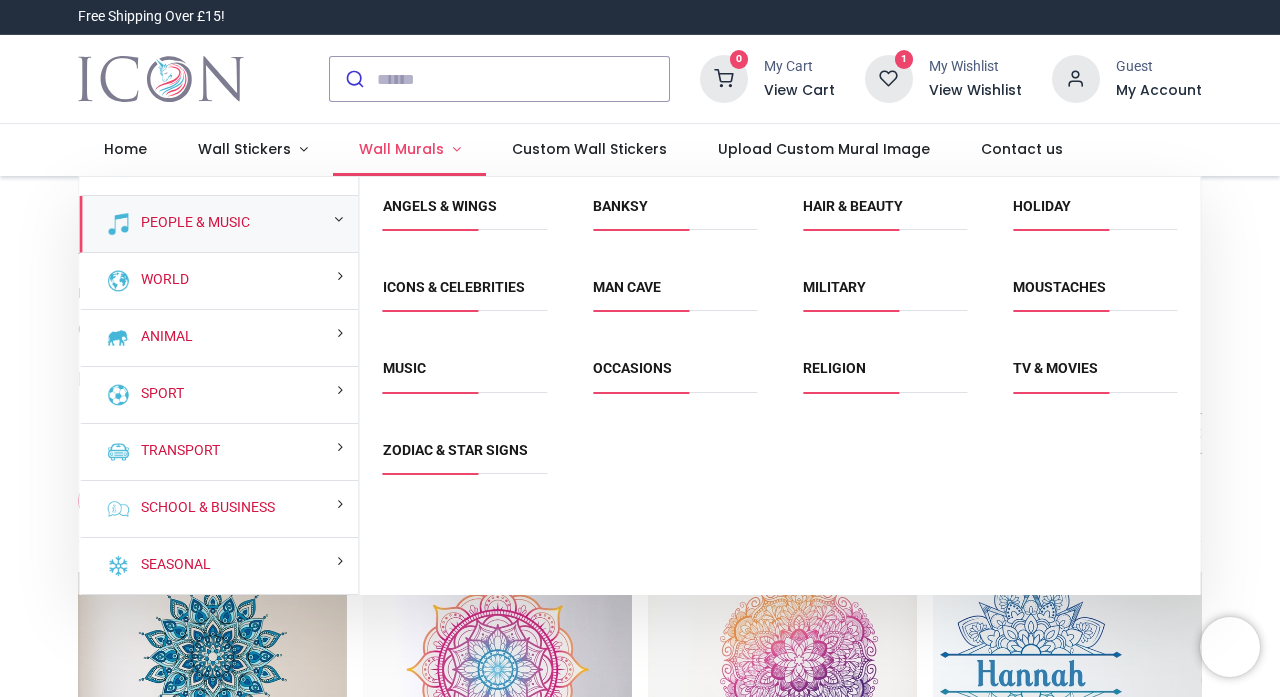 click on "Wall Murals" at bounding box center [401, 149] 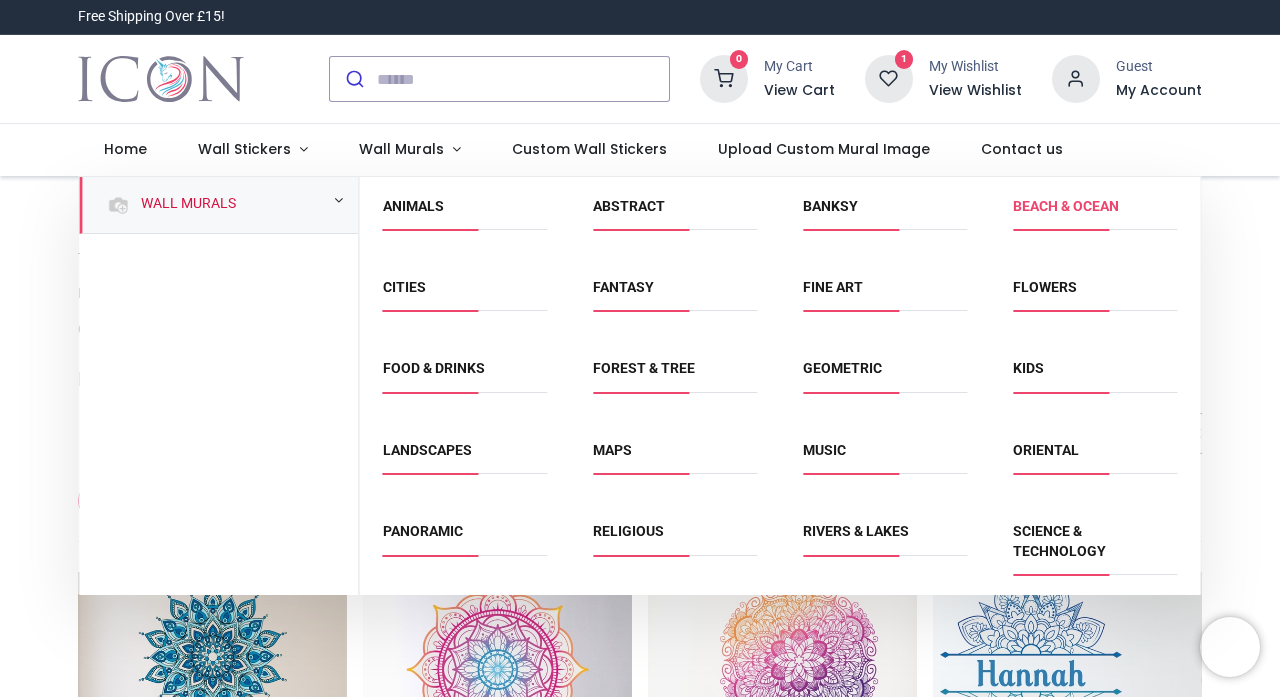 click on "Beach & Ocean" at bounding box center (1066, 206) 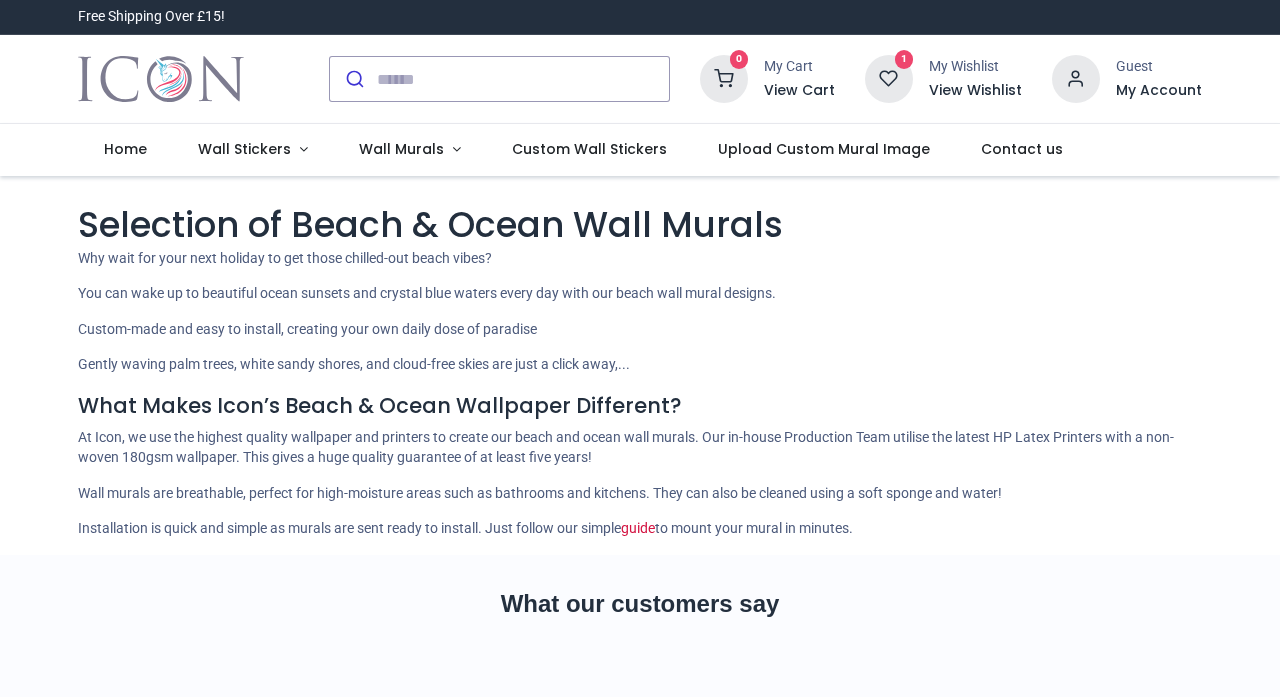 scroll, scrollTop: 0, scrollLeft: 0, axis: both 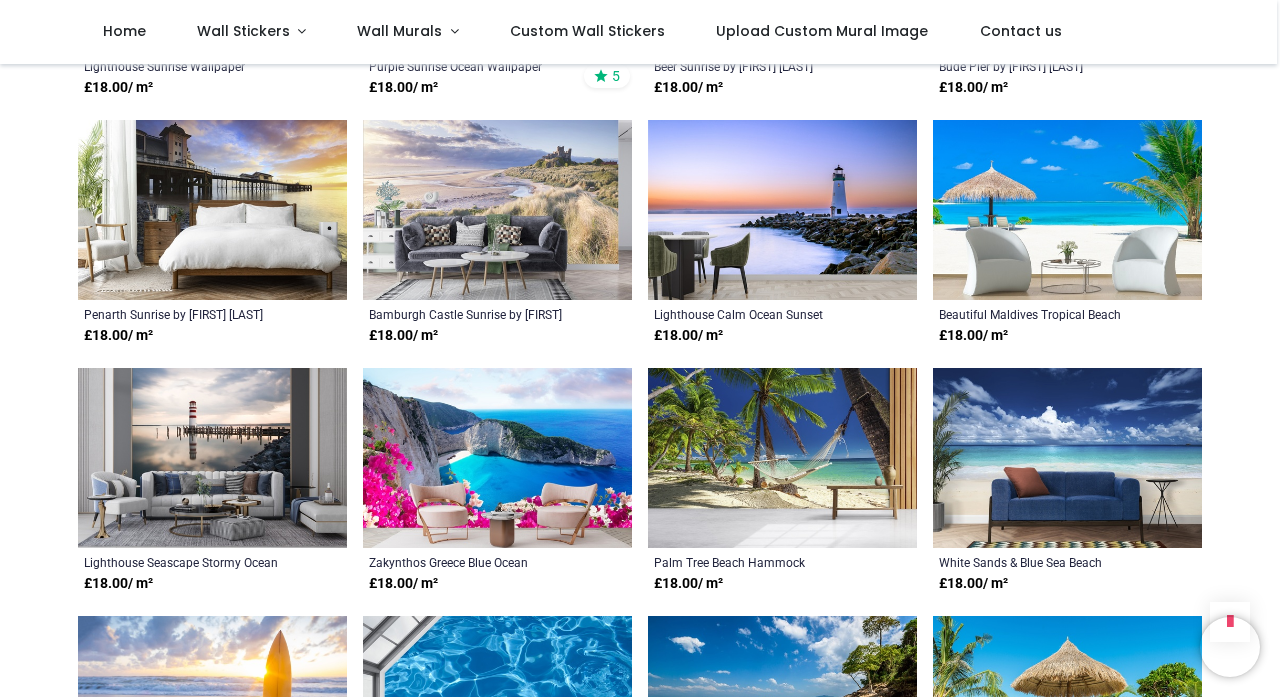 click at bounding box center (1067, 210) 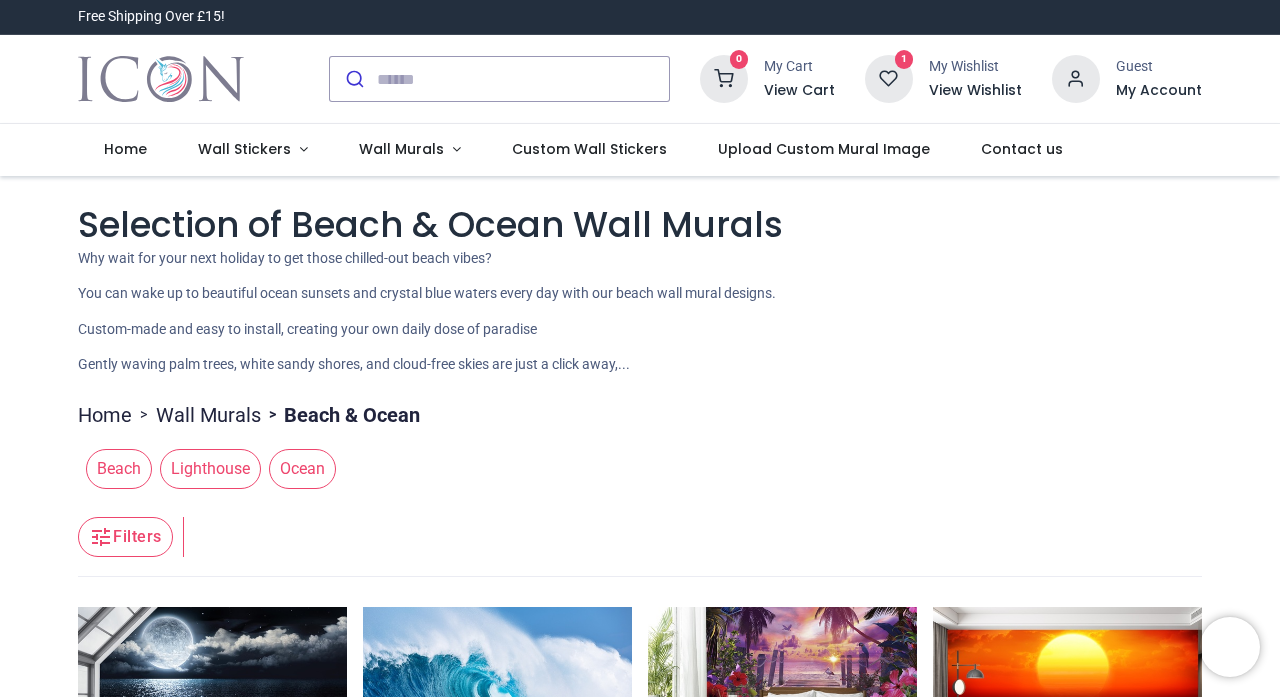 scroll, scrollTop: 0, scrollLeft: 0, axis: both 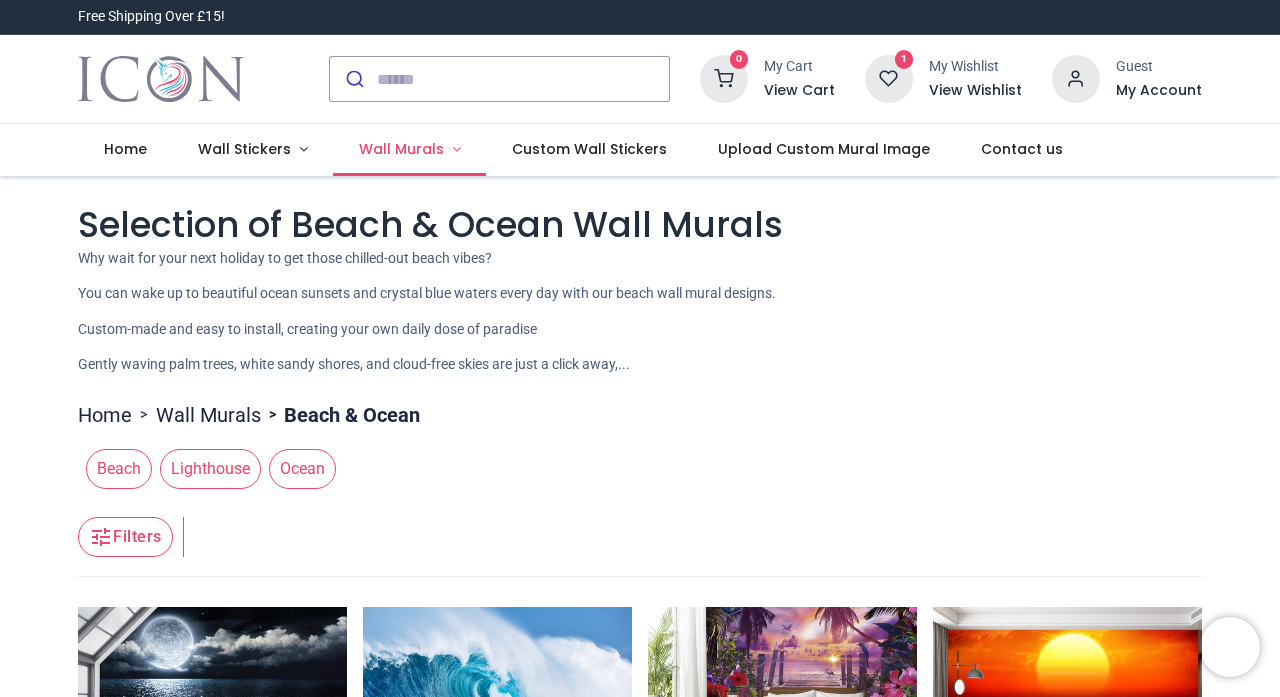 click on "Wall Murals" at bounding box center (401, 149) 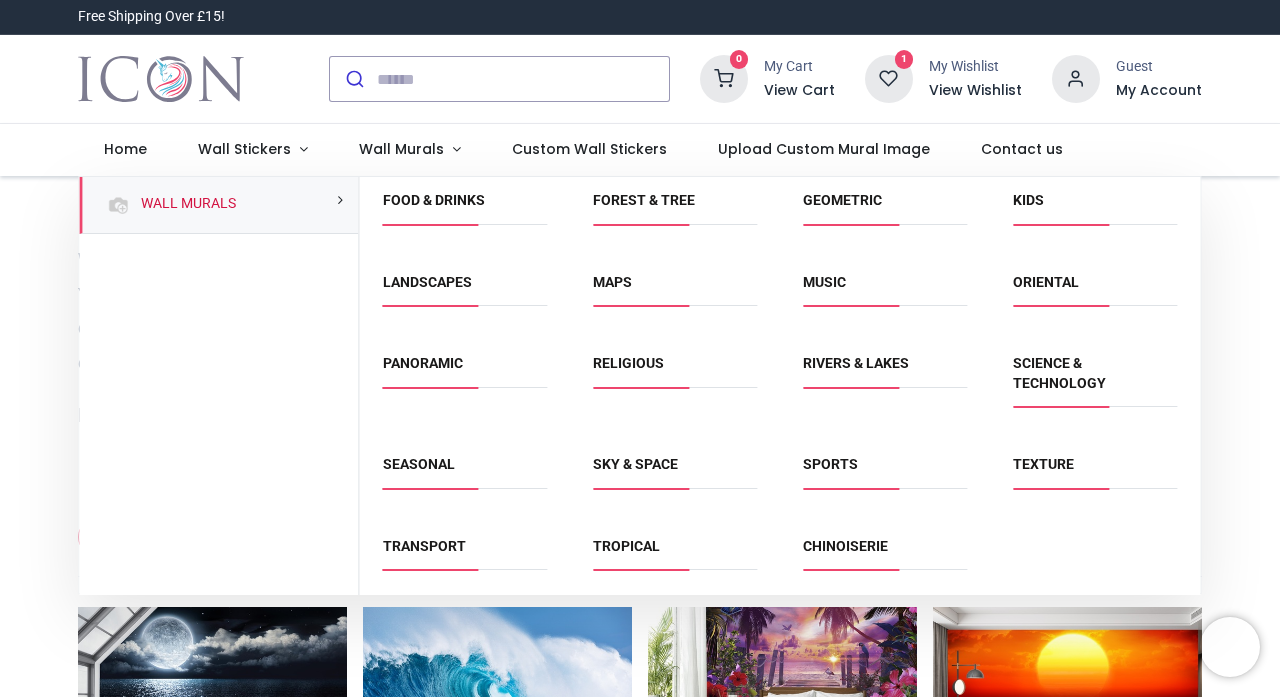 scroll, scrollTop: 167, scrollLeft: 0, axis: vertical 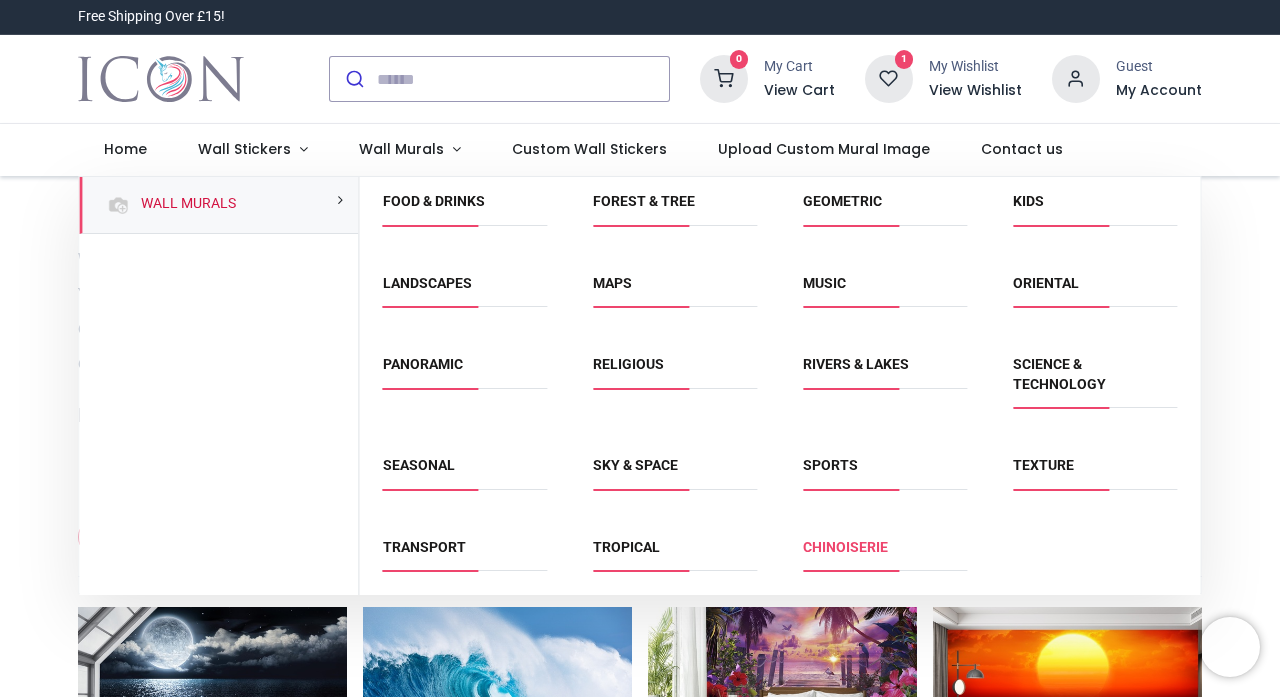 click on "Chinoiserie" at bounding box center (845, 547) 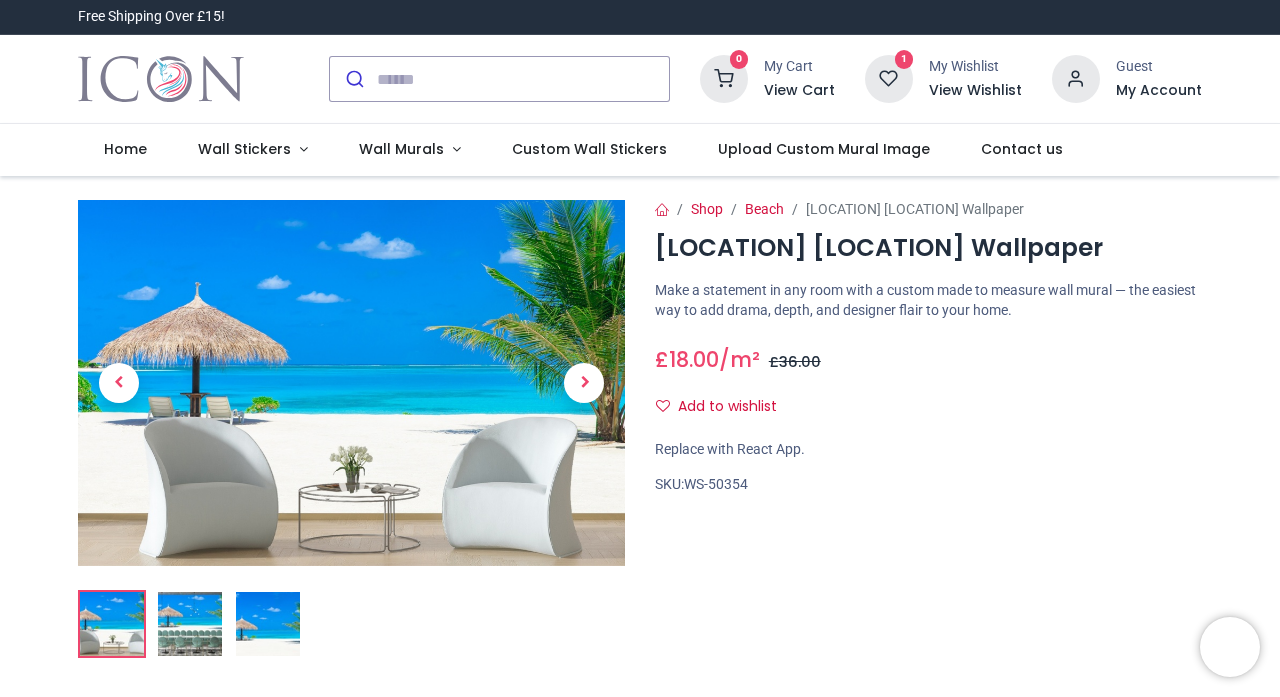 scroll, scrollTop: 0, scrollLeft: 0, axis: both 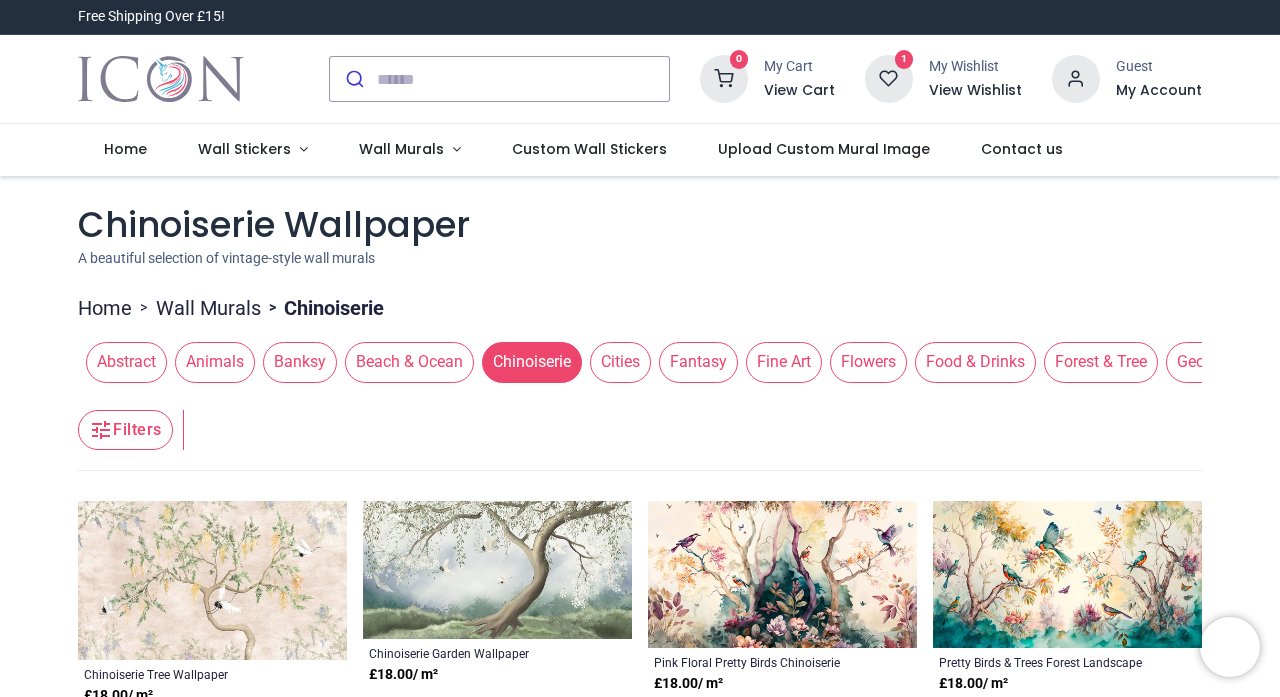 click on "Fantasy" at bounding box center (698, 362) 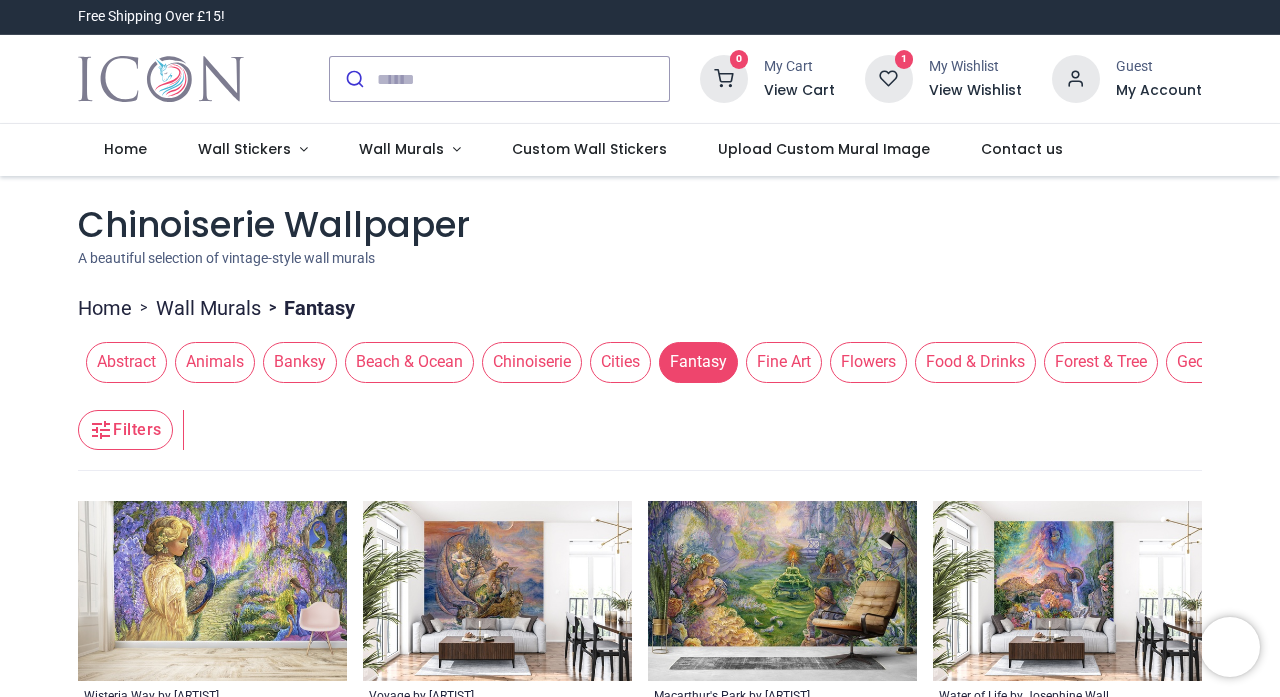 click on "Food & Drinks" at bounding box center [975, 362] 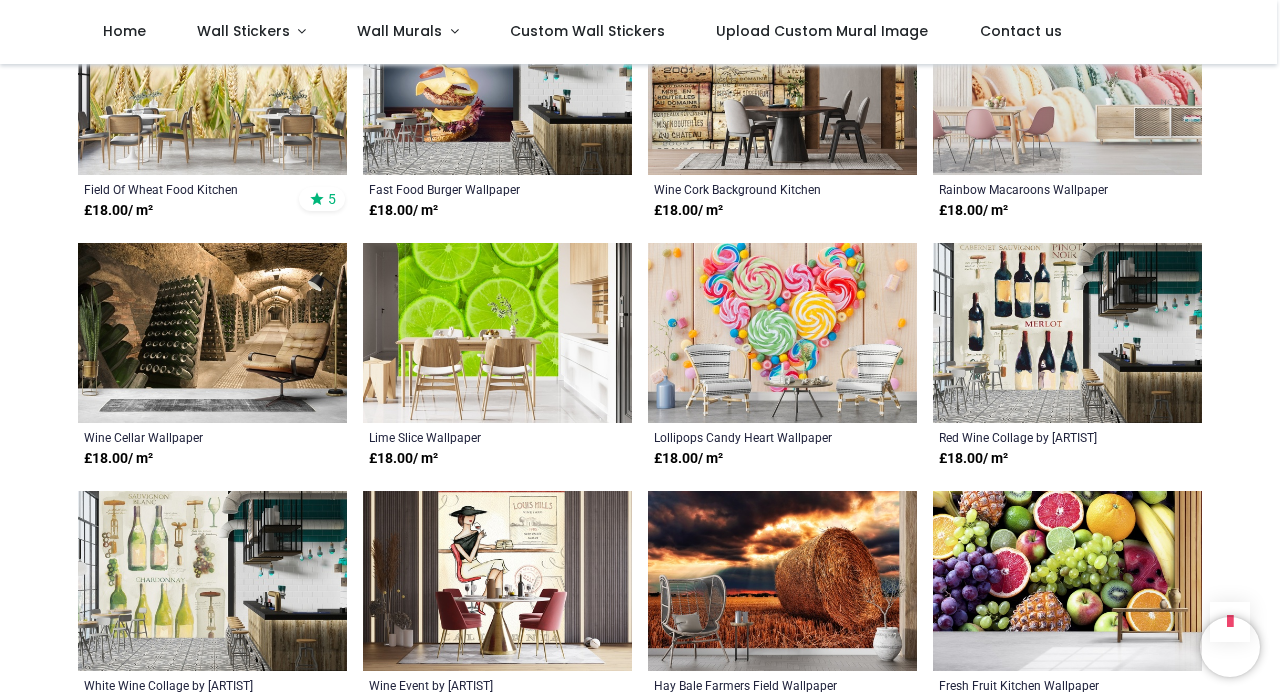 scroll, scrollTop: 1140, scrollLeft: 0, axis: vertical 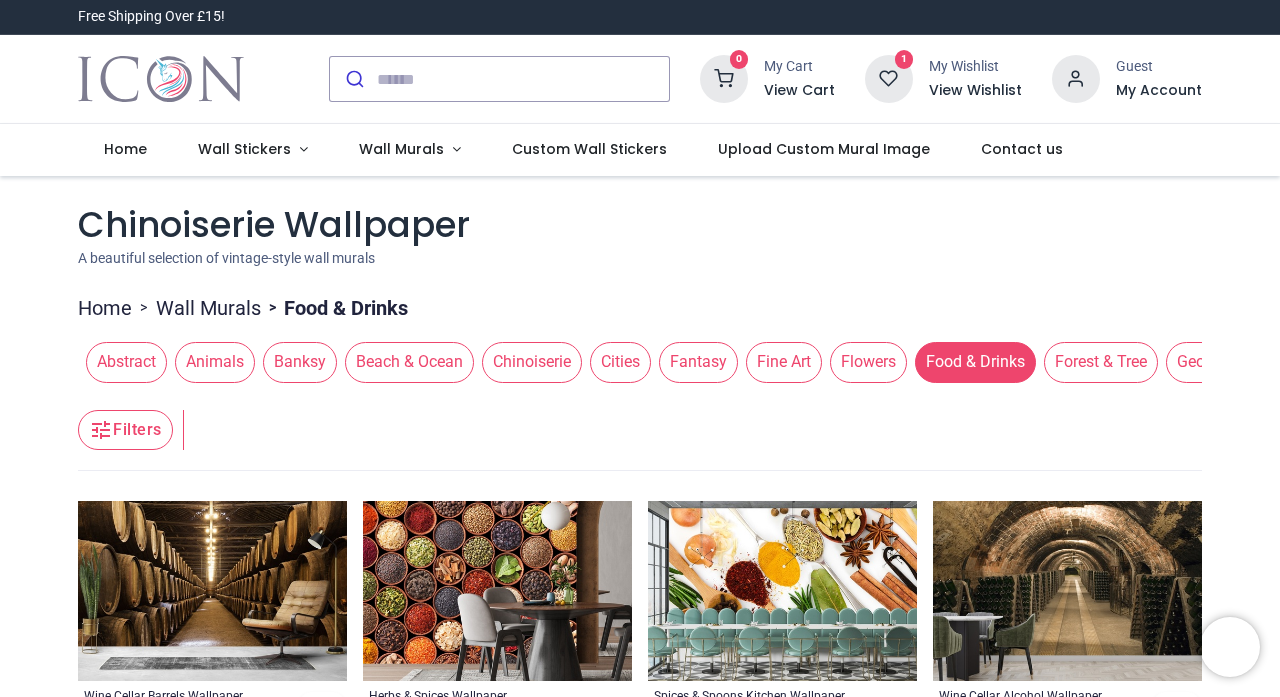 click on "Banksy" at bounding box center (300, 362) 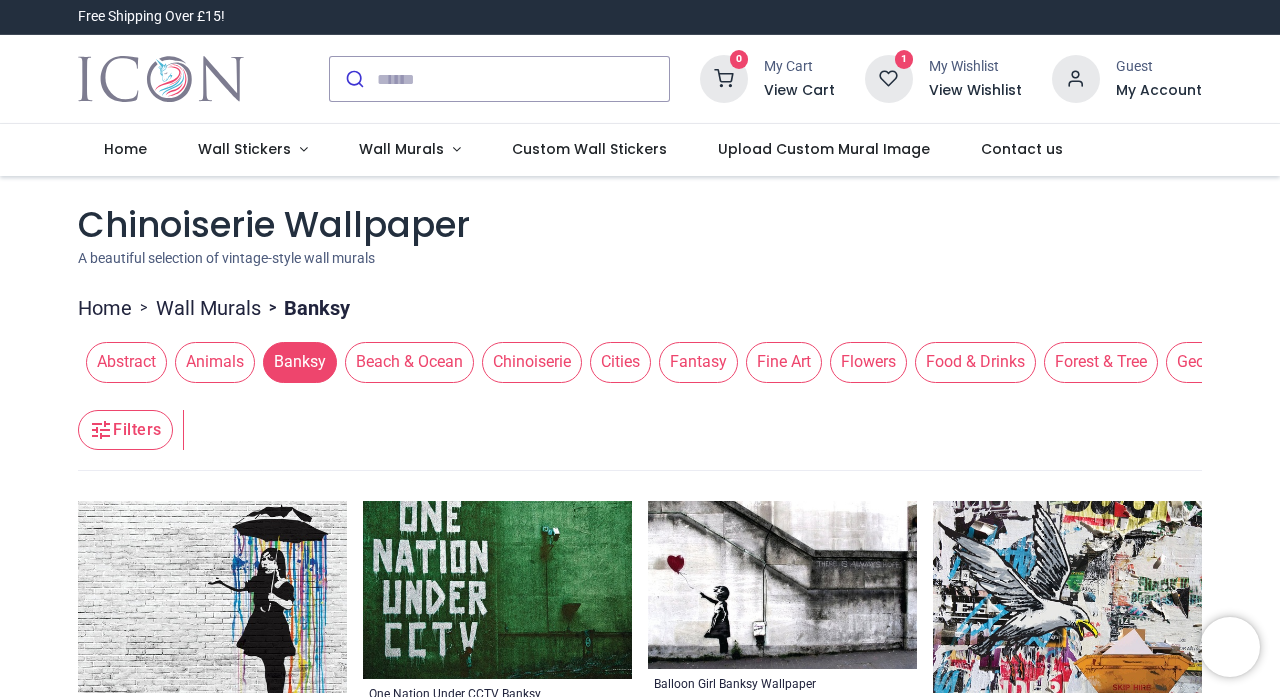 scroll, scrollTop: 0, scrollLeft: 0, axis: both 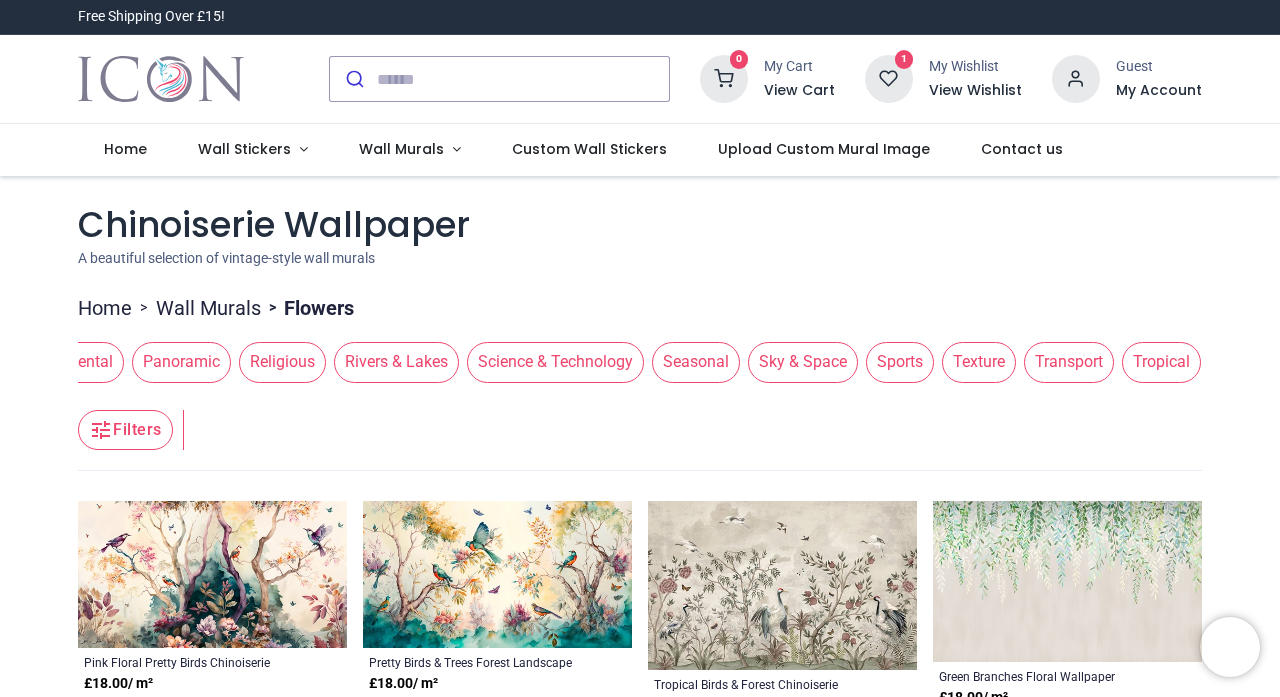 click on "Texture" at bounding box center (979, 362) 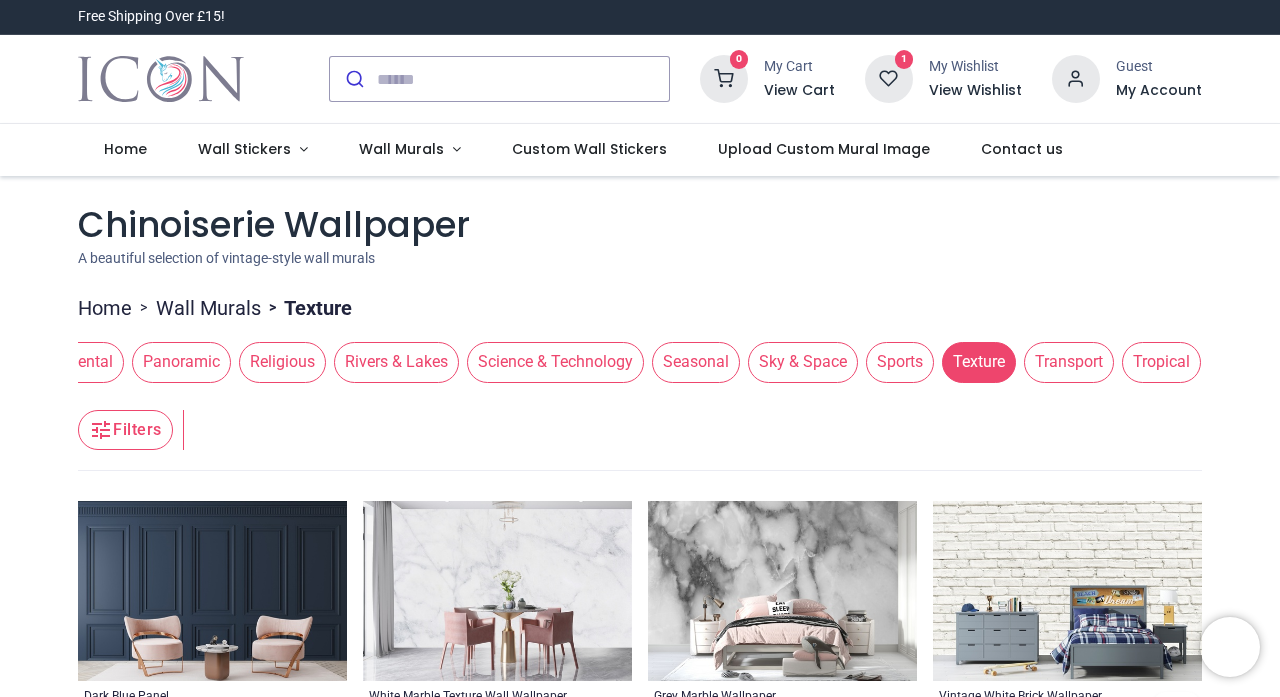 scroll, scrollTop: 0, scrollLeft: 0, axis: both 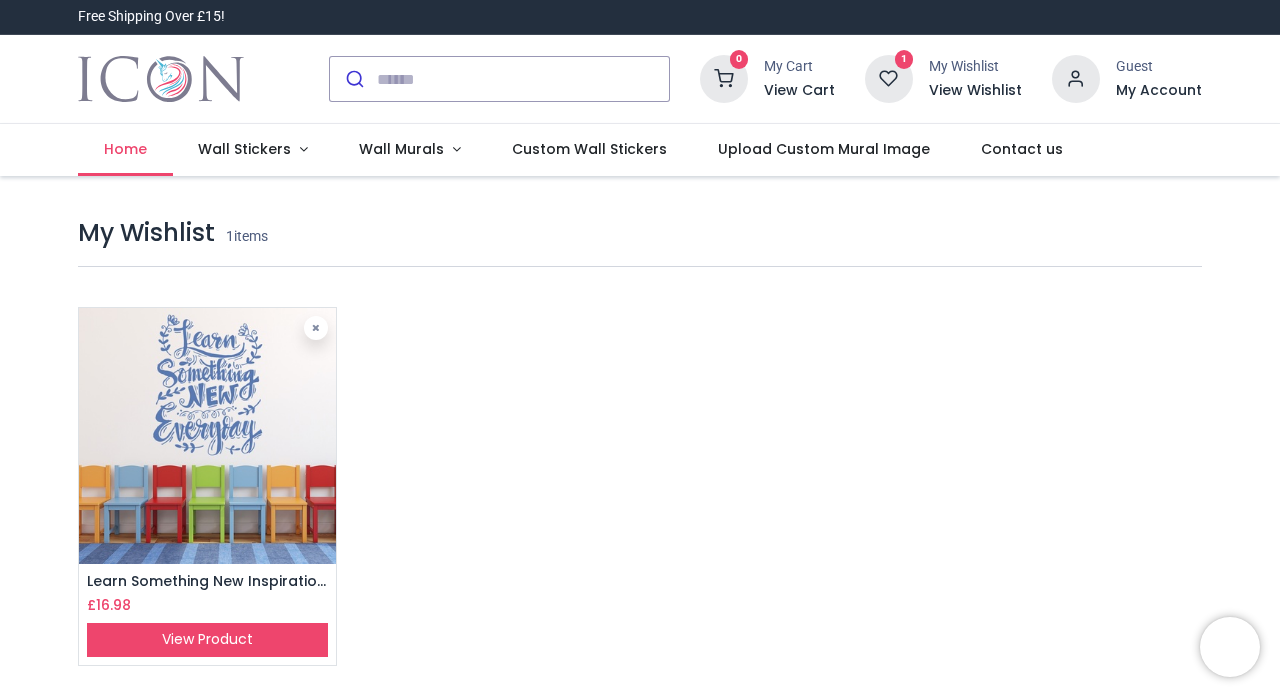 click on "Home" at bounding box center (125, 149) 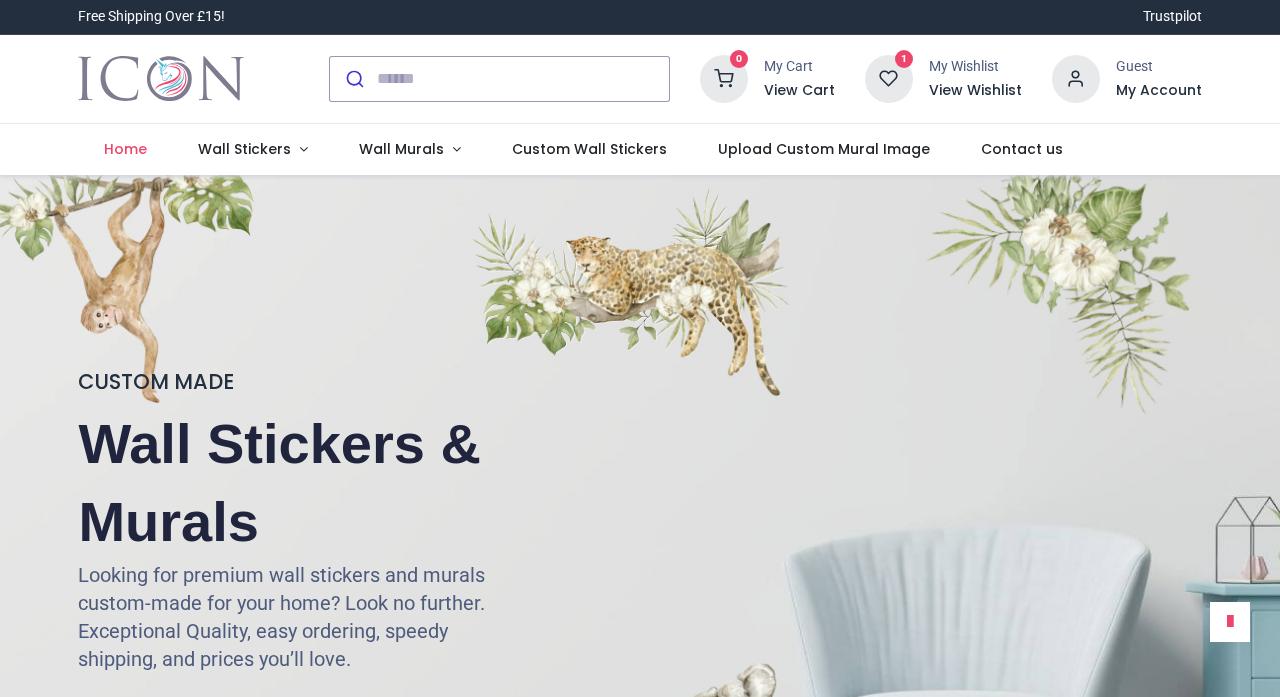 scroll, scrollTop: 0, scrollLeft: 0, axis: both 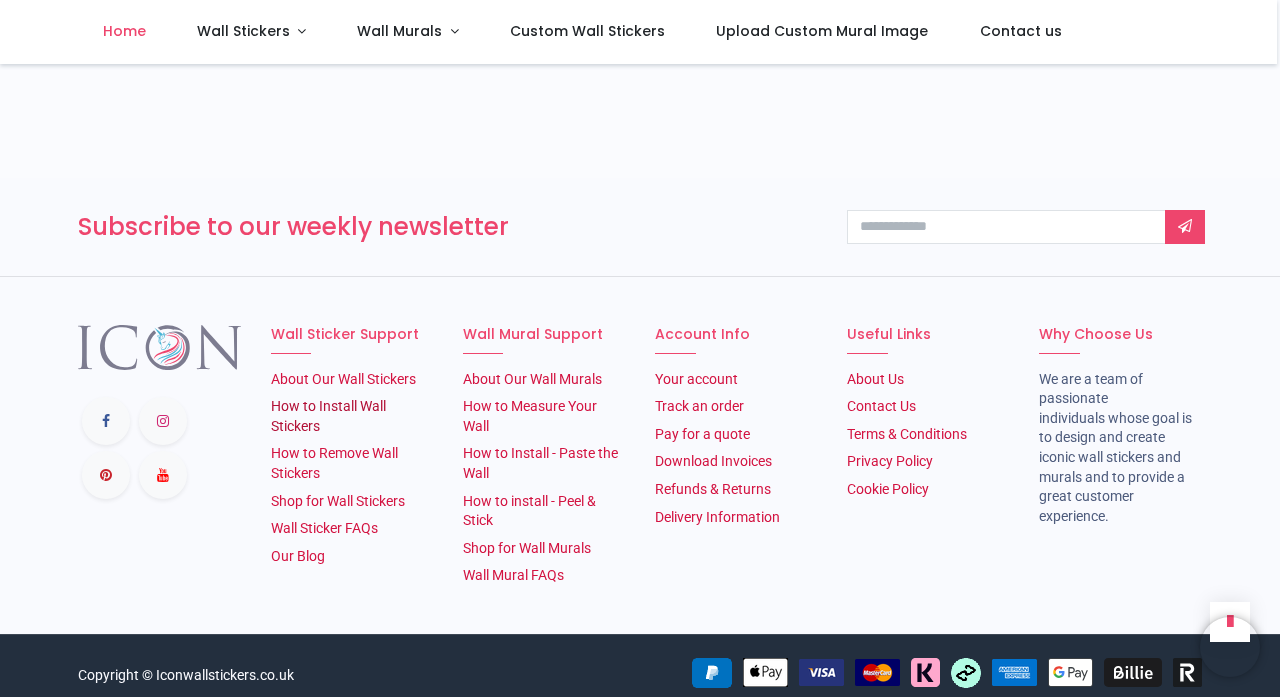 click on "How to Install Wall Stickers" at bounding box center [328, 416] 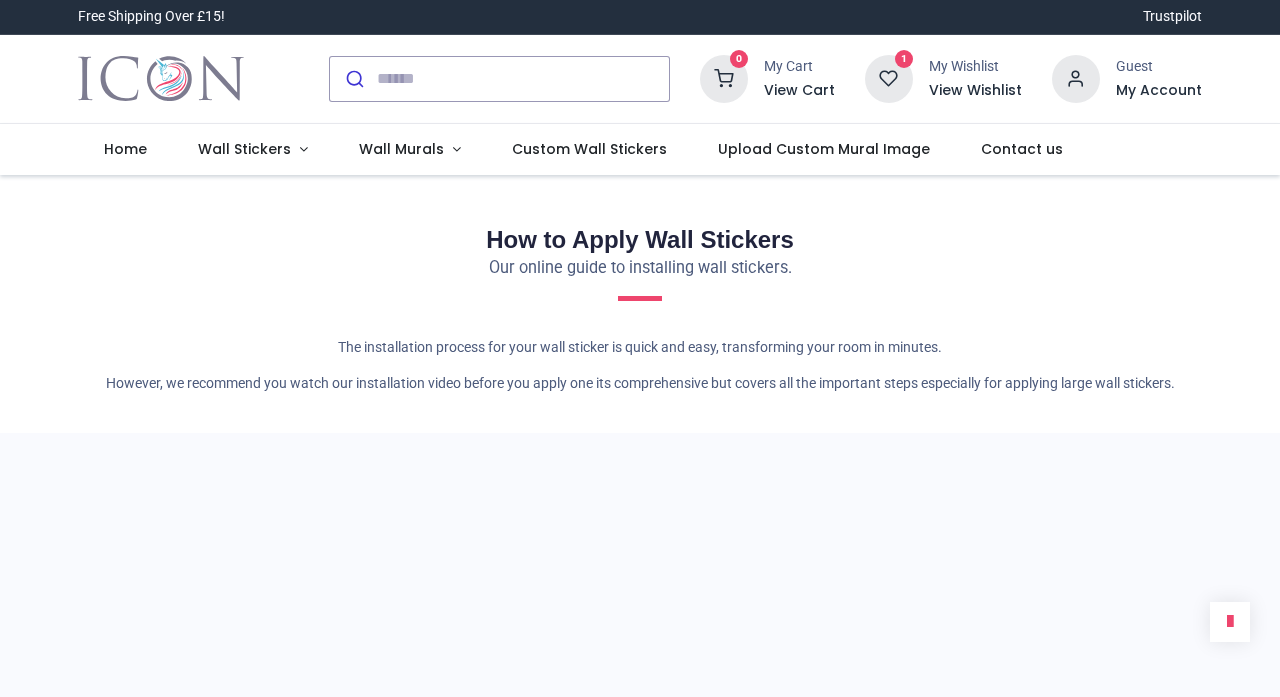 scroll, scrollTop: 0, scrollLeft: 0, axis: both 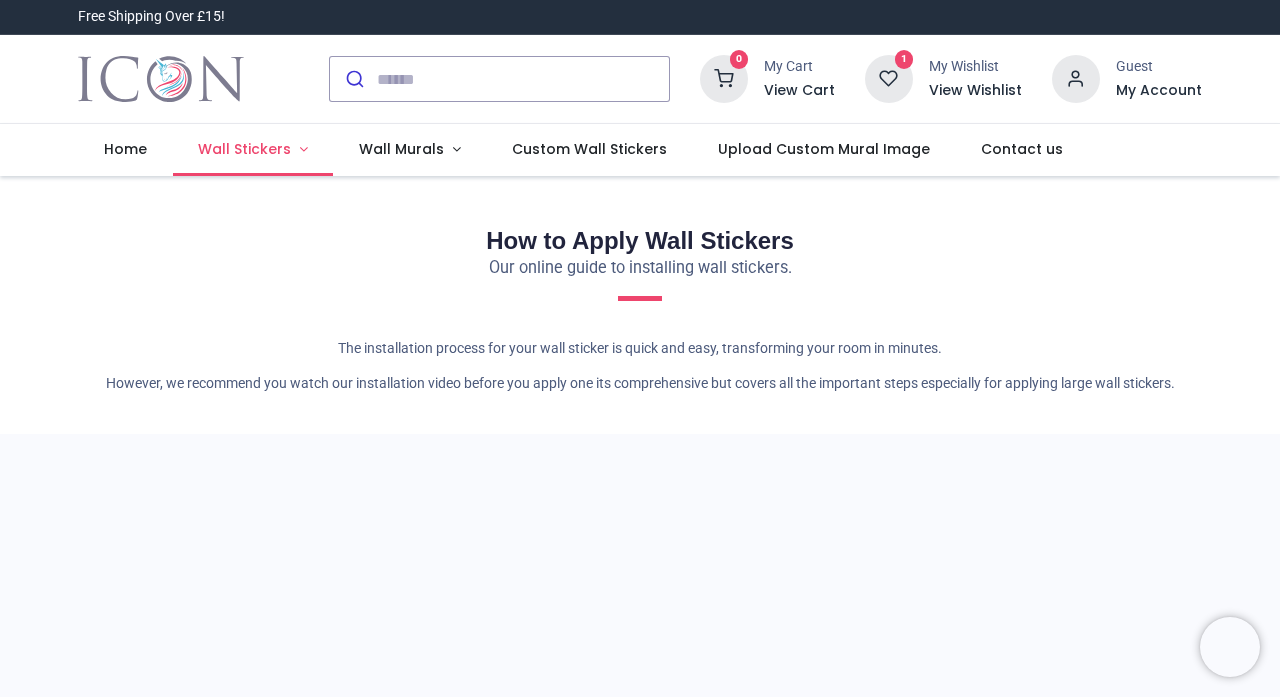 click on "Wall Stickers" at bounding box center (244, 149) 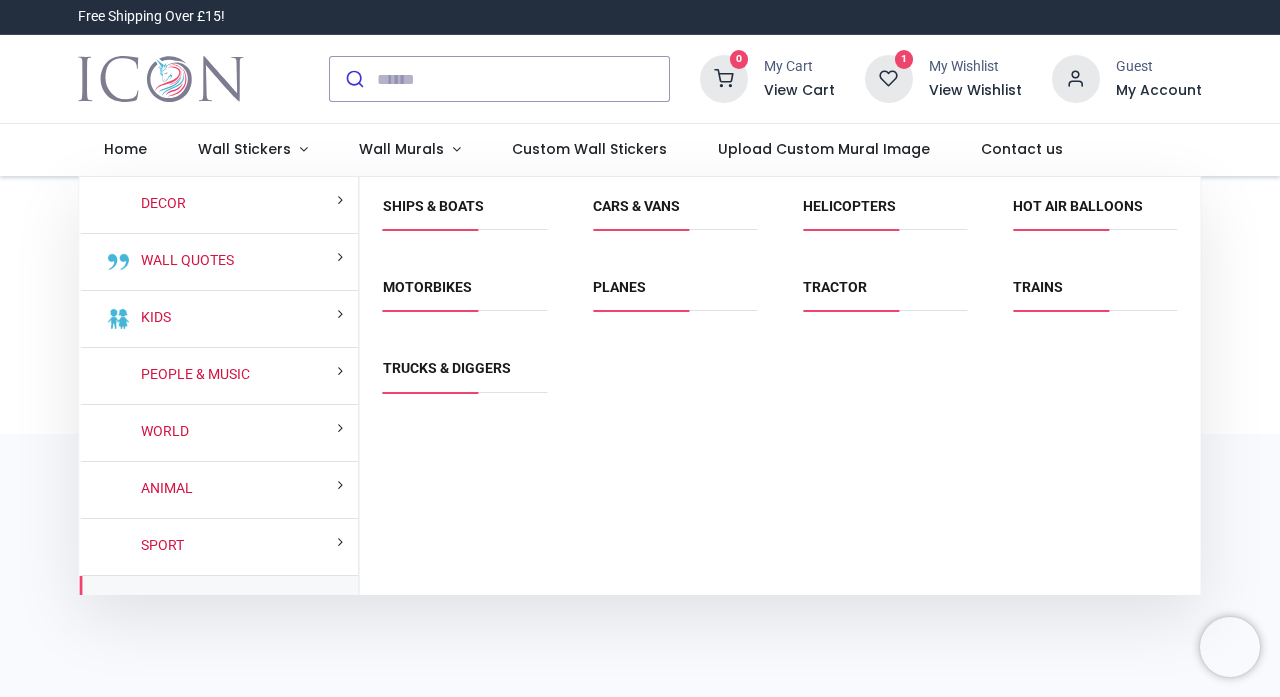 scroll, scrollTop: 0, scrollLeft: 0, axis: both 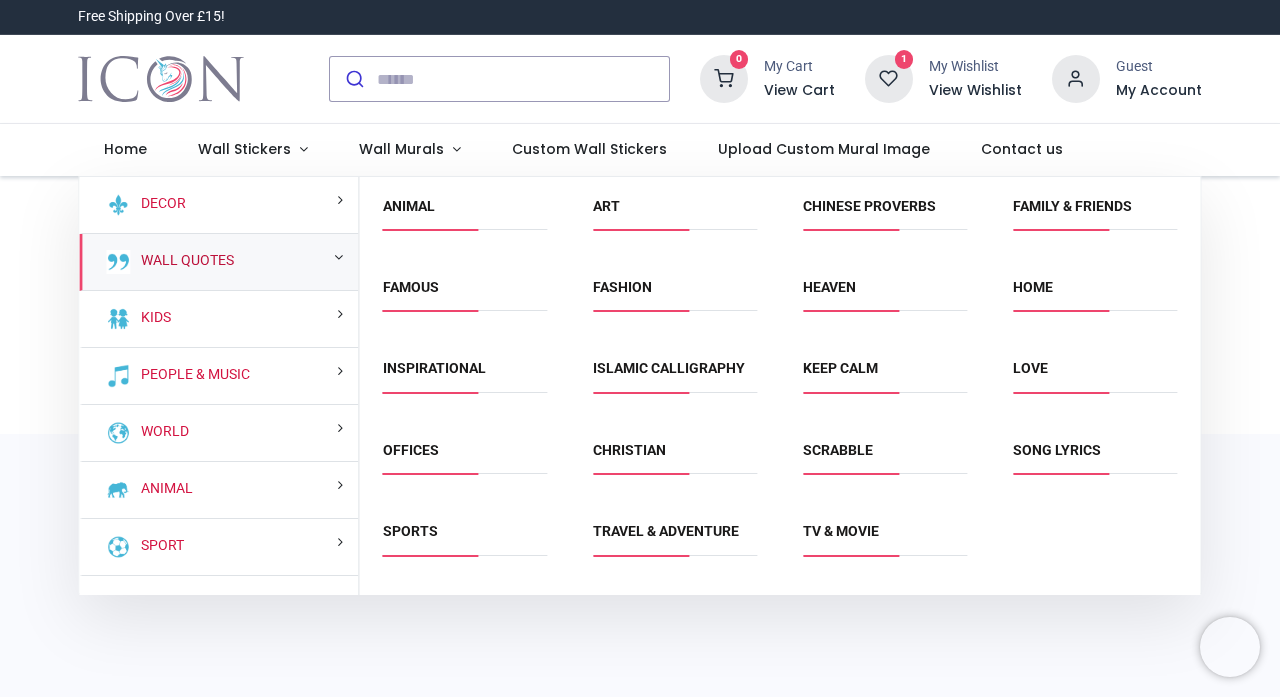 click on "Wall Quotes" at bounding box center (183, 261) 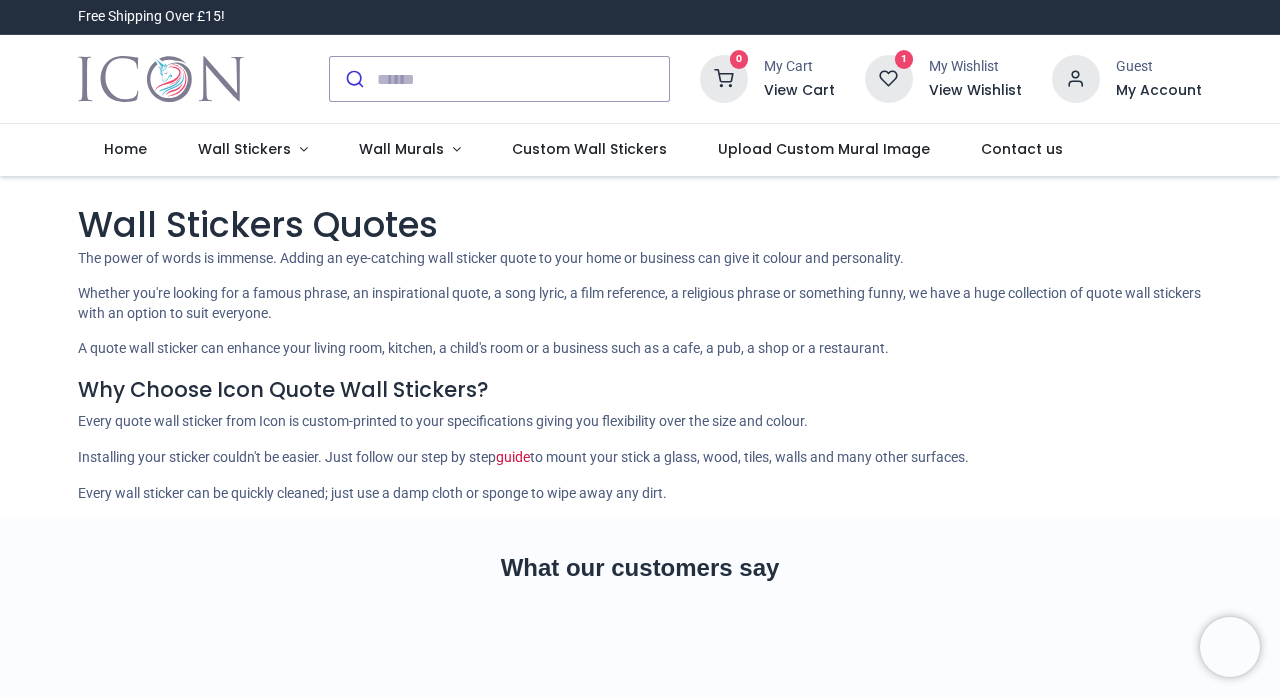 scroll, scrollTop: 0, scrollLeft: 0, axis: both 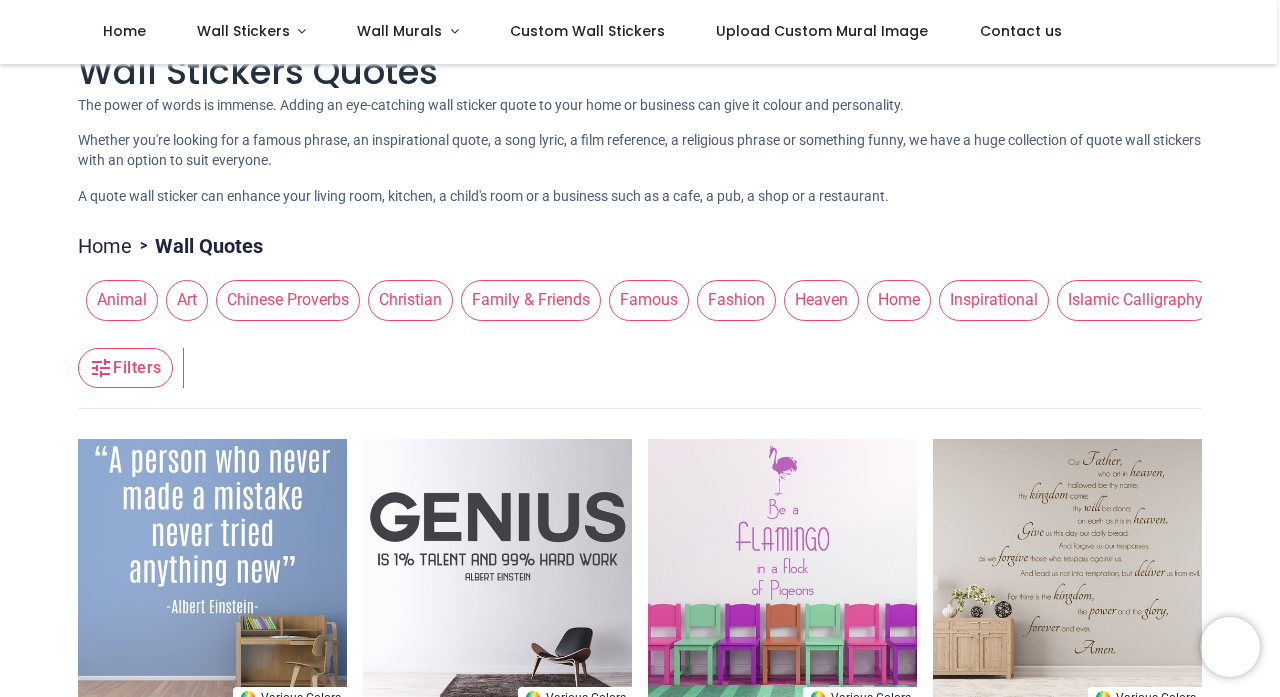 click on "Home > Wall Quotes Animal Art Chinese Proverbs Christian Family & Friends Famous Fashion Heaven Home Inspirational Islamic Calligraphy Keep Calm Love Offices Scrabble Song Lyrics Sports TV & Movie Travel & Adventure Filters Filters Various Colors Never Made A Mistake Einstein Quote From   £ 15.98     Various Colors He Who Is Not Courageous Muhammad Ali Quote From   £ 15.98     Various Colors Believe In Yourself Inspirational Quote From   £ 11.98     5 Various Colors Success Is A Journey Inspirational Quote From   £ 10.98     5 Various Colors I Have Not Failed Thomas Edison Quote From   £ 15.98     Various Colors Ten Commandments Christian God From   £ 18.98     5 Various Colors Success And Effort Sports Quote From   £ 12.98     Various Colors Genius Albert Einstein Quote From   £ 10.98     5 Various Colors Bon Appetit! Kitchen Quote From   £ 11.98     4.8 Various Colors Live Laugh Love Family Quote From   £ 12.98     5 Various Colors Dance In The Rain Inspirational Quote From   £ 16.98     4.3 From" at bounding box center (639, 1546) 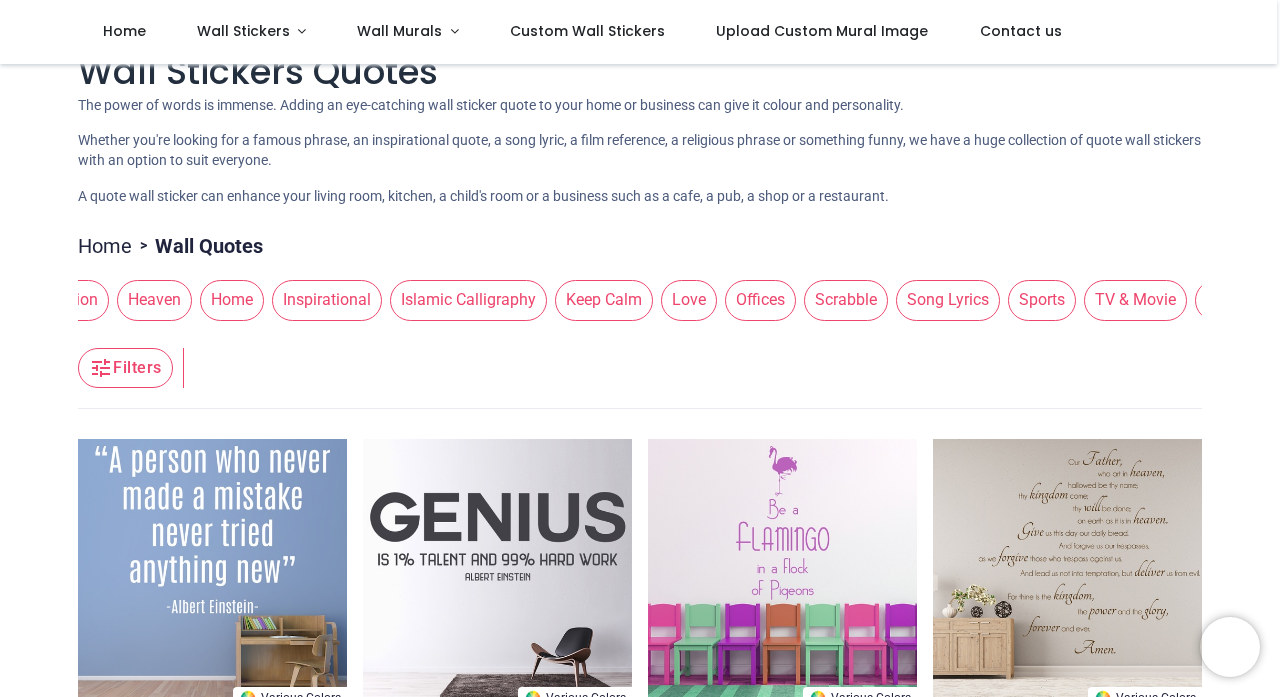 scroll, scrollTop: 0, scrollLeft: 668, axis: horizontal 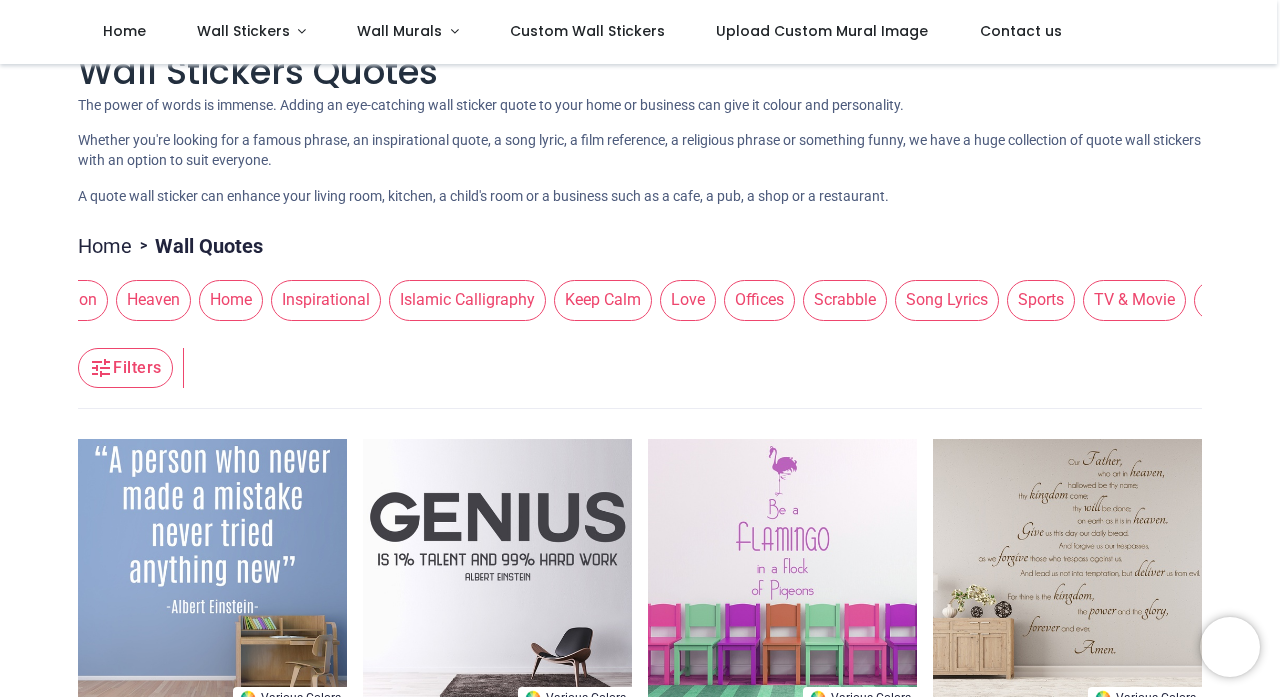 click on "Song Lyrics" at bounding box center [947, 300] 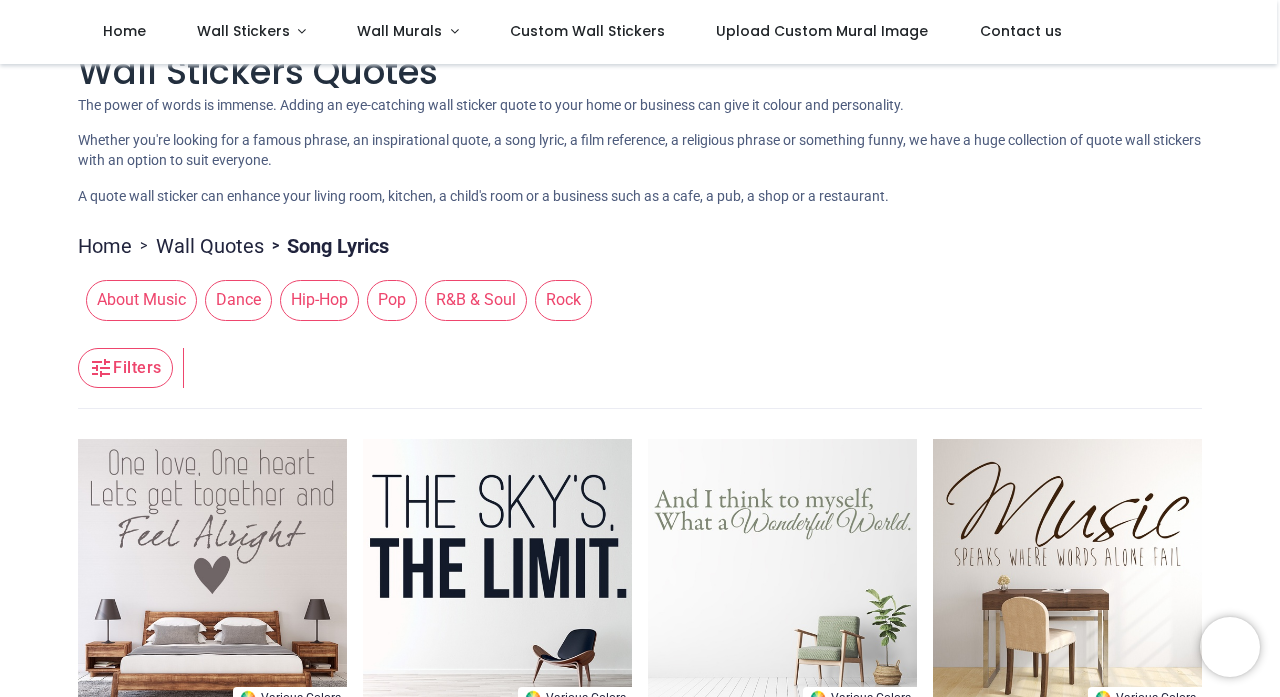 scroll, scrollTop: 0, scrollLeft: 0, axis: both 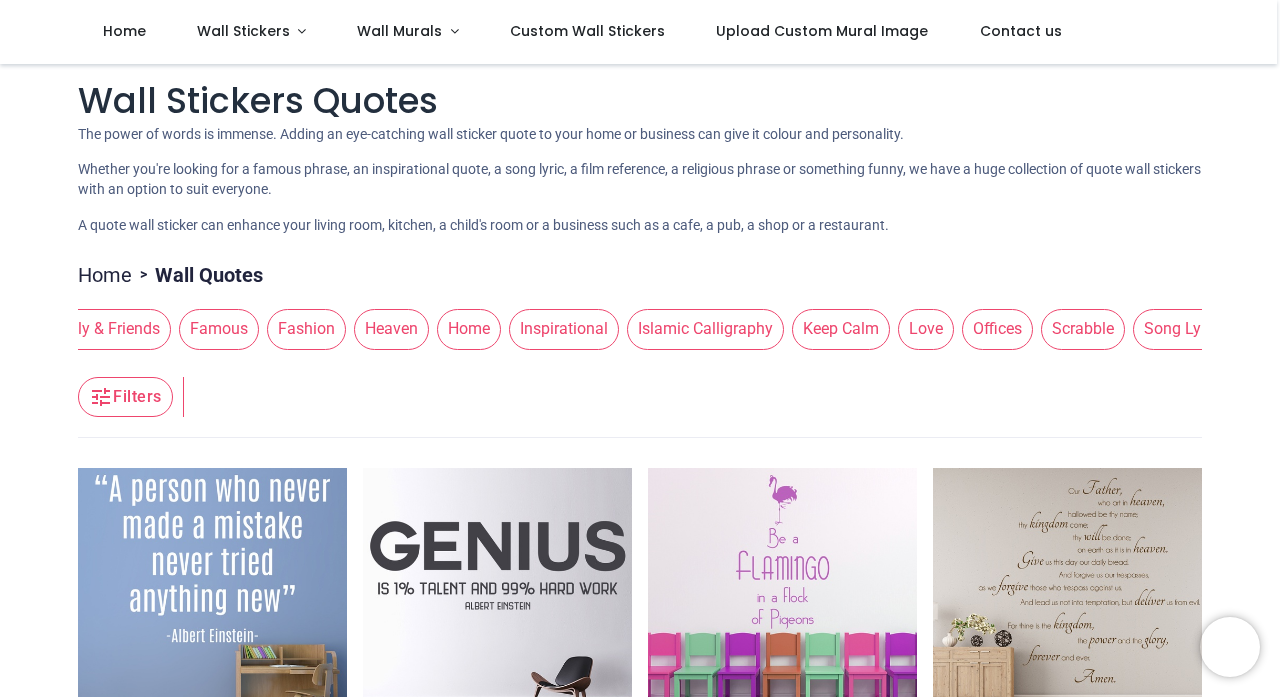 click on "Famous" at bounding box center [219, 329] 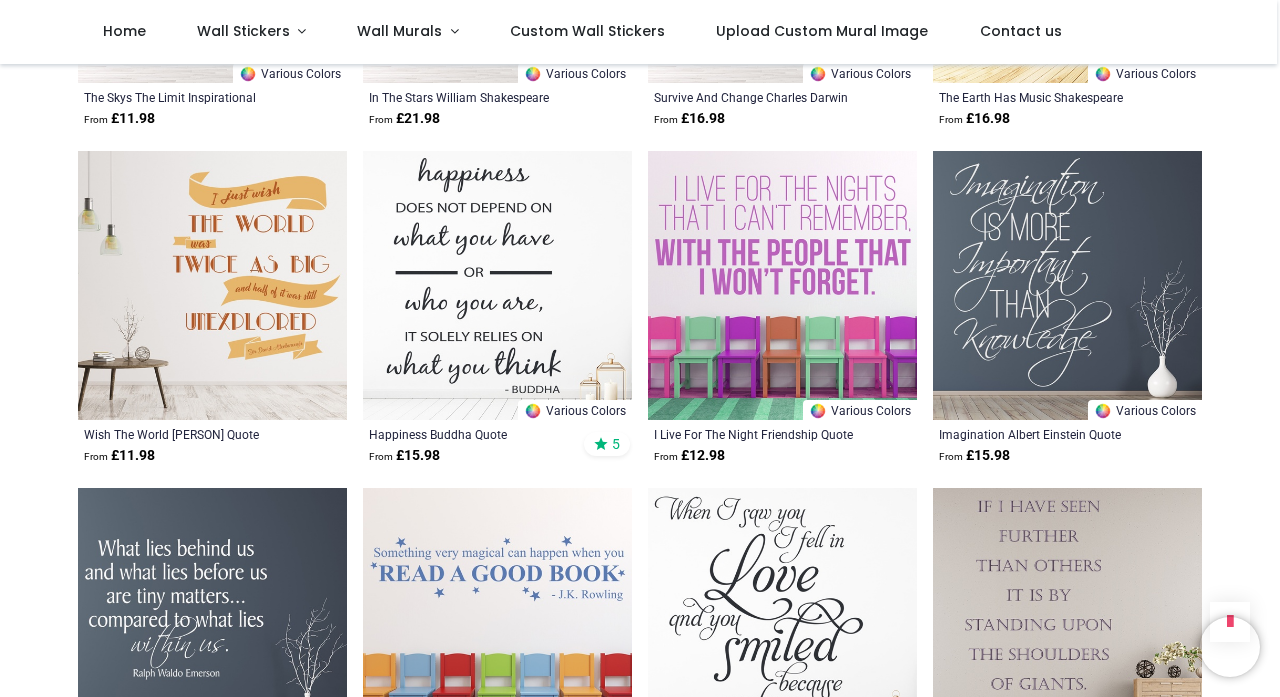scroll, scrollTop: 1005, scrollLeft: 0, axis: vertical 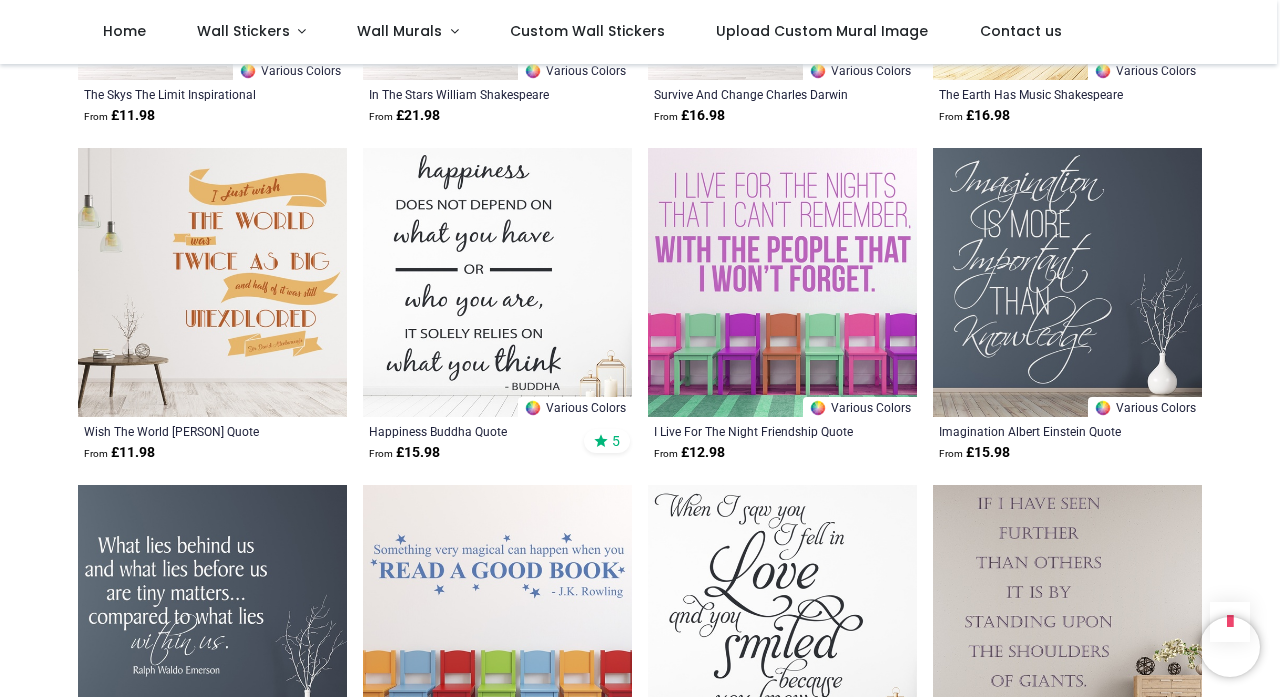 click at bounding box center (212, 282) 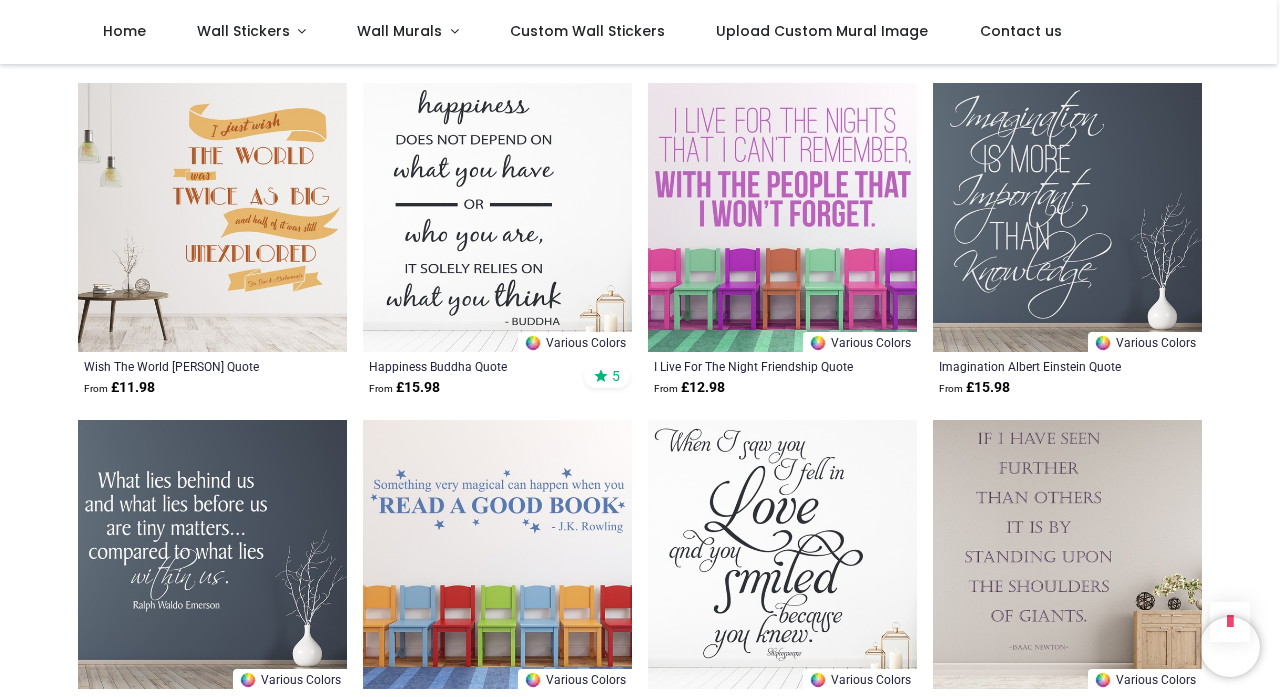 click at bounding box center (212, 217) 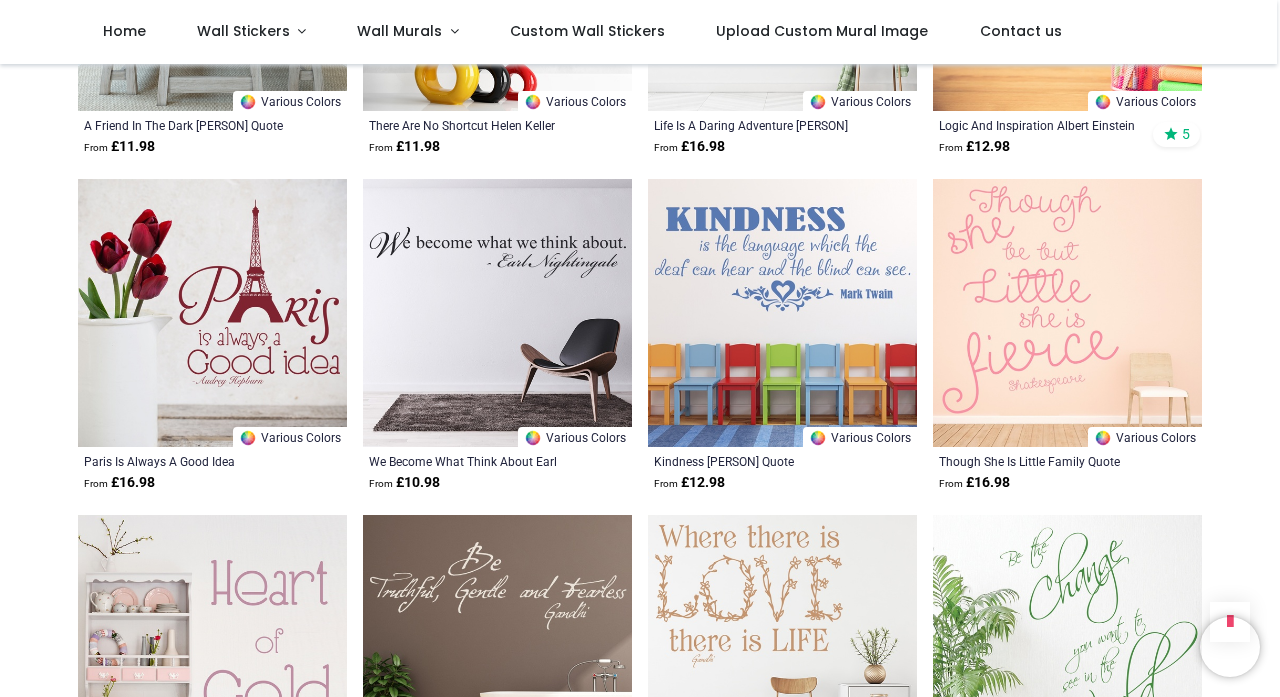 scroll, scrollTop: 2004, scrollLeft: 0, axis: vertical 